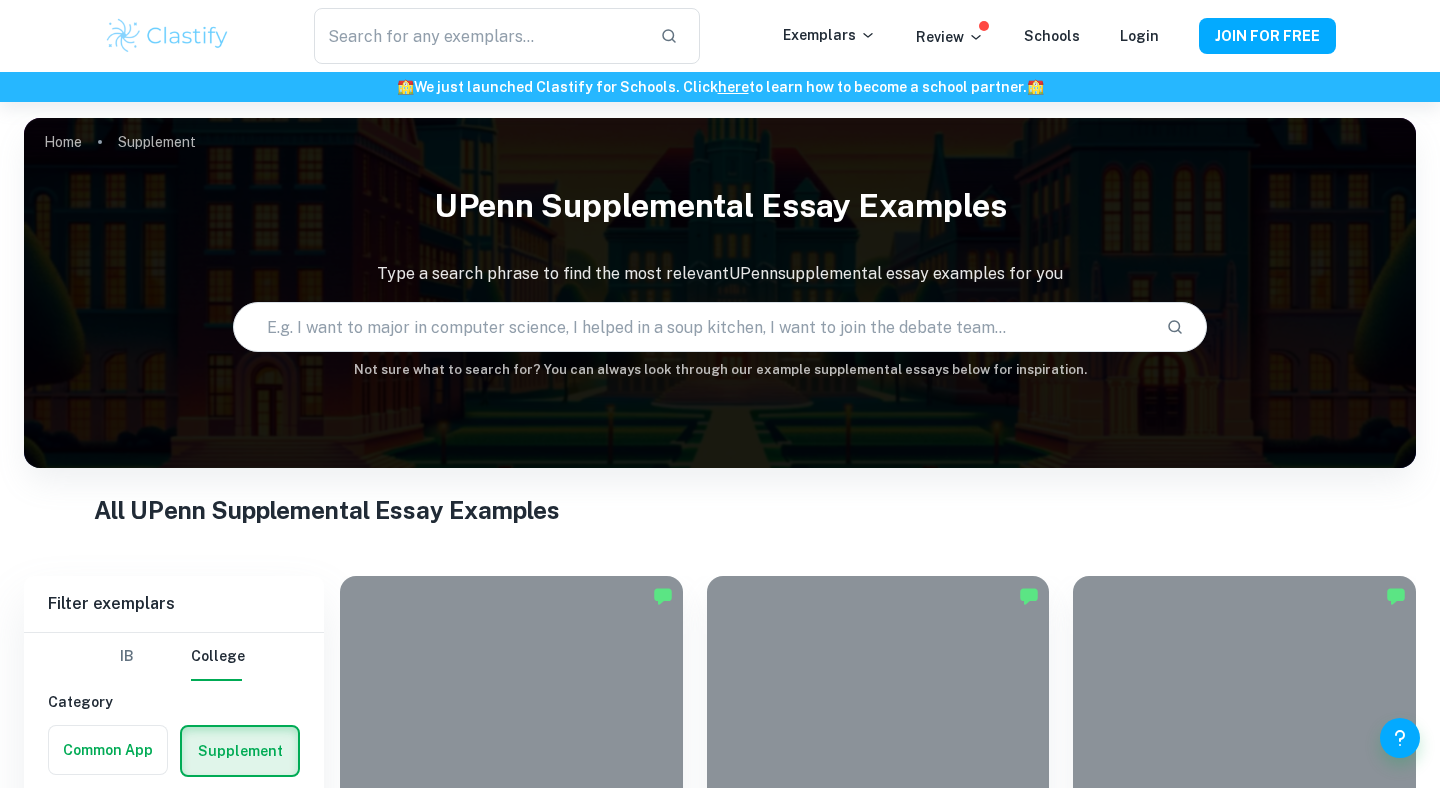 scroll, scrollTop: 463, scrollLeft: 0, axis: vertical 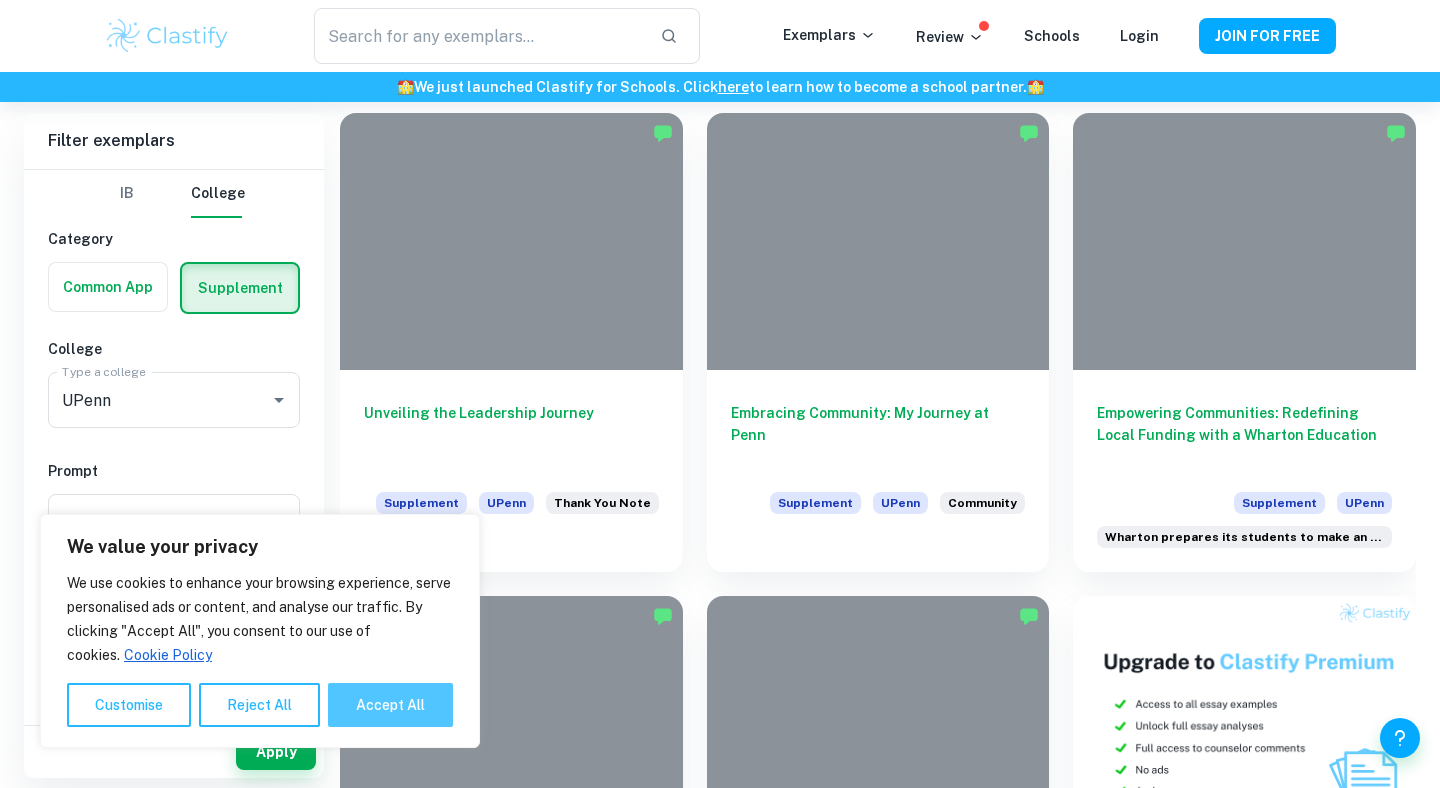 click on "Accept All" at bounding box center [390, 705] 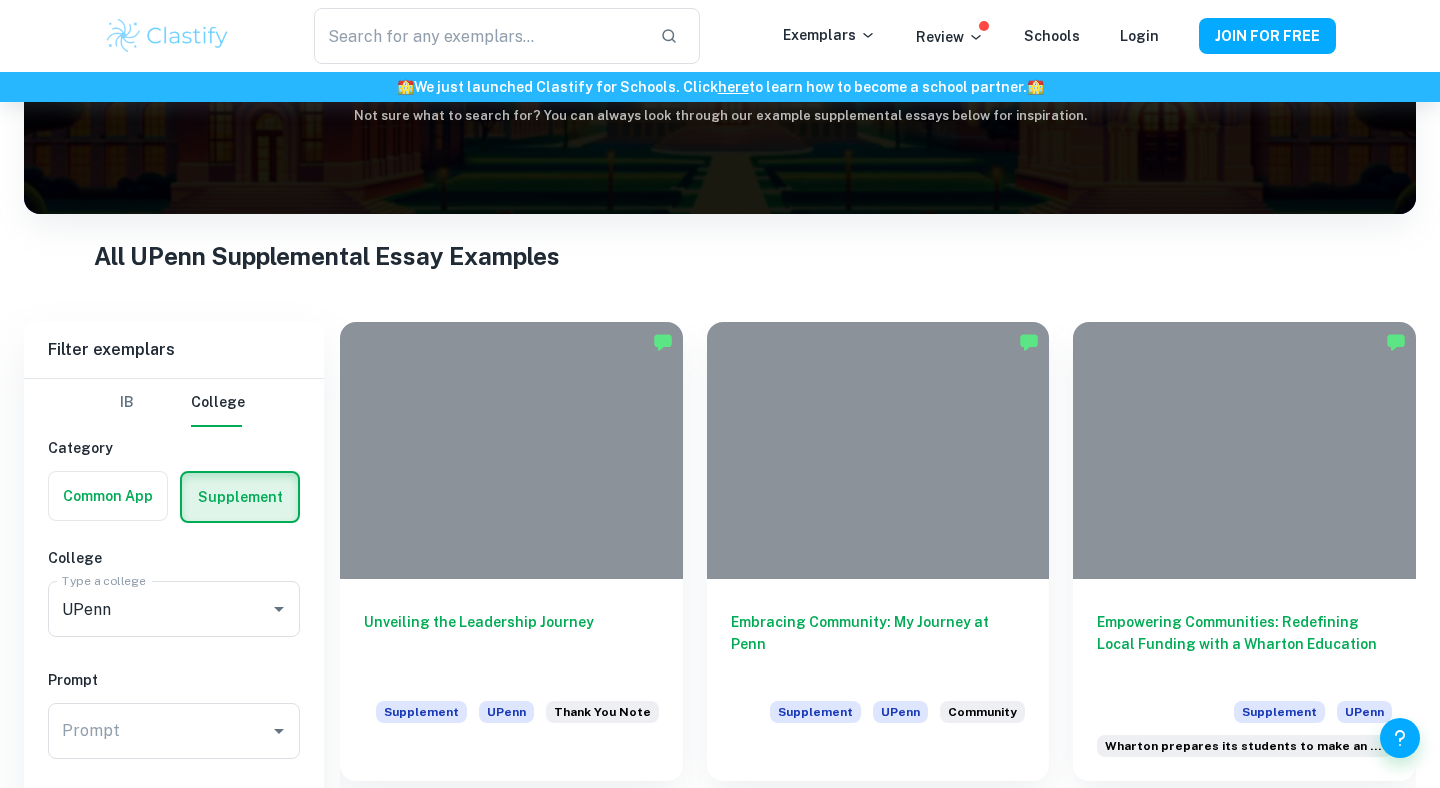 scroll, scrollTop: 366, scrollLeft: 0, axis: vertical 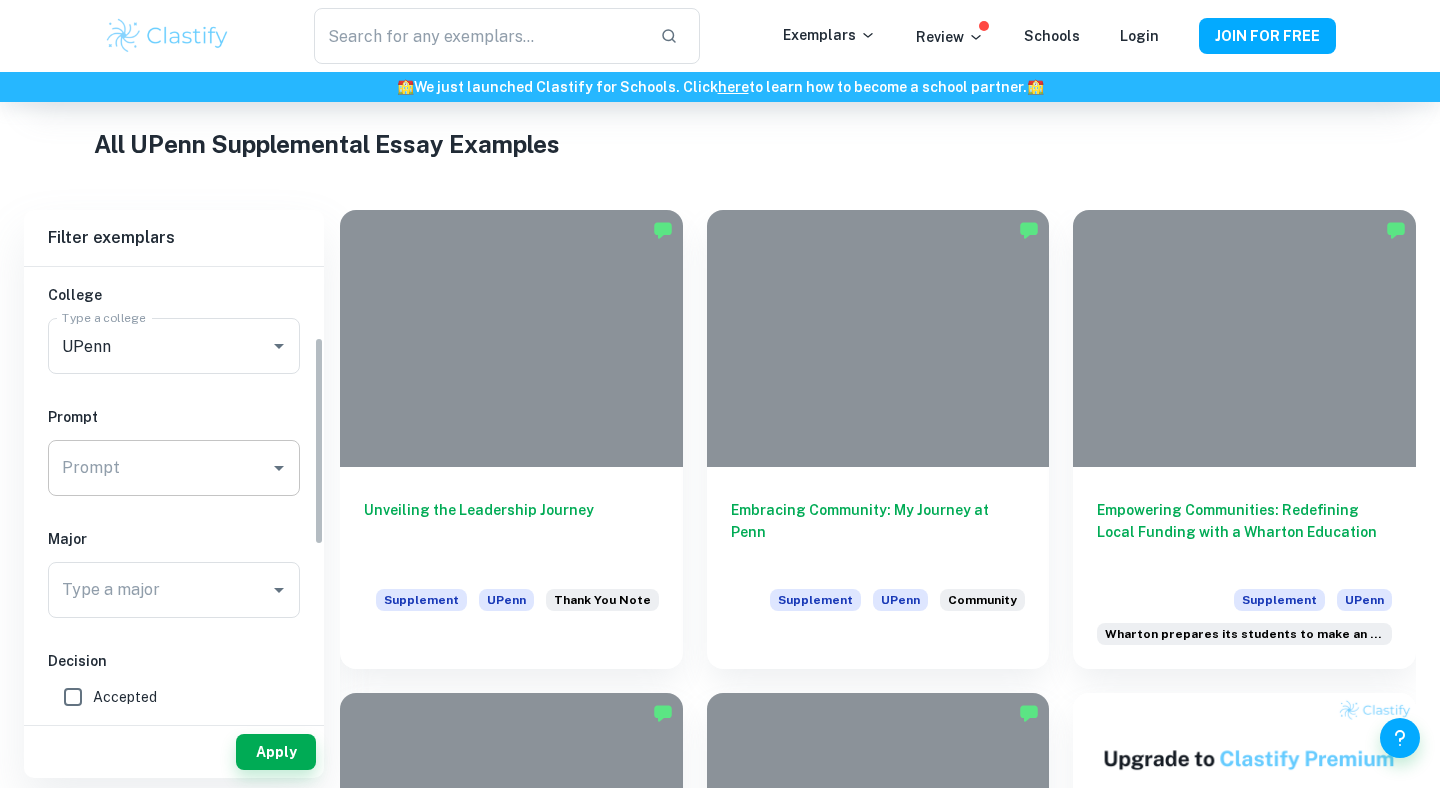 click on "Prompt" at bounding box center [159, 468] 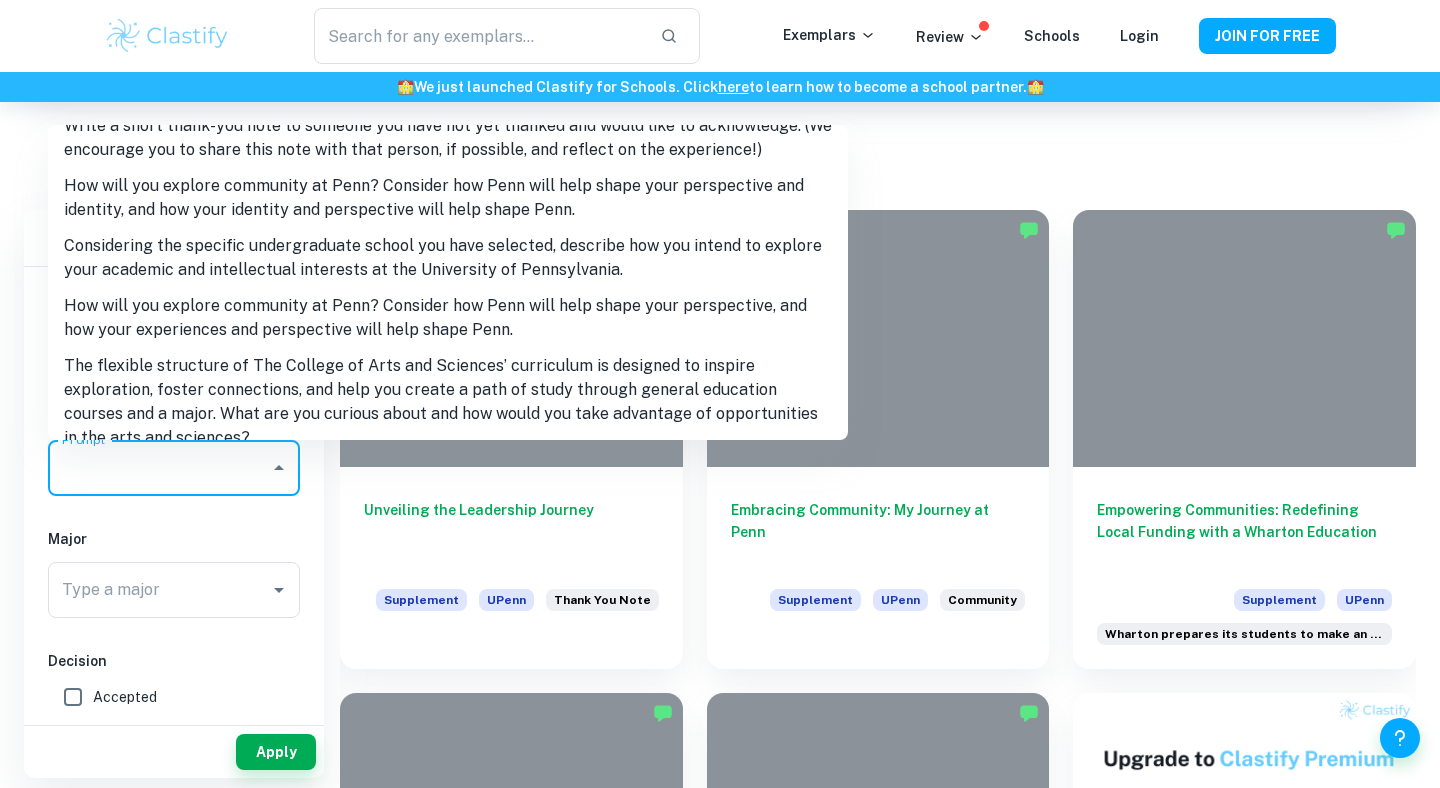 scroll, scrollTop: 0, scrollLeft: 0, axis: both 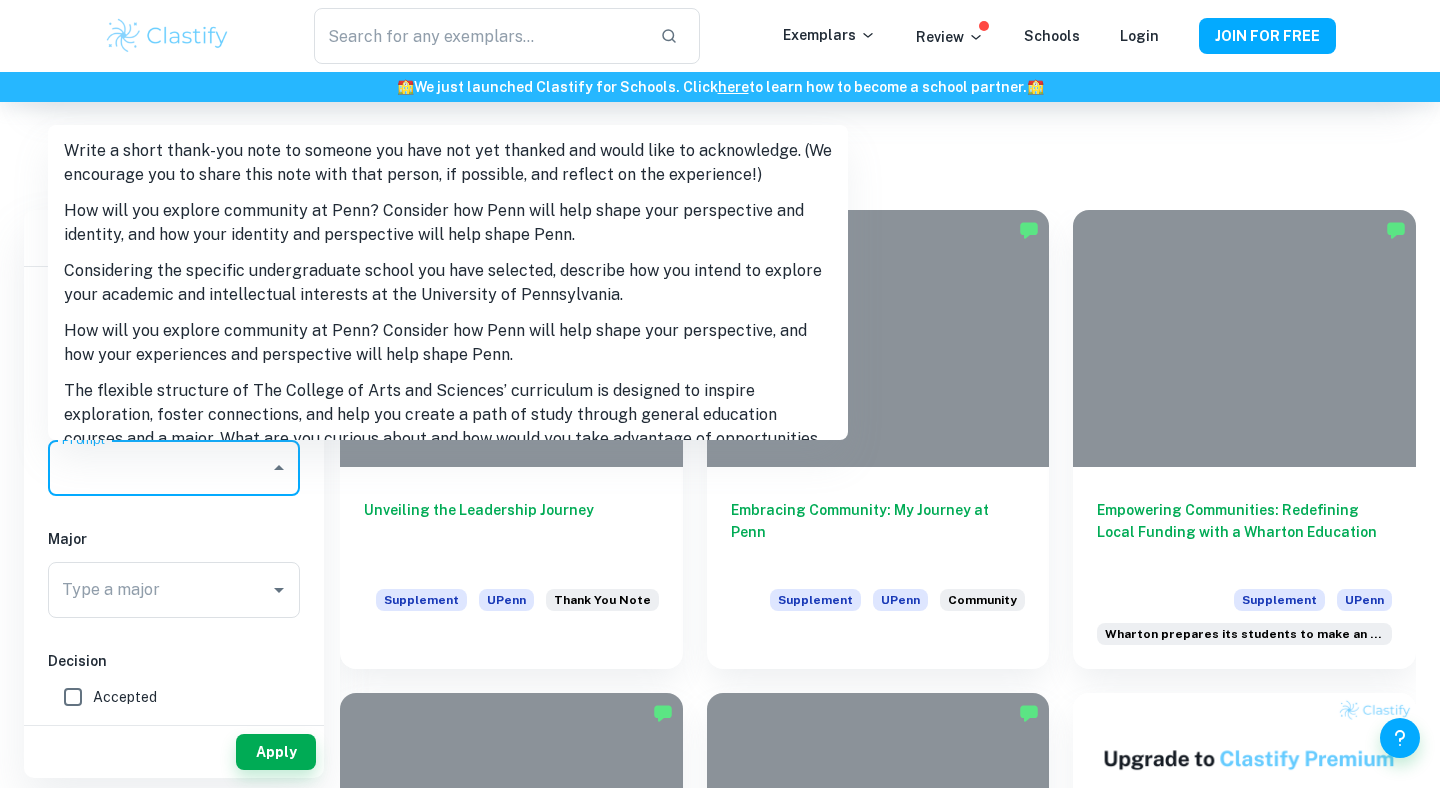 click on "How will you explore community at Penn? Consider how Penn will help shape your perspective and identity, and how your identity and perspective will help shape Penn." at bounding box center (448, 223) 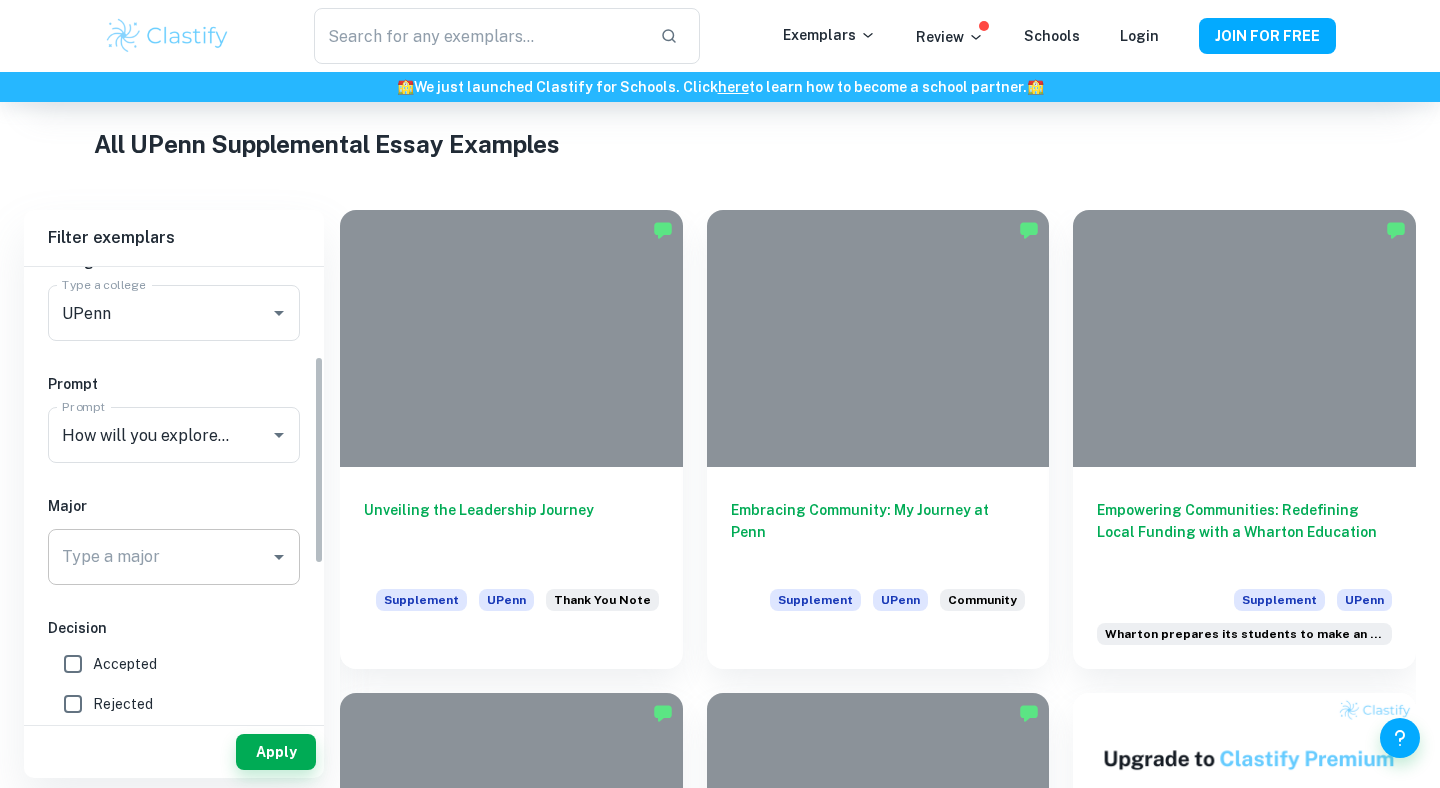 scroll, scrollTop: 196, scrollLeft: 0, axis: vertical 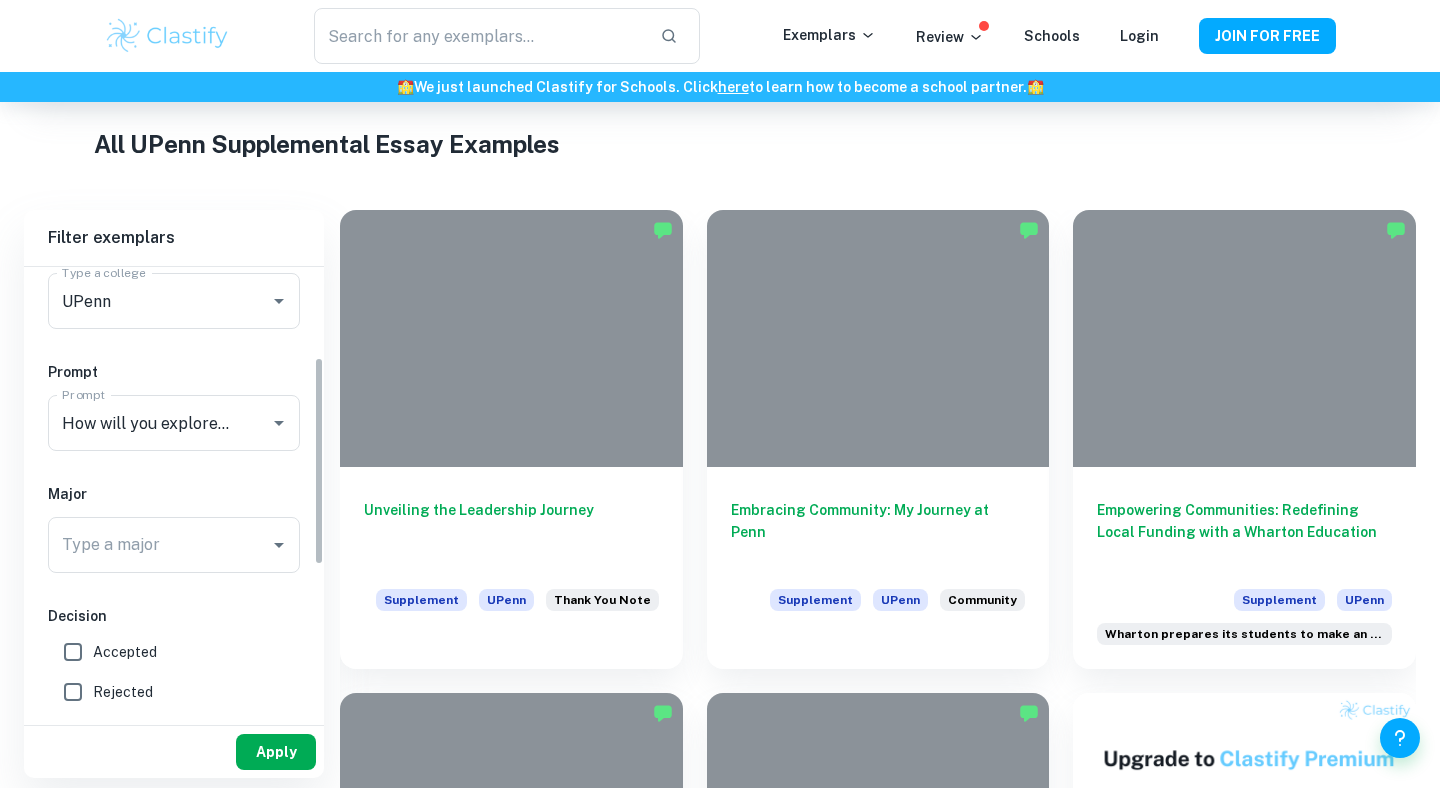 click on "Apply" at bounding box center [276, 752] 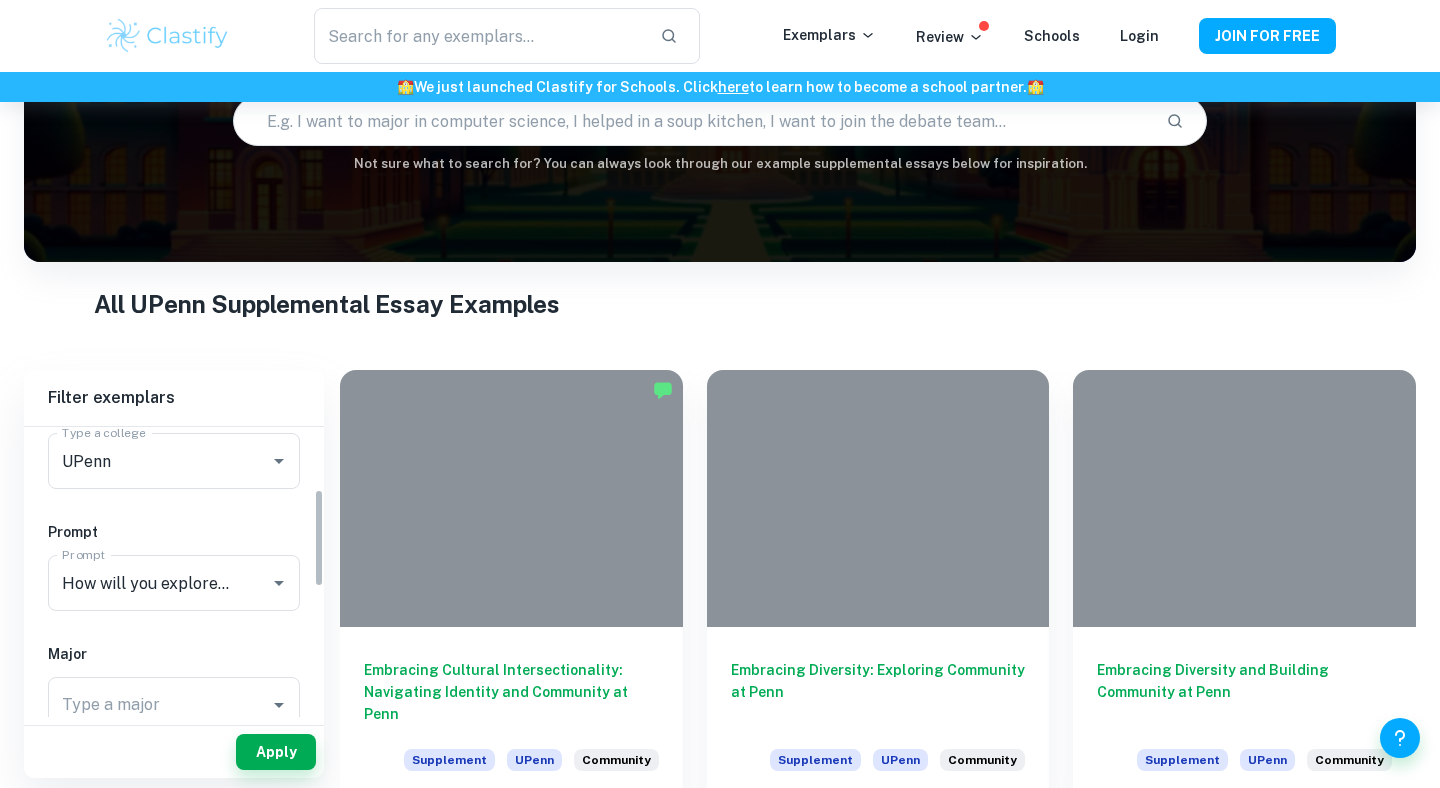 scroll, scrollTop: 366, scrollLeft: 0, axis: vertical 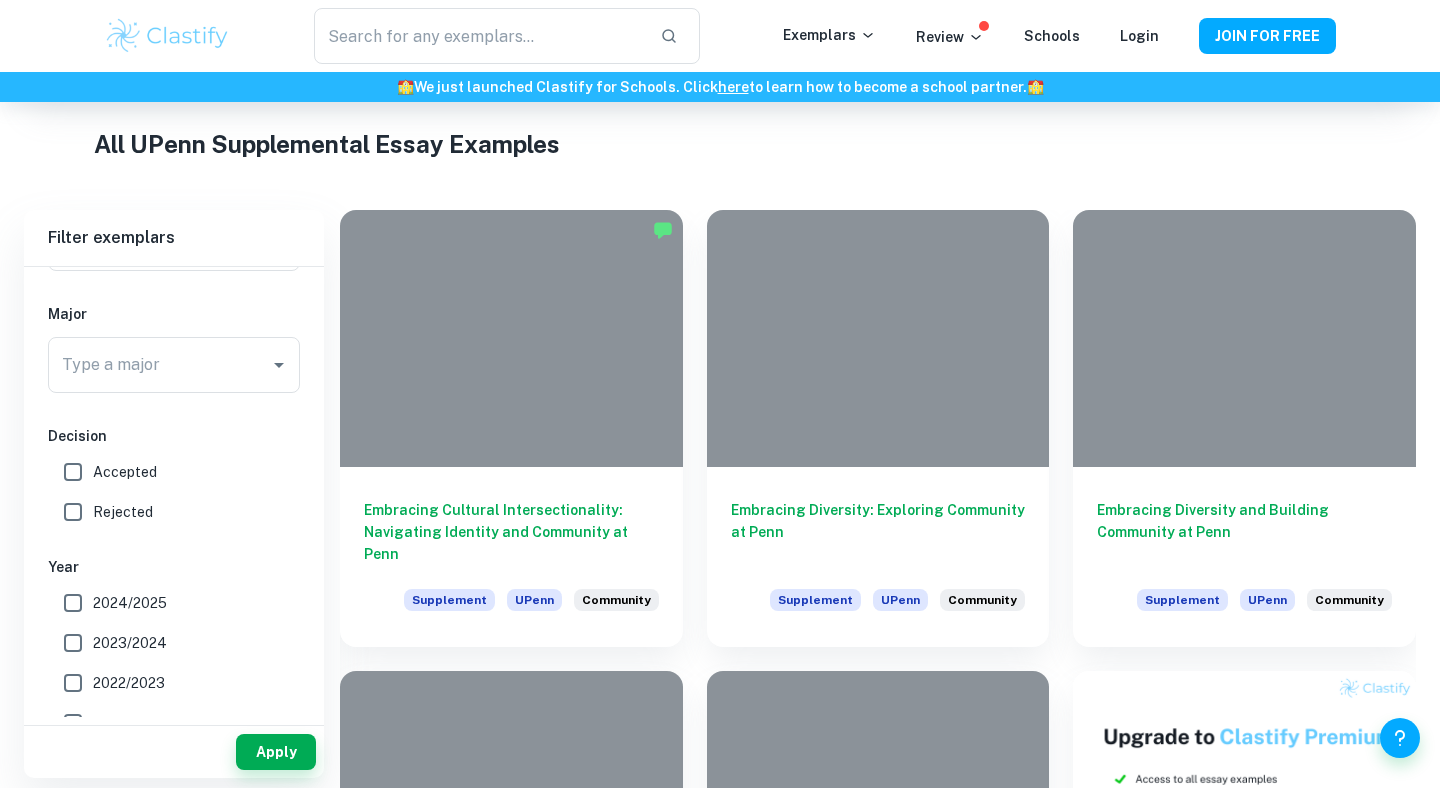 click on "Accepted" at bounding box center (125, 472) 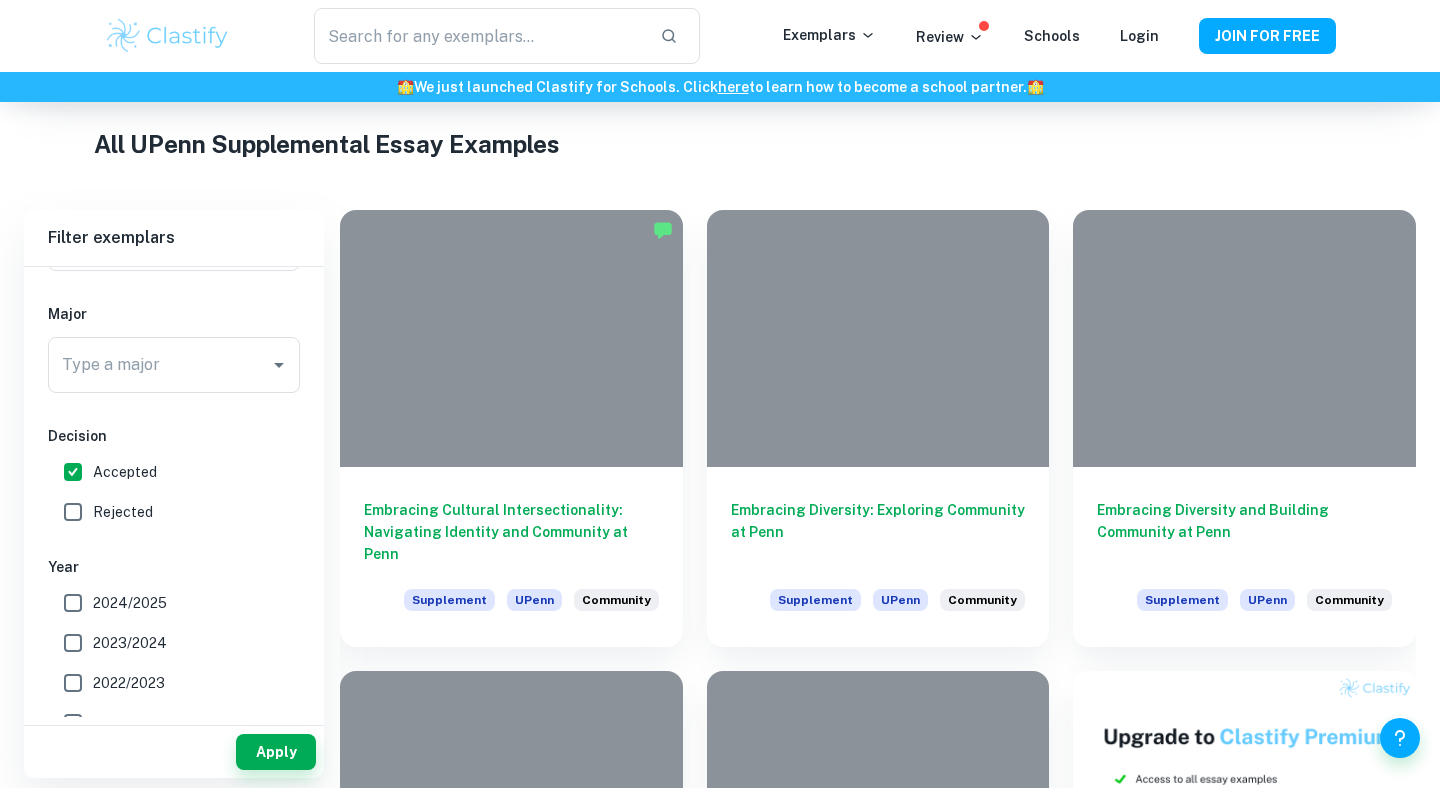 click on "2024/2025" at bounding box center [130, 603] 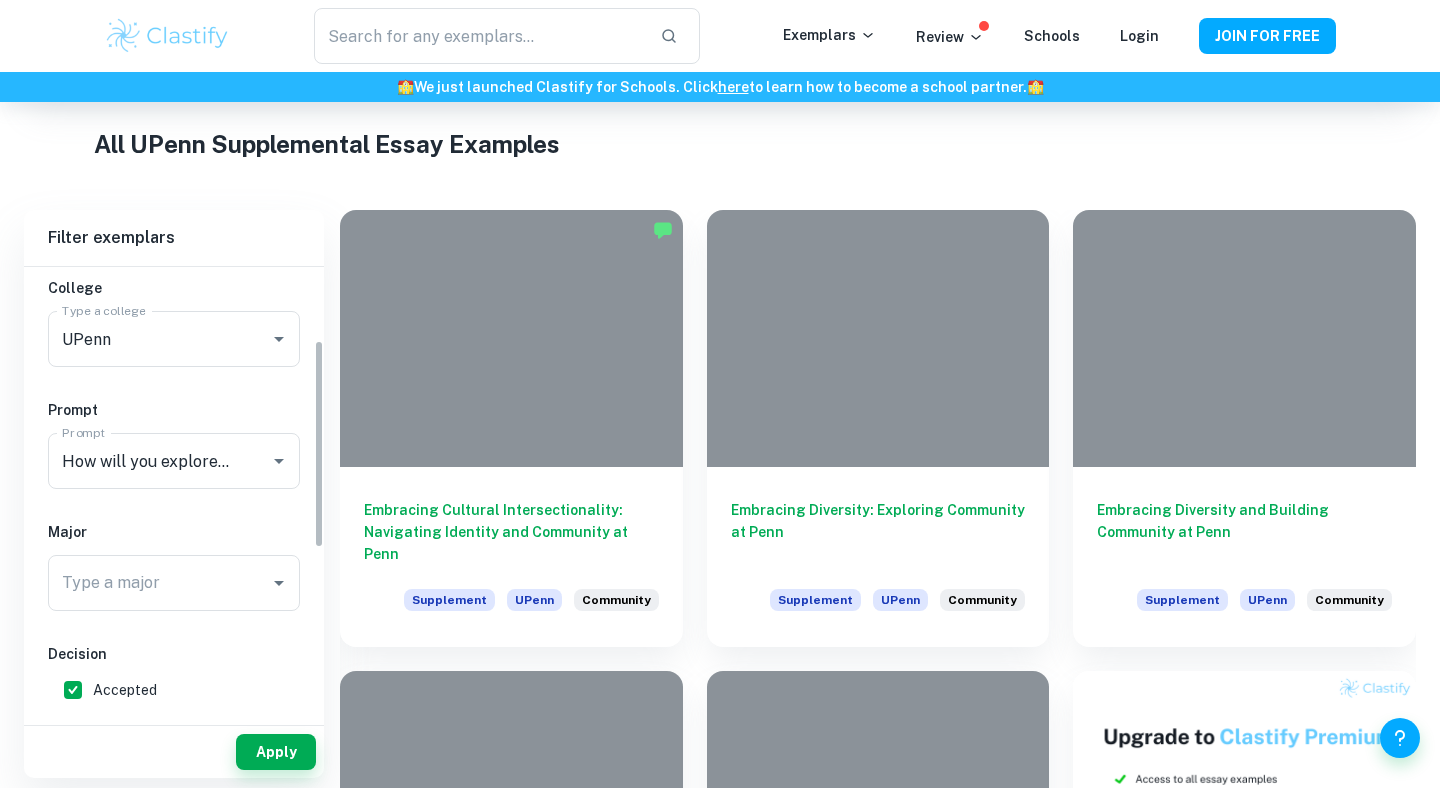 scroll, scrollTop: 142, scrollLeft: 0, axis: vertical 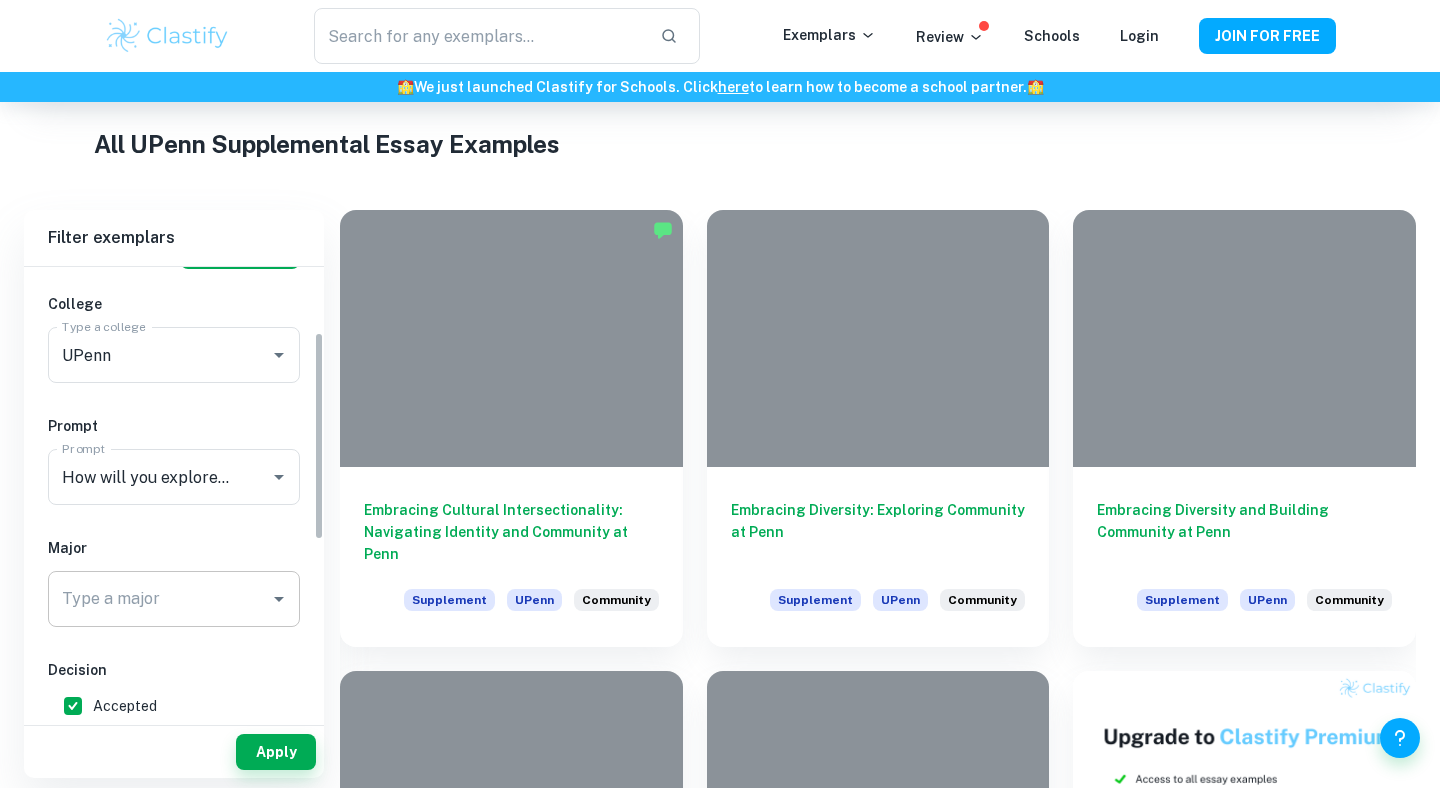 click on "Type a major" at bounding box center [159, 599] 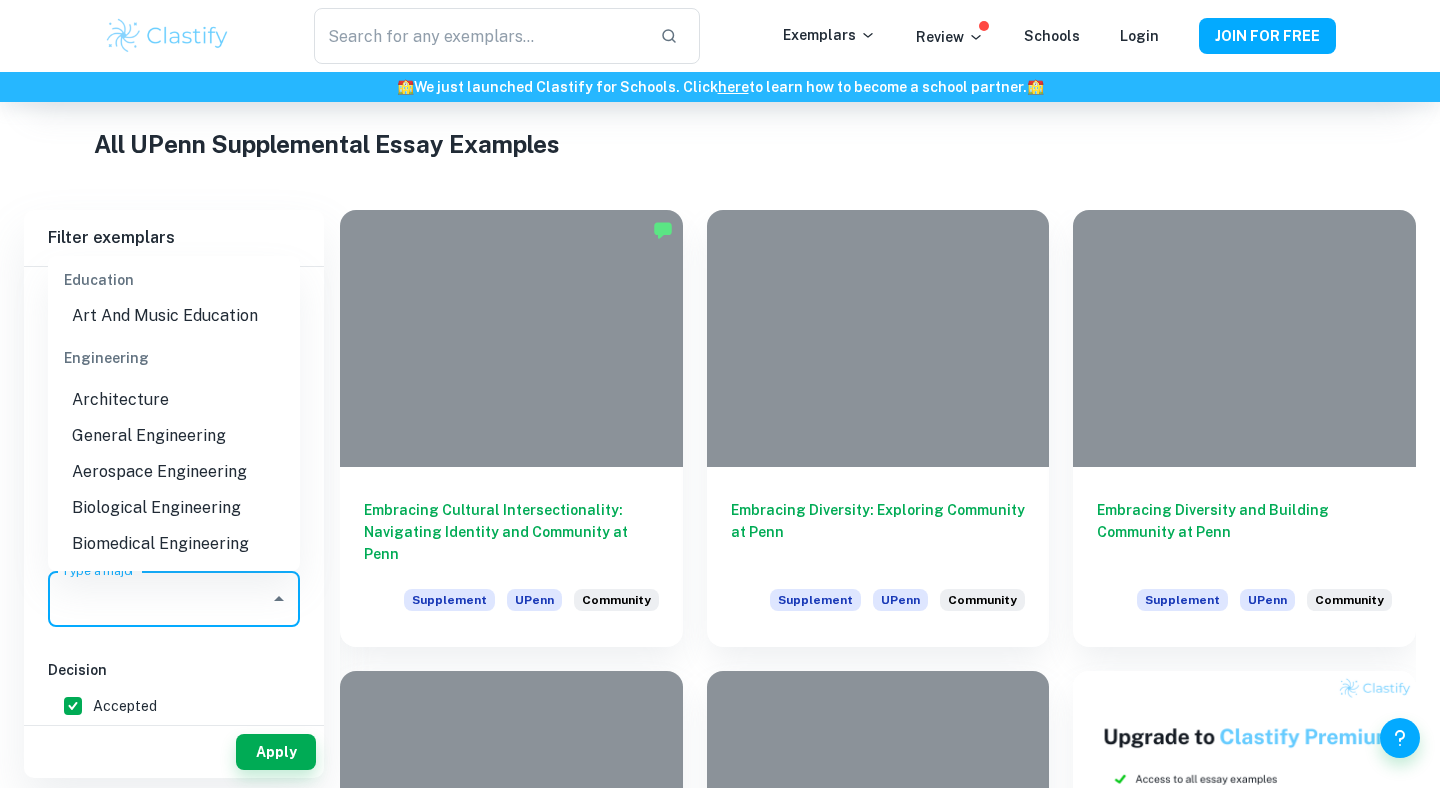 scroll, scrollTop: 1180, scrollLeft: 0, axis: vertical 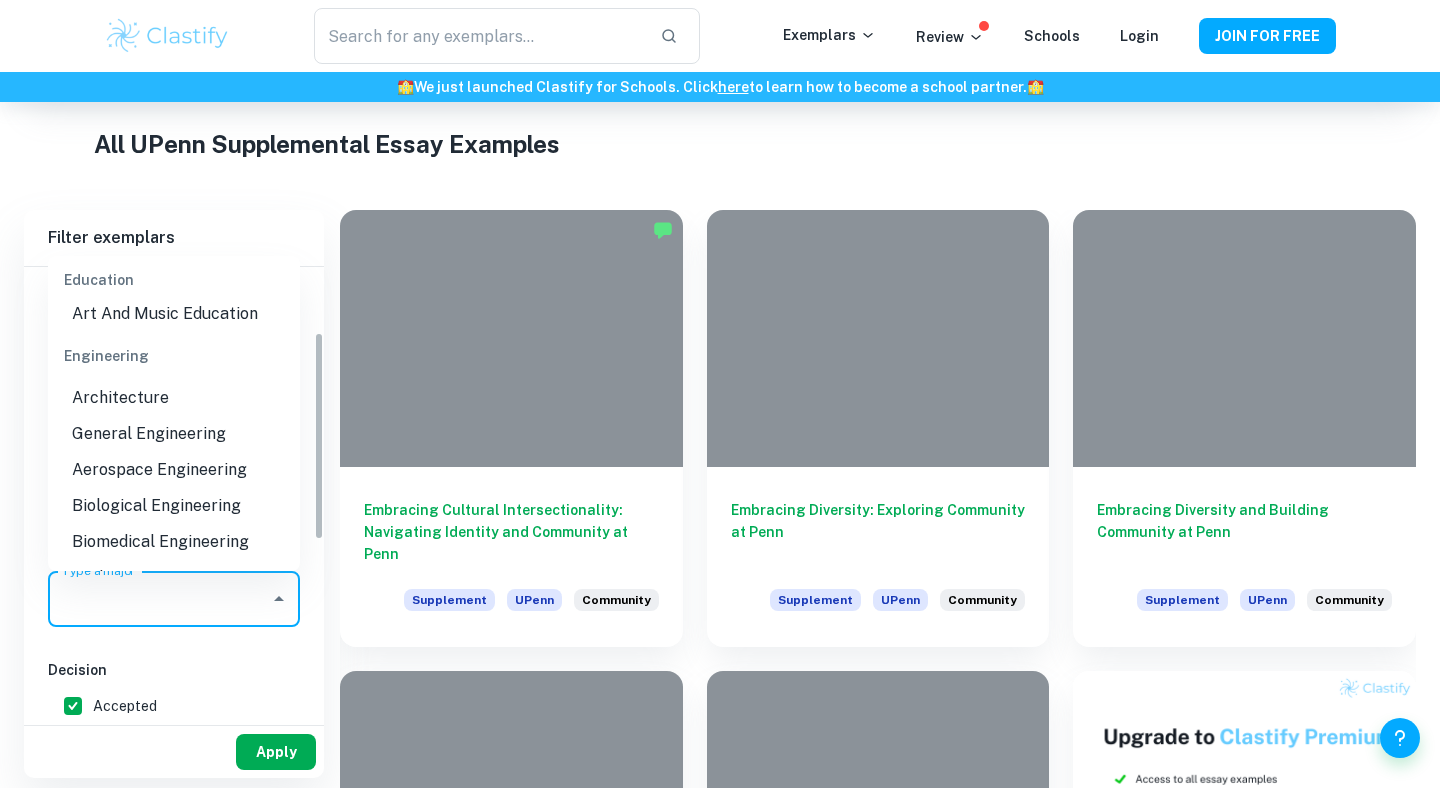 click on "Apply" at bounding box center (276, 752) 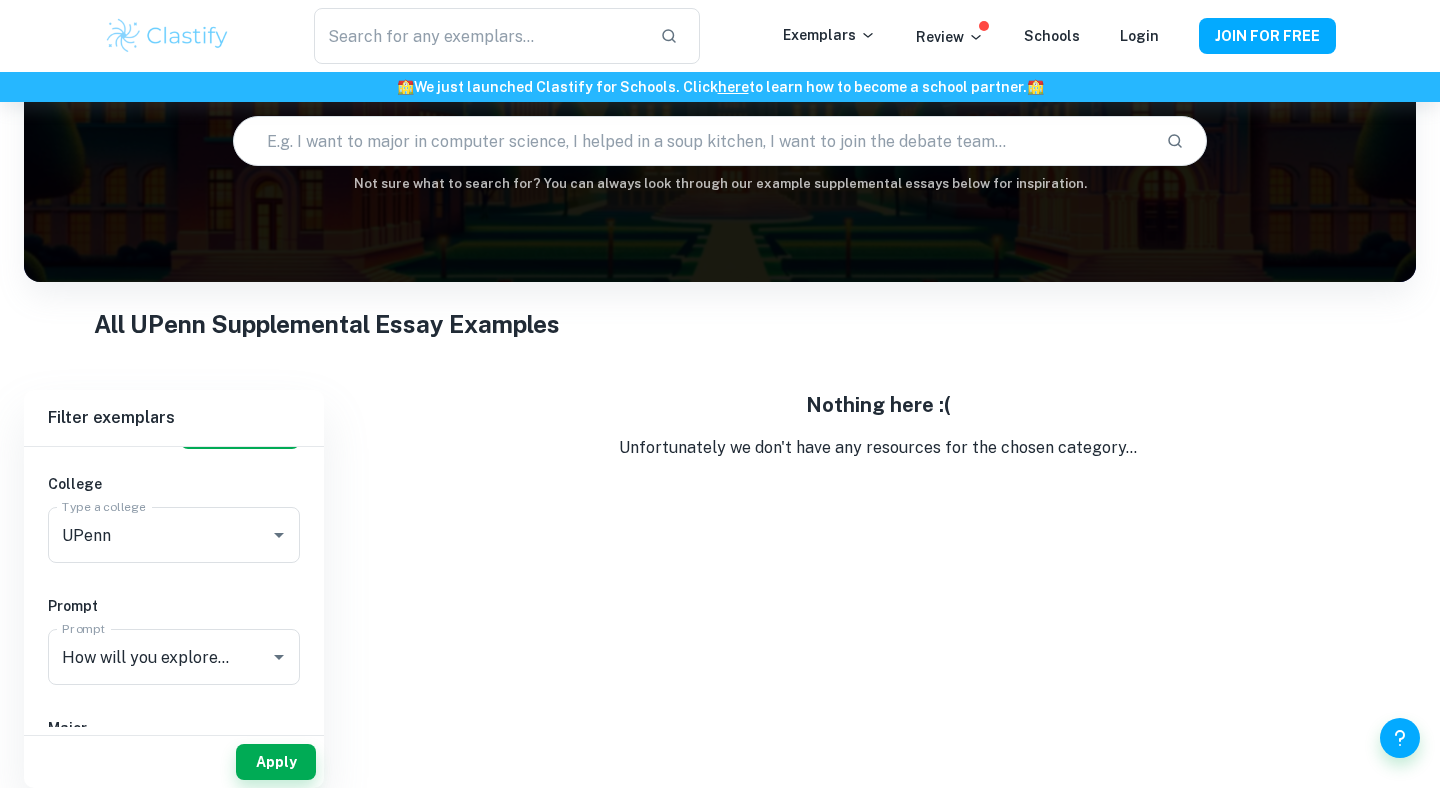 scroll, scrollTop: 102, scrollLeft: 0, axis: vertical 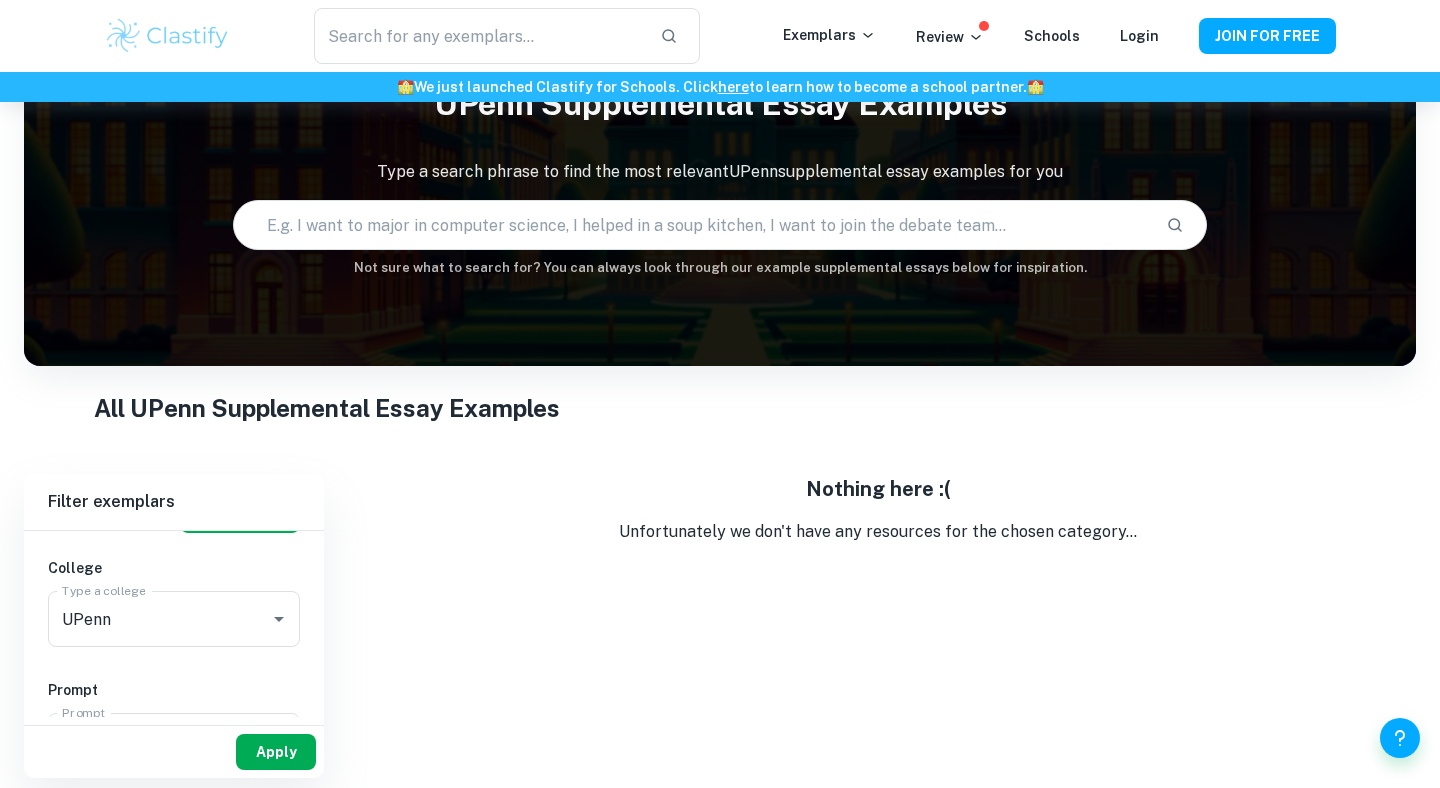 click on "Apply" at bounding box center [276, 752] 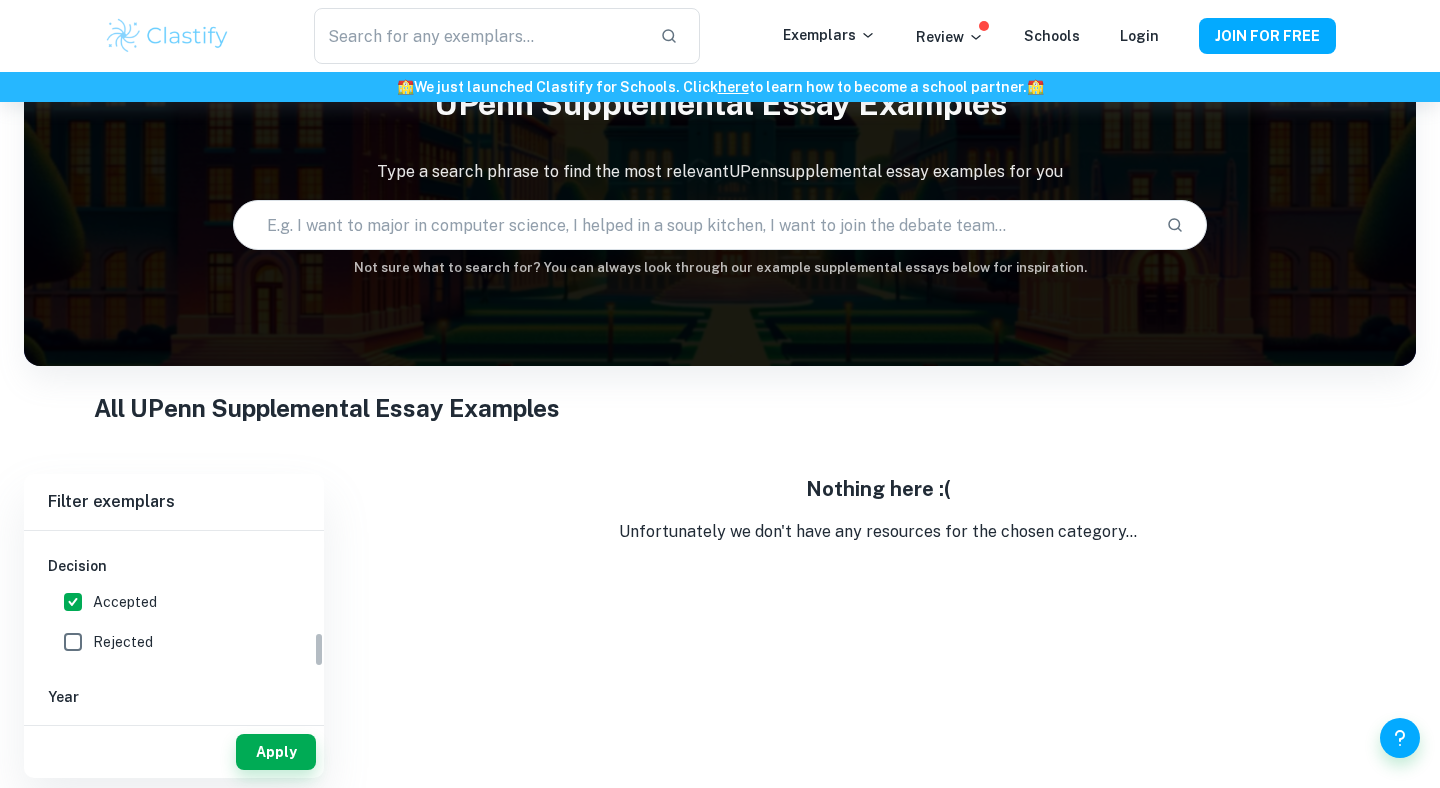 scroll, scrollTop: 548, scrollLeft: 0, axis: vertical 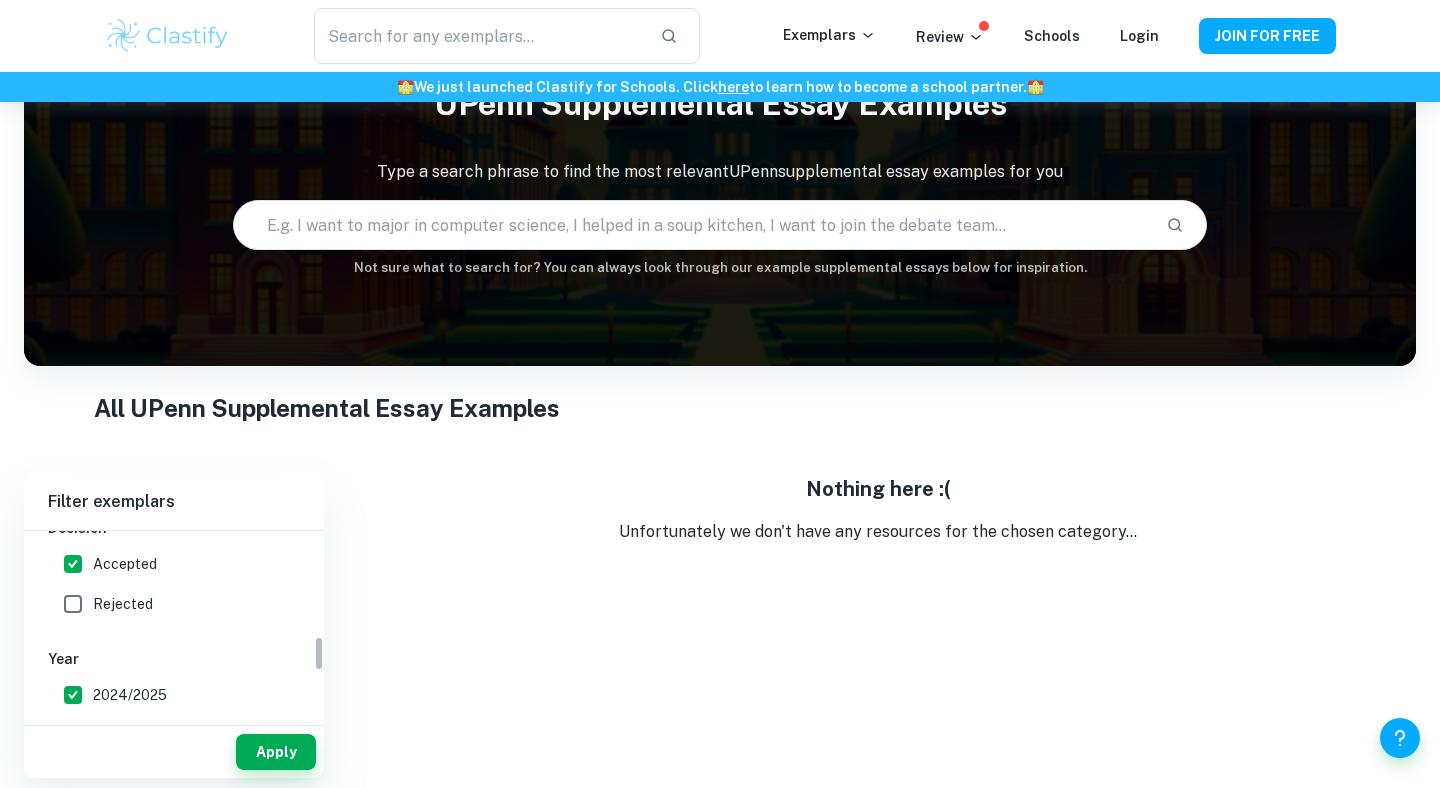 click on "Accepted" at bounding box center (125, 564) 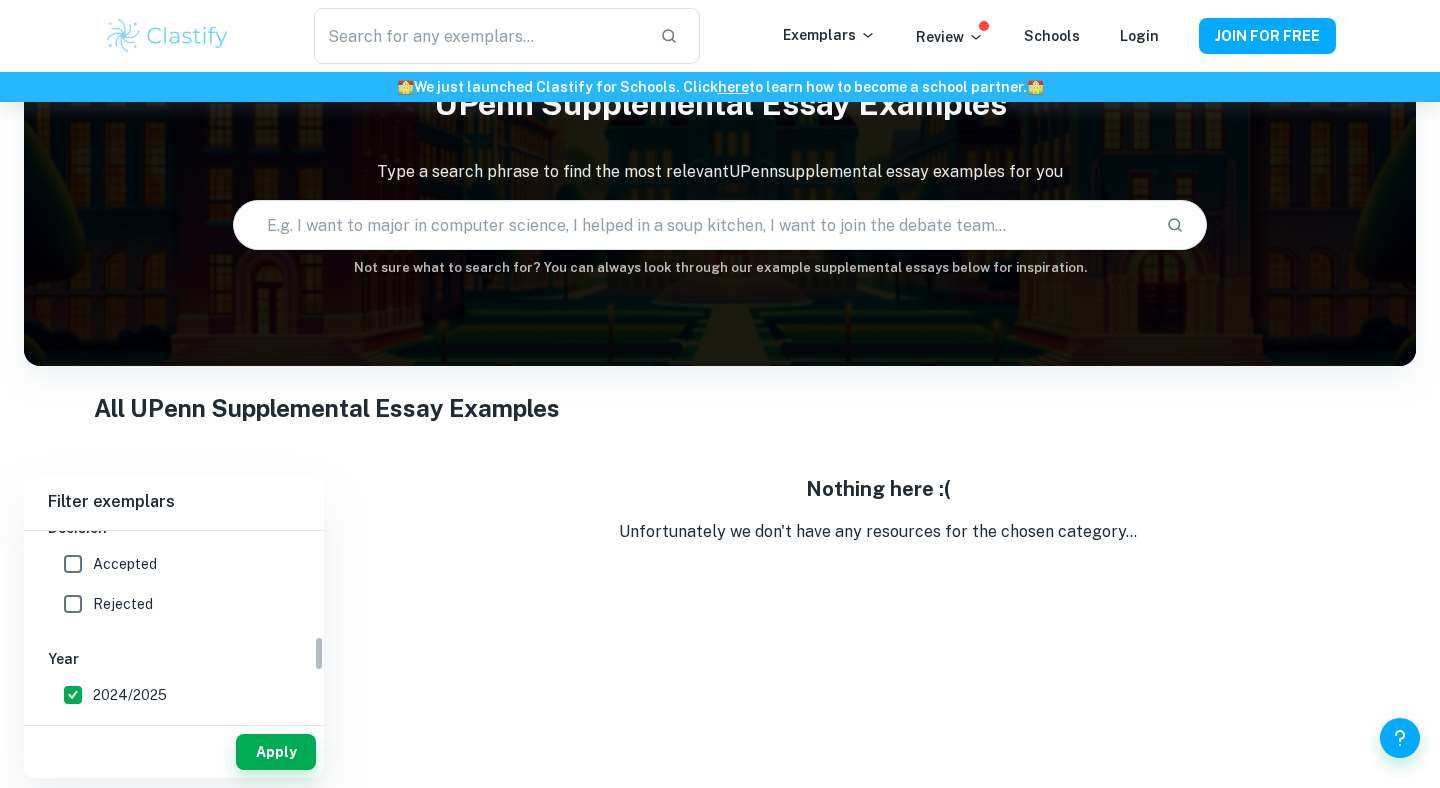 click on "2024/2025" at bounding box center [130, 695] 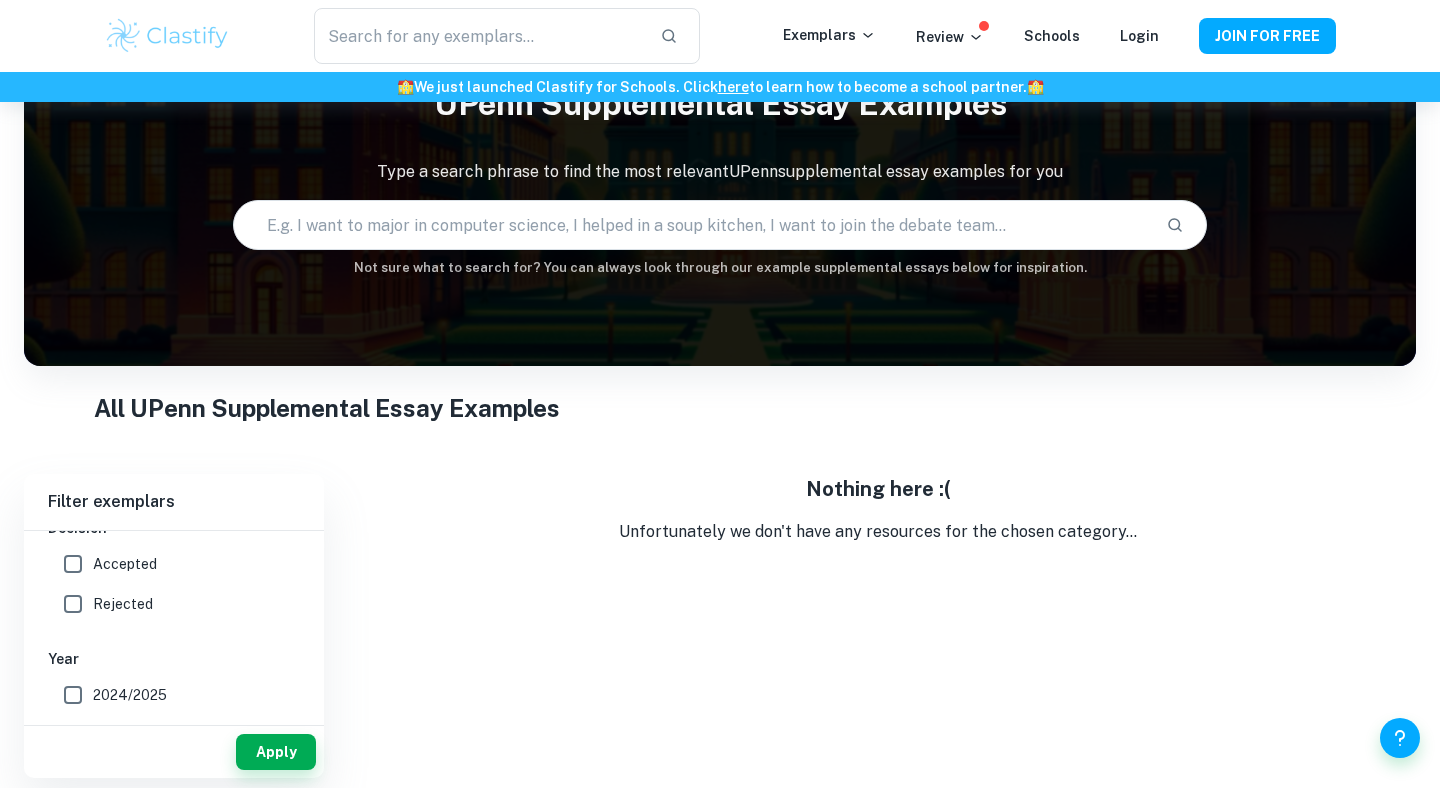 click on "Accepted" at bounding box center (168, 564) 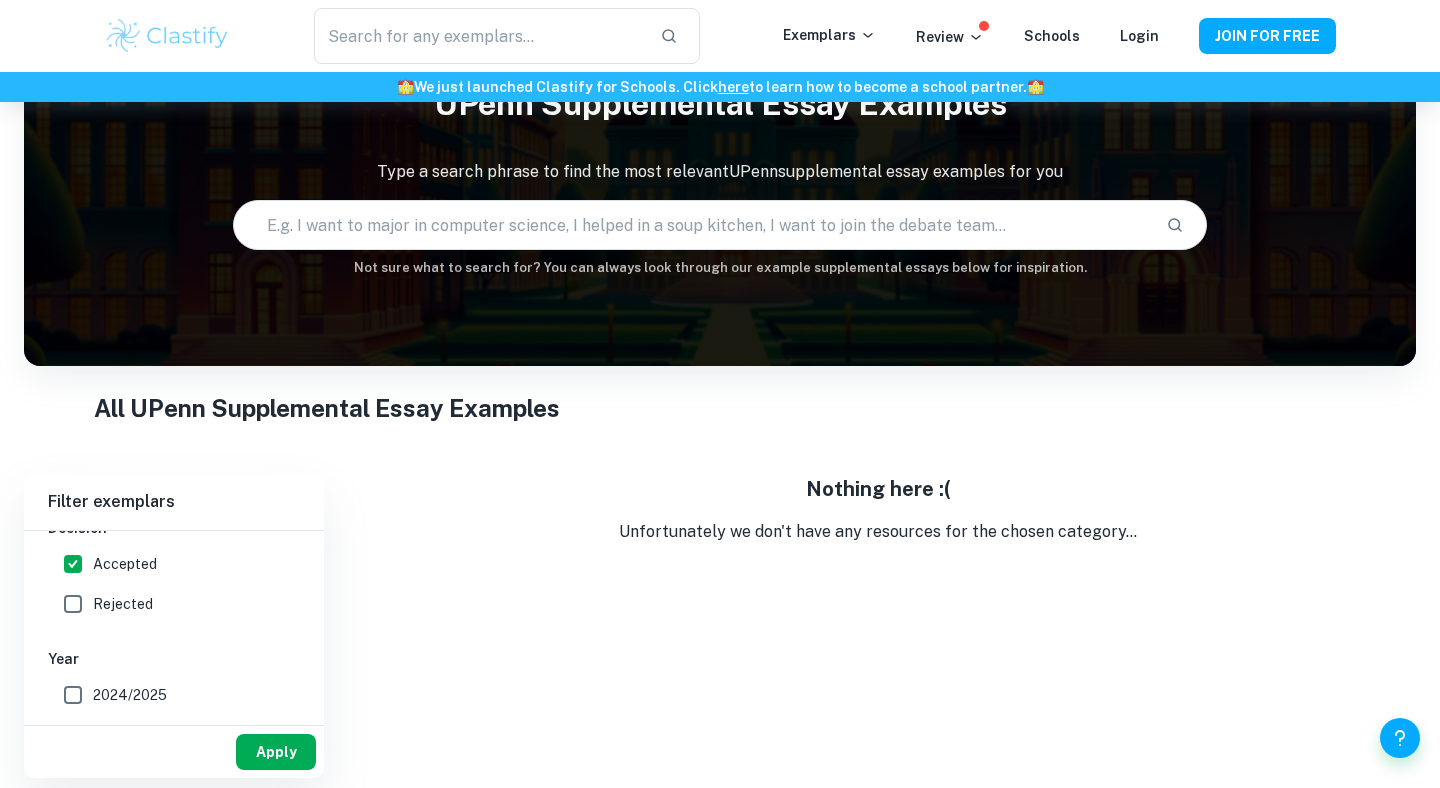 click on "Apply" at bounding box center (276, 752) 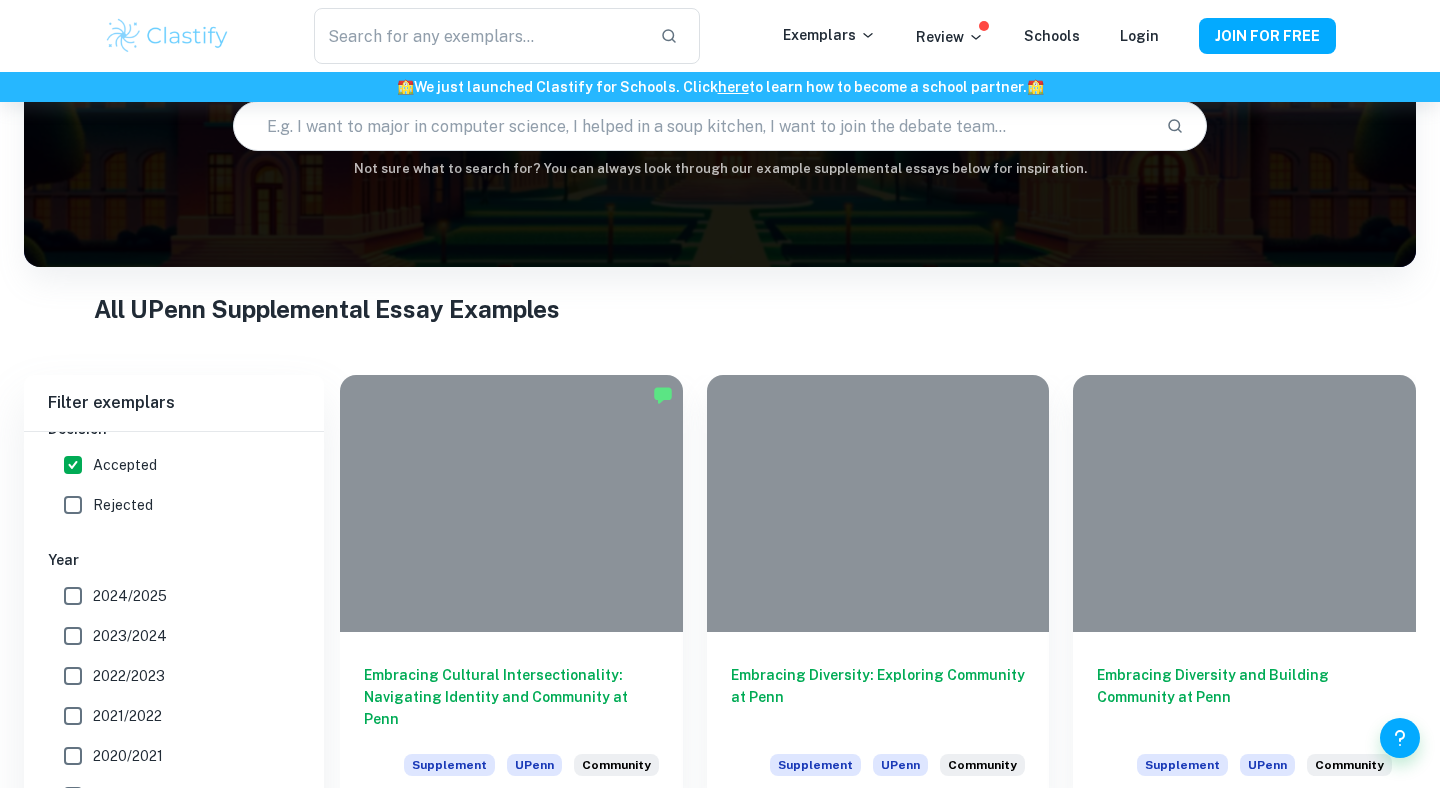scroll, scrollTop: 312, scrollLeft: 0, axis: vertical 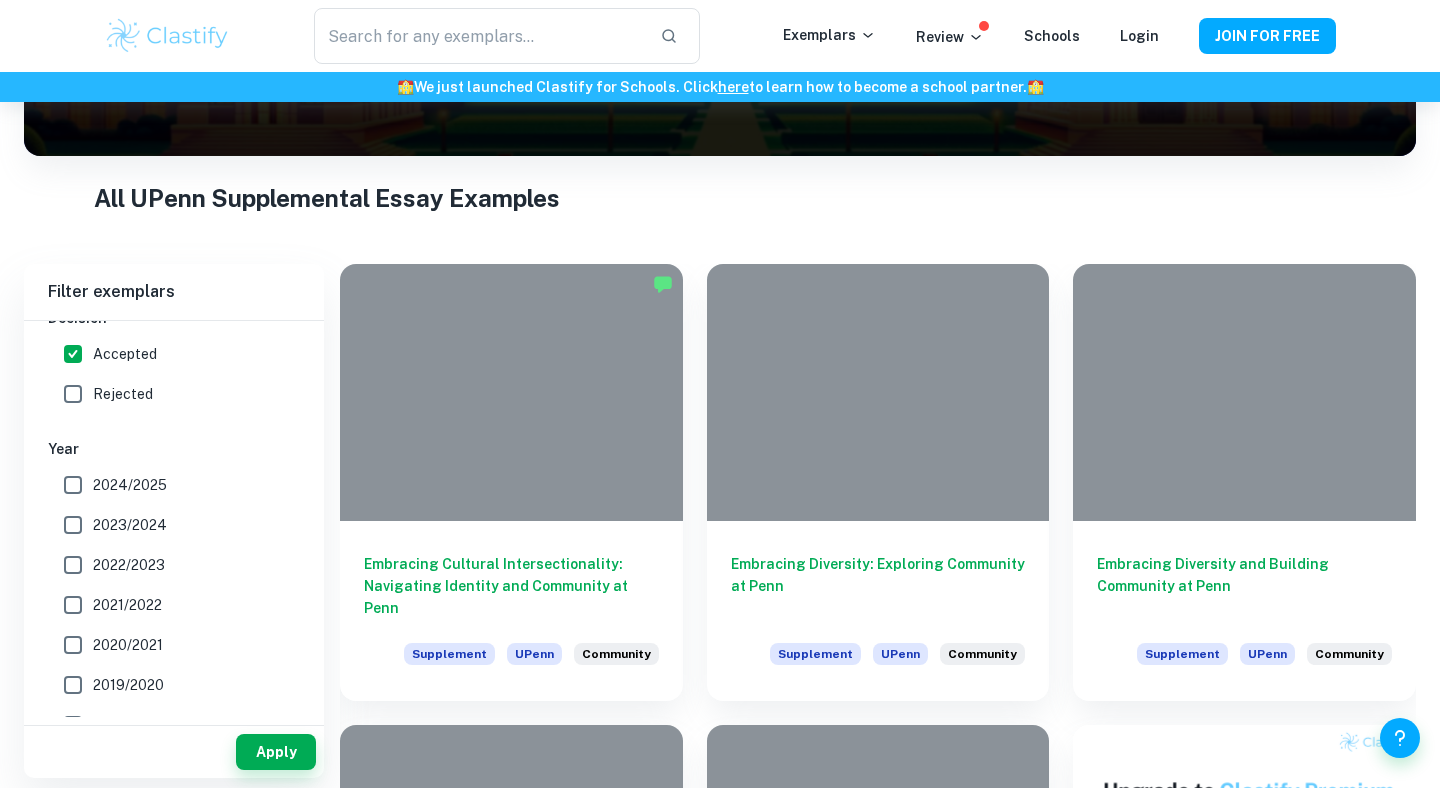 click at bounding box center (511, 392) 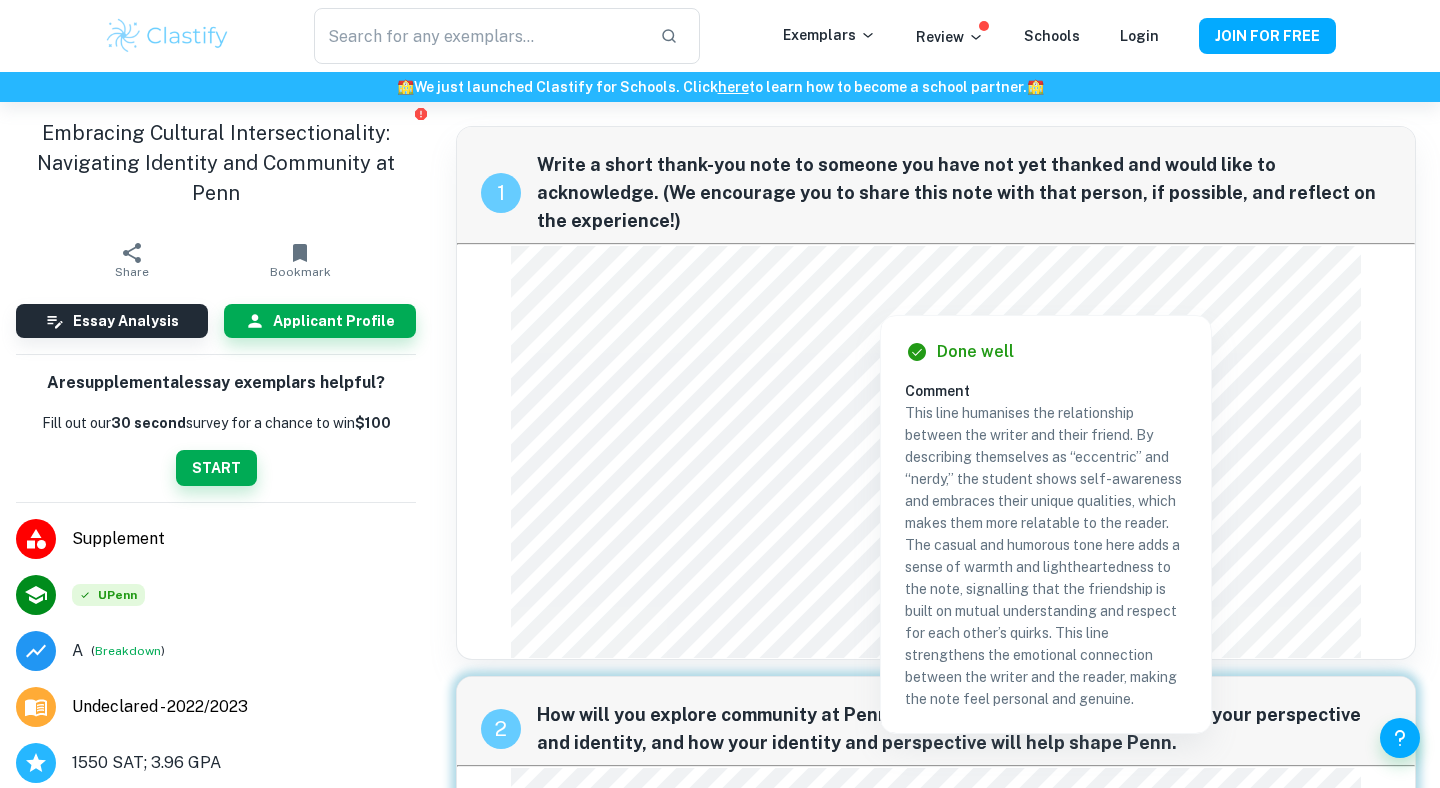 click at bounding box center (879, 295) 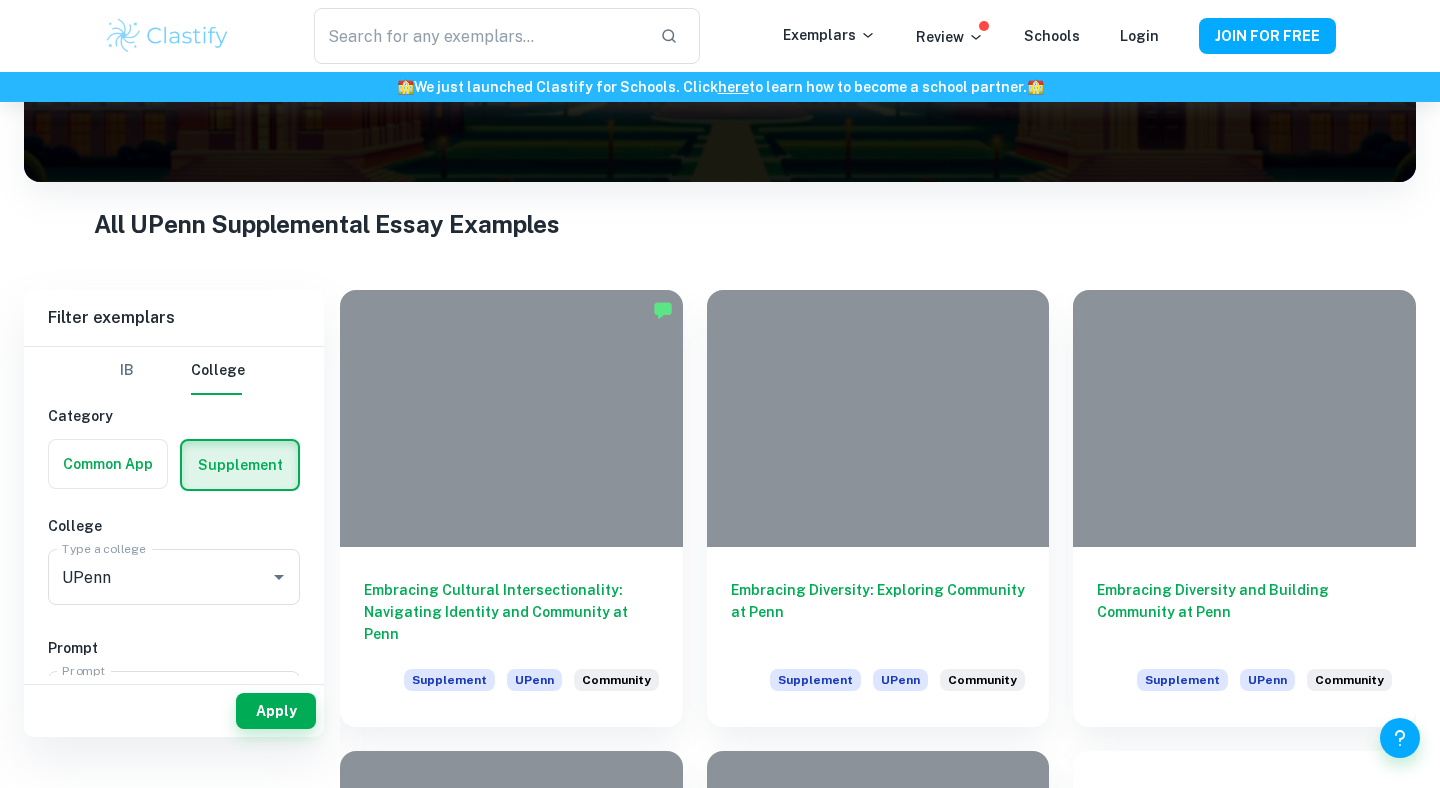 scroll, scrollTop: 536, scrollLeft: 0, axis: vertical 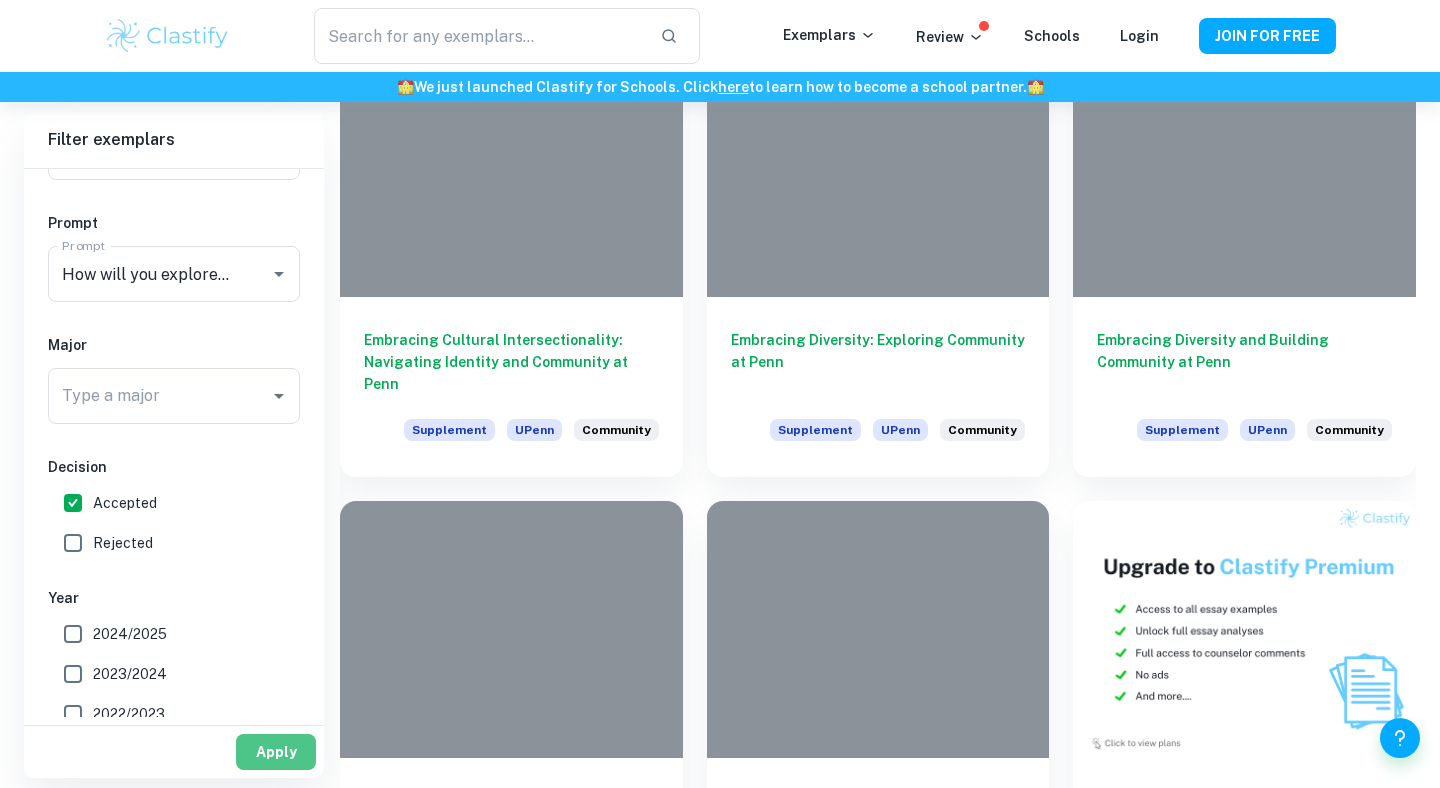 click on "Apply" at bounding box center (276, 752) 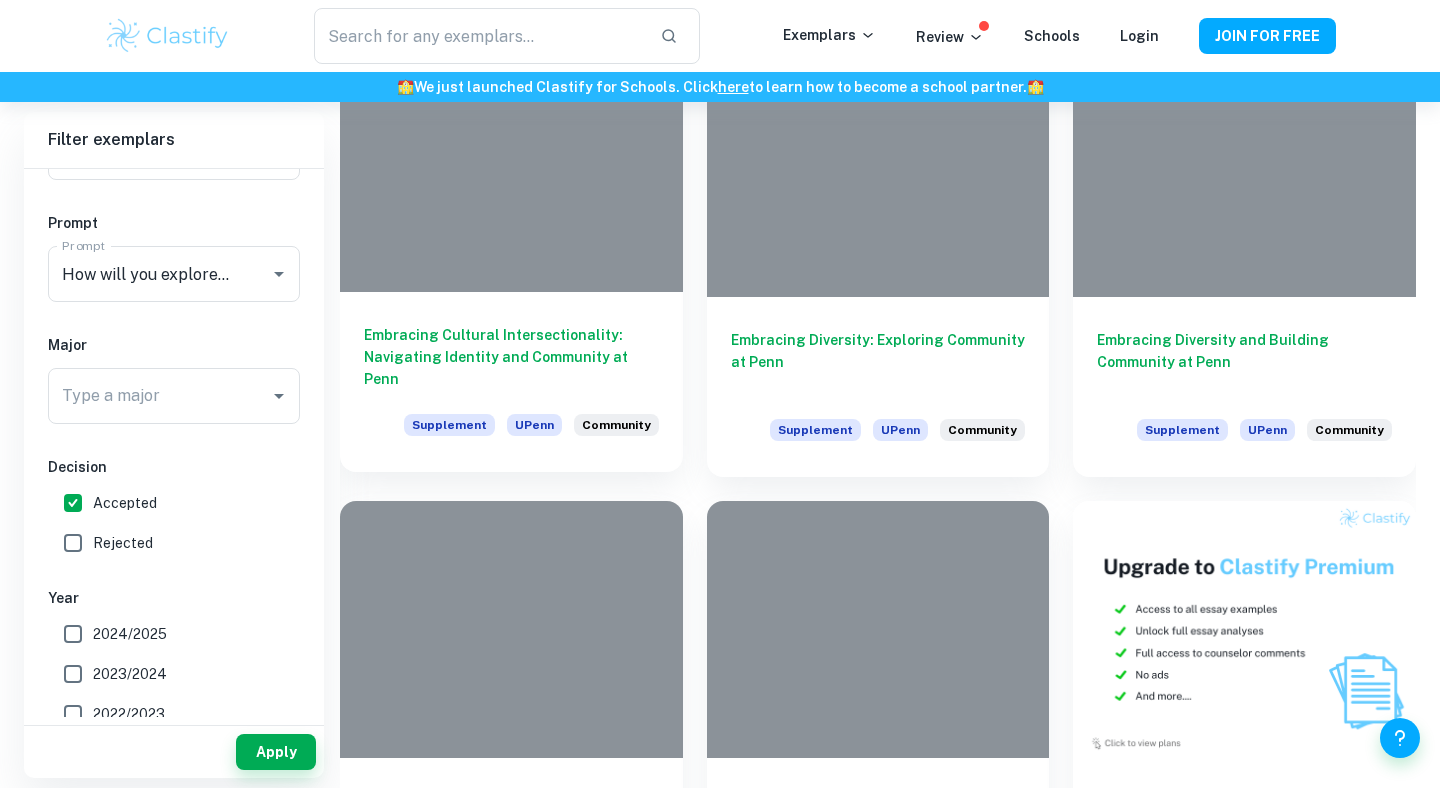click at bounding box center (511, 163) 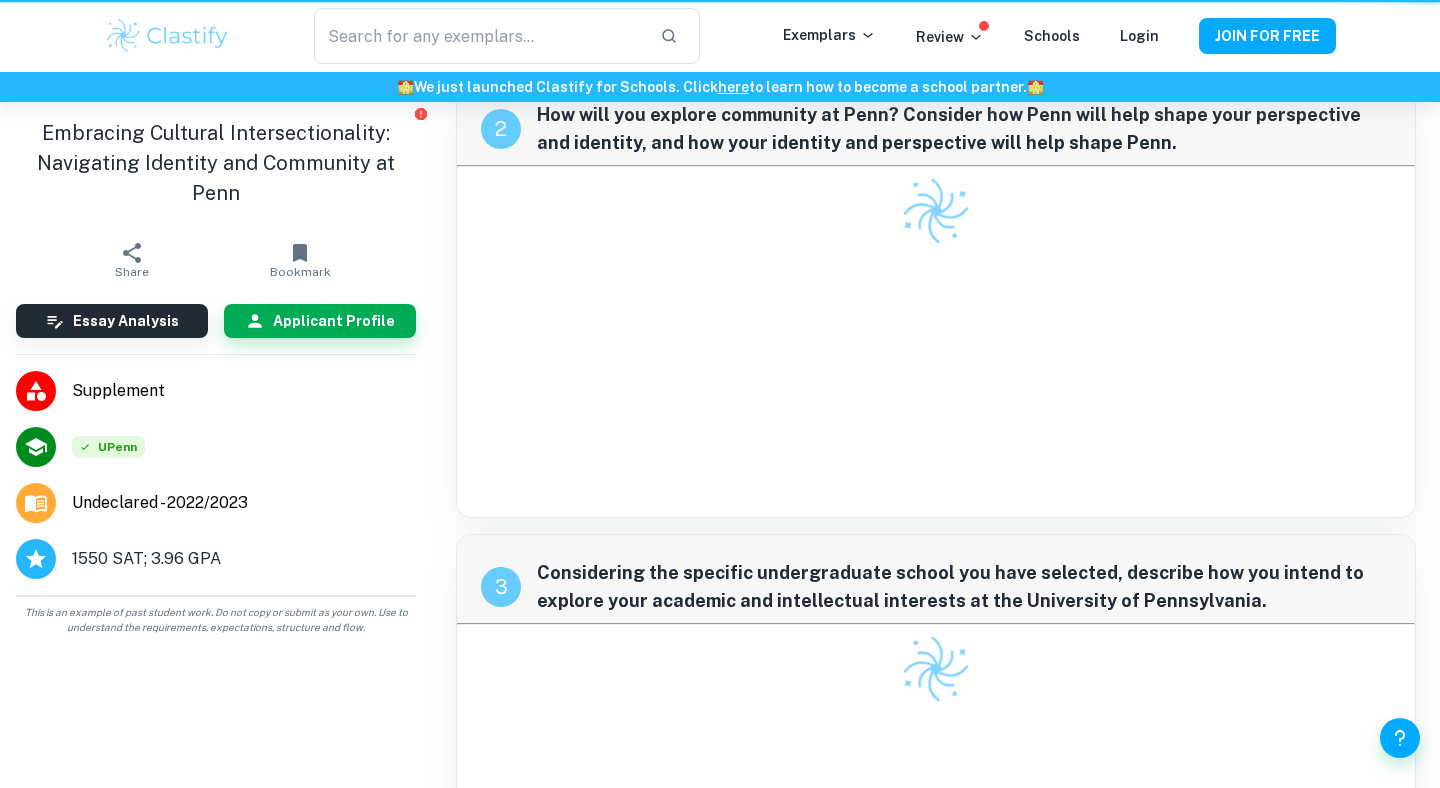 click at bounding box center (936, -247) 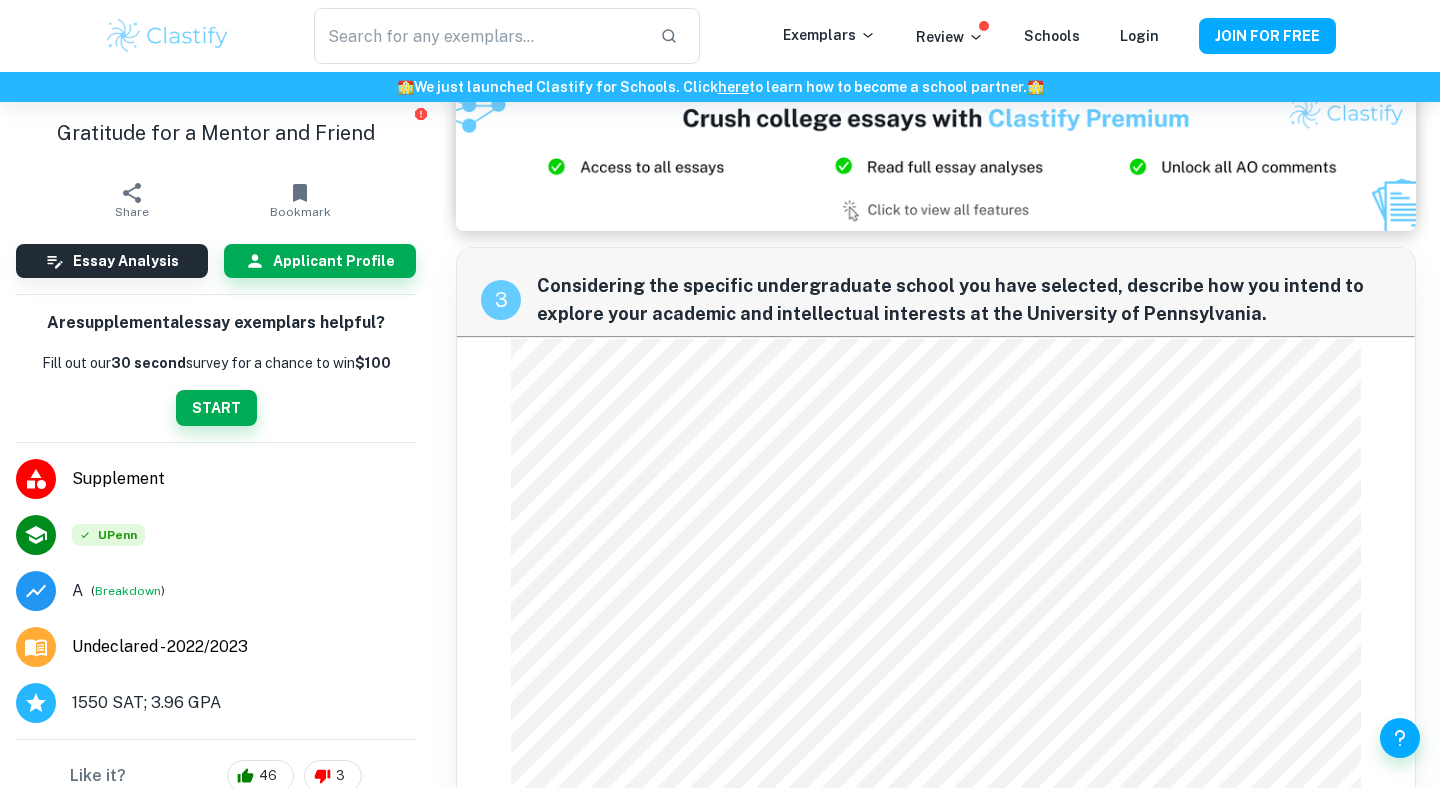 scroll, scrollTop: 1254, scrollLeft: 0, axis: vertical 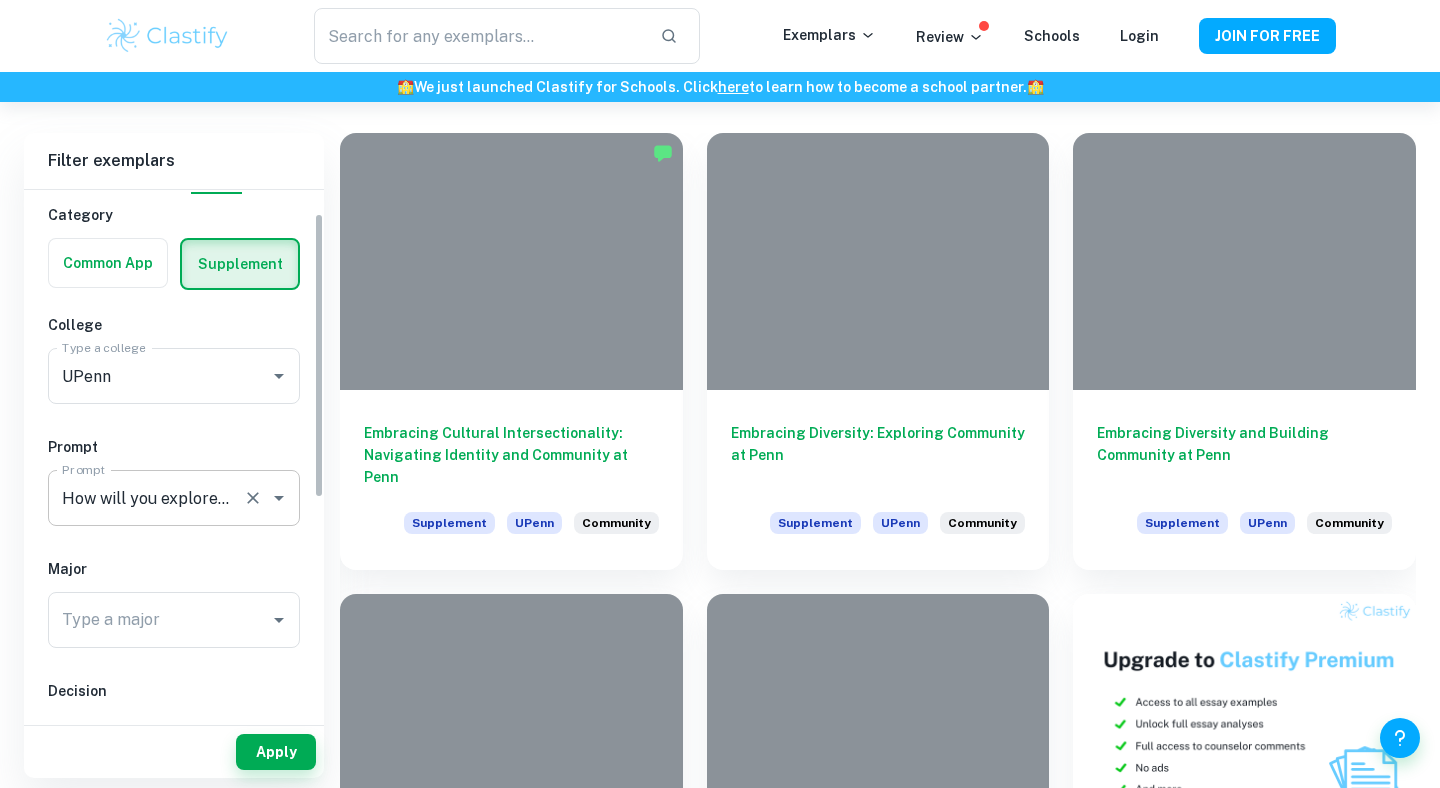 click on "How will you explore community at Penn? Consider how Penn will help shape your perspective and identity, and how your identity and perspective will help shape Penn." at bounding box center (146, 498) 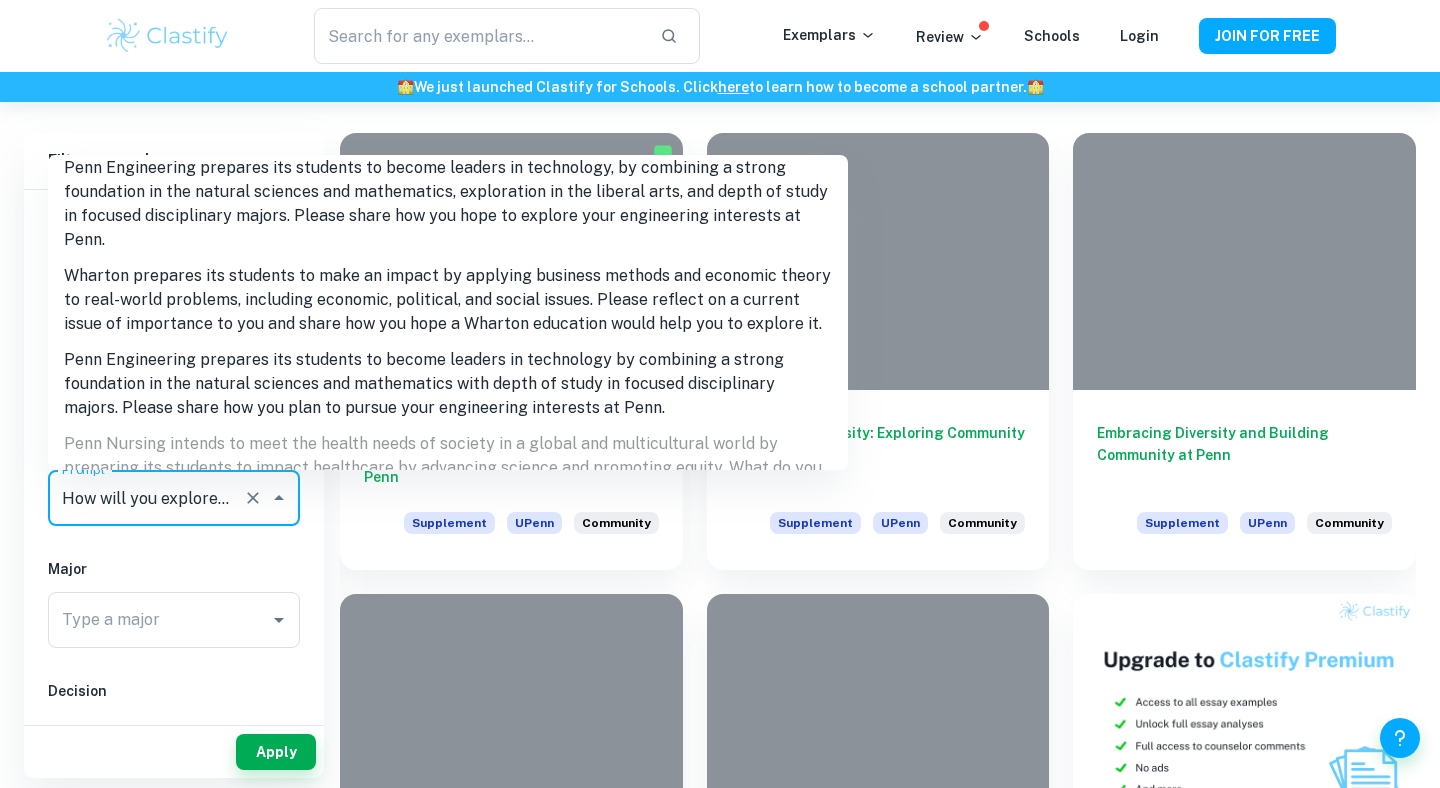 scroll, scrollTop: 331, scrollLeft: 0, axis: vertical 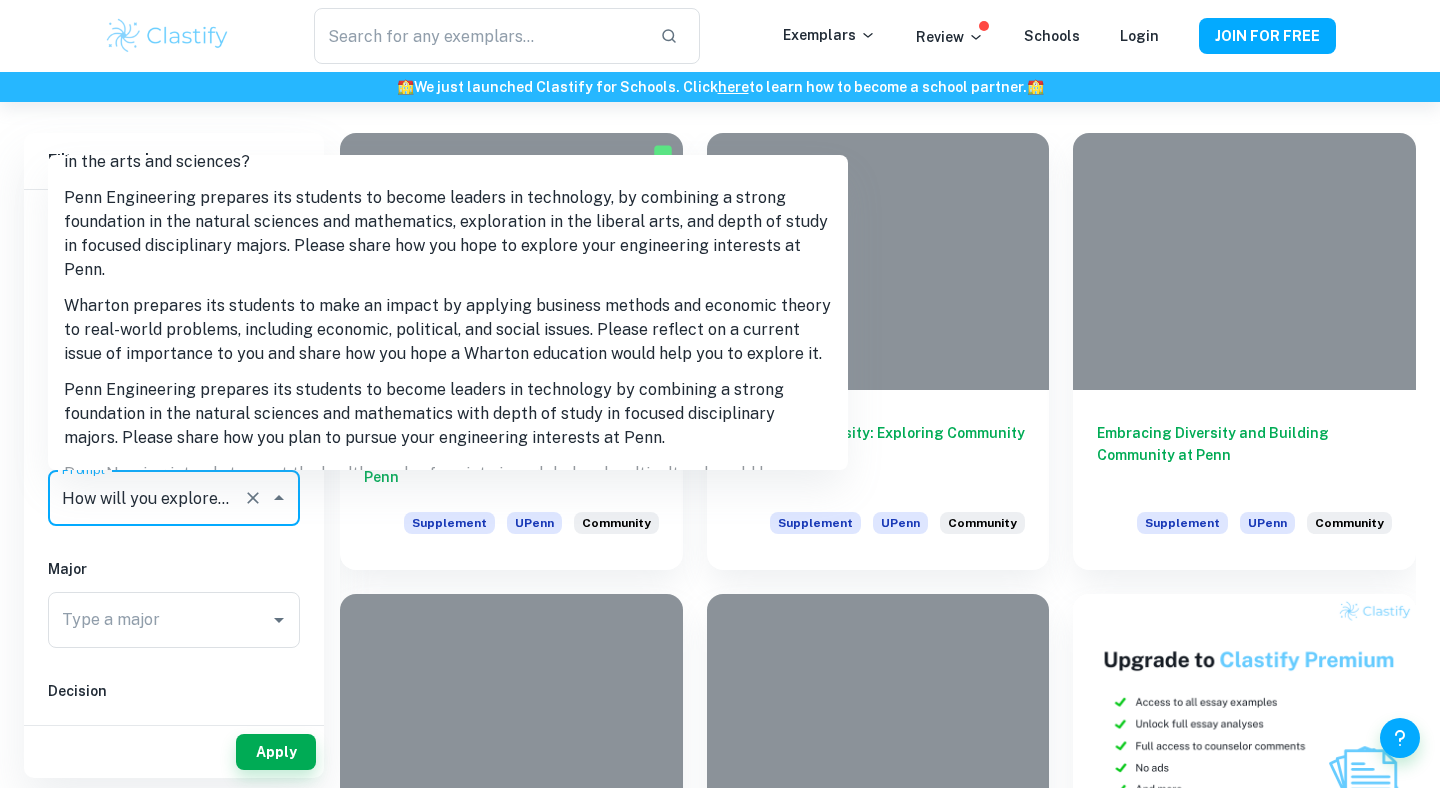 click on "Wharton prepares its students to make an impact by applying business methods and economic theory to real-world problems, including economic, political, and social issues. Please reflect on a current issue of importance to you and share how you hope a Wharton education would help you to explore it." at bounding box center (448, 330) 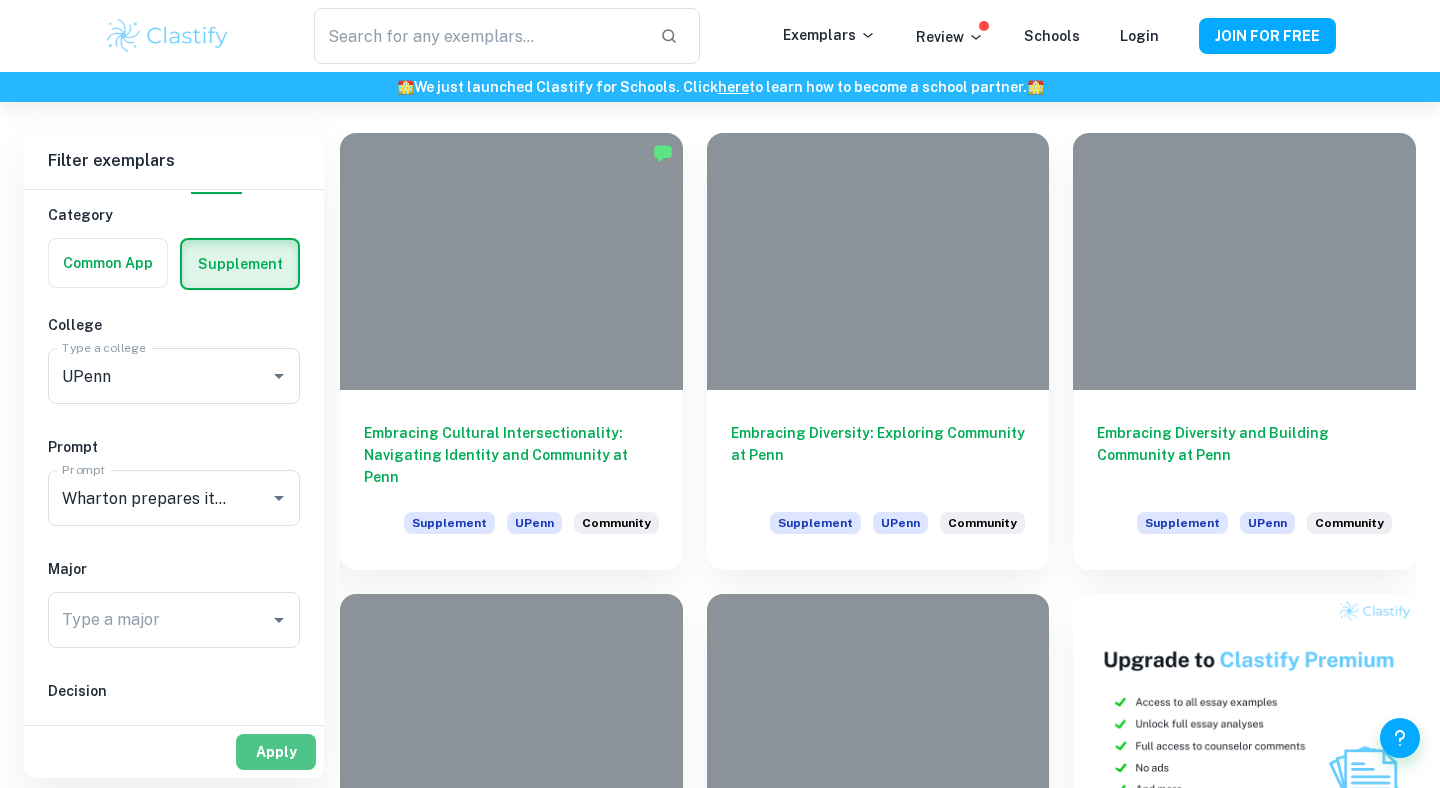 click on "Apply" at bounding box center (276, 752) 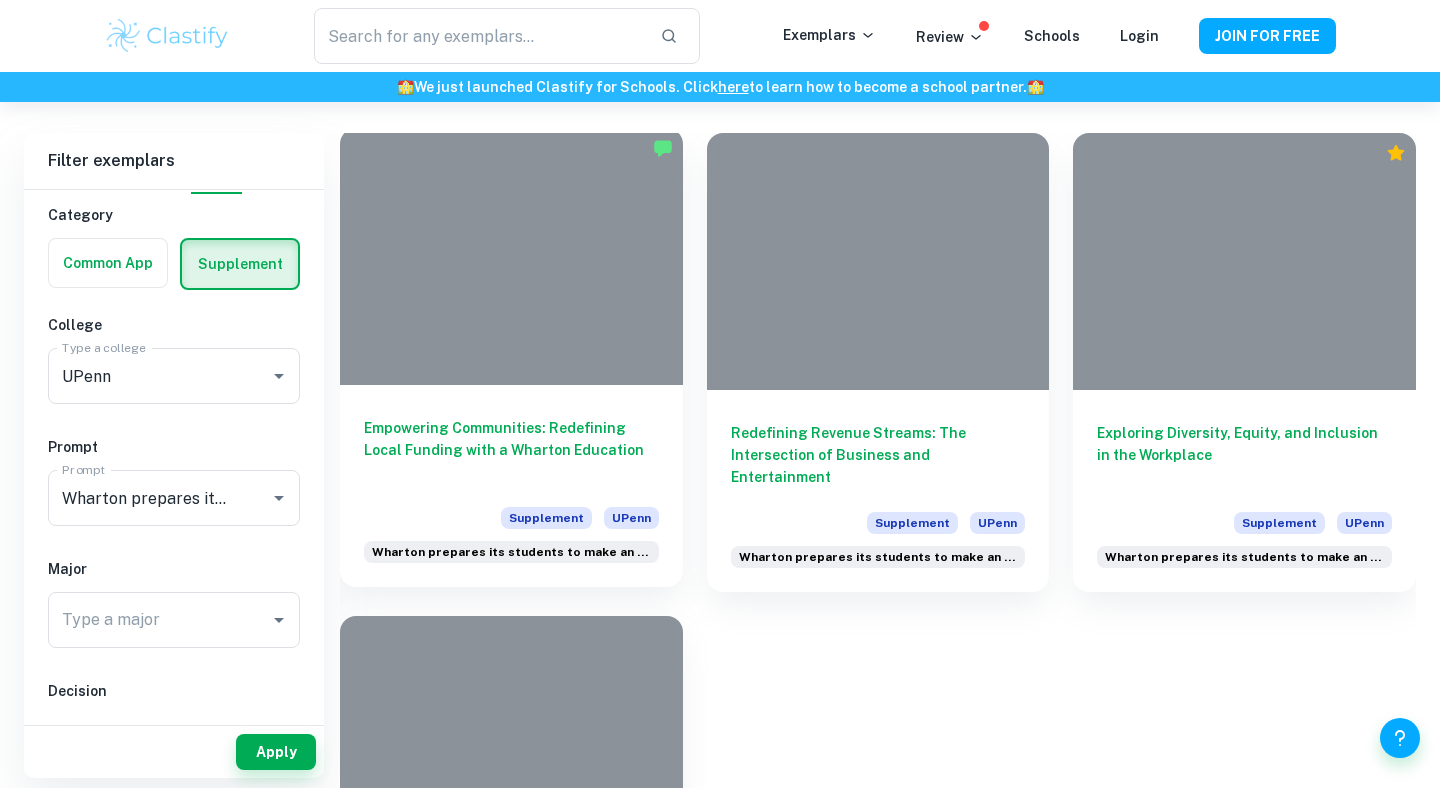click on "Empowering Communities: Redefining Local Funding with a Wharton Education Supplement UPenn Wharton prepares its students to make an impact by applying business method" at bounding box center [511, 486] 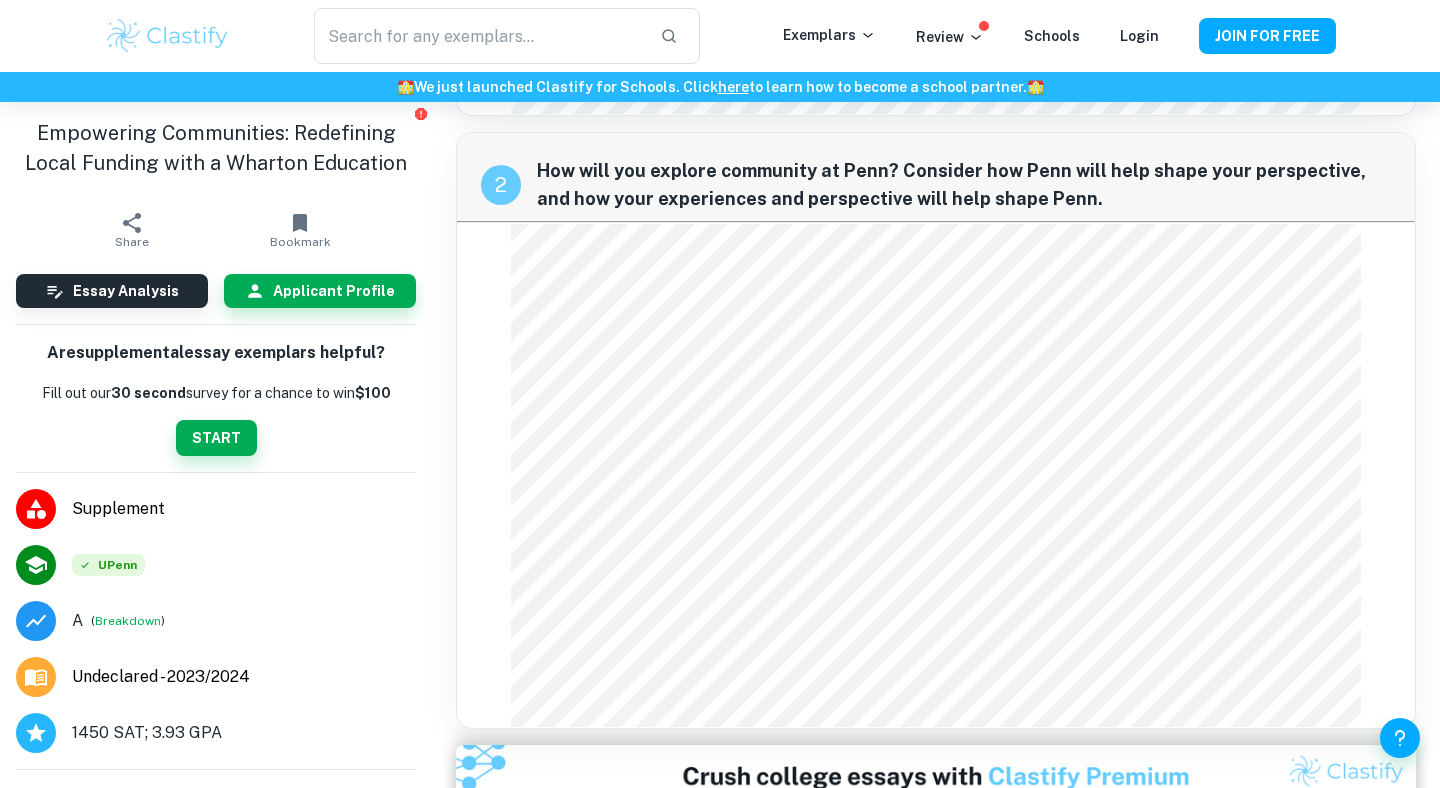 scroll, scrollTop: 657, scrollLeft: 0, axis: vertical 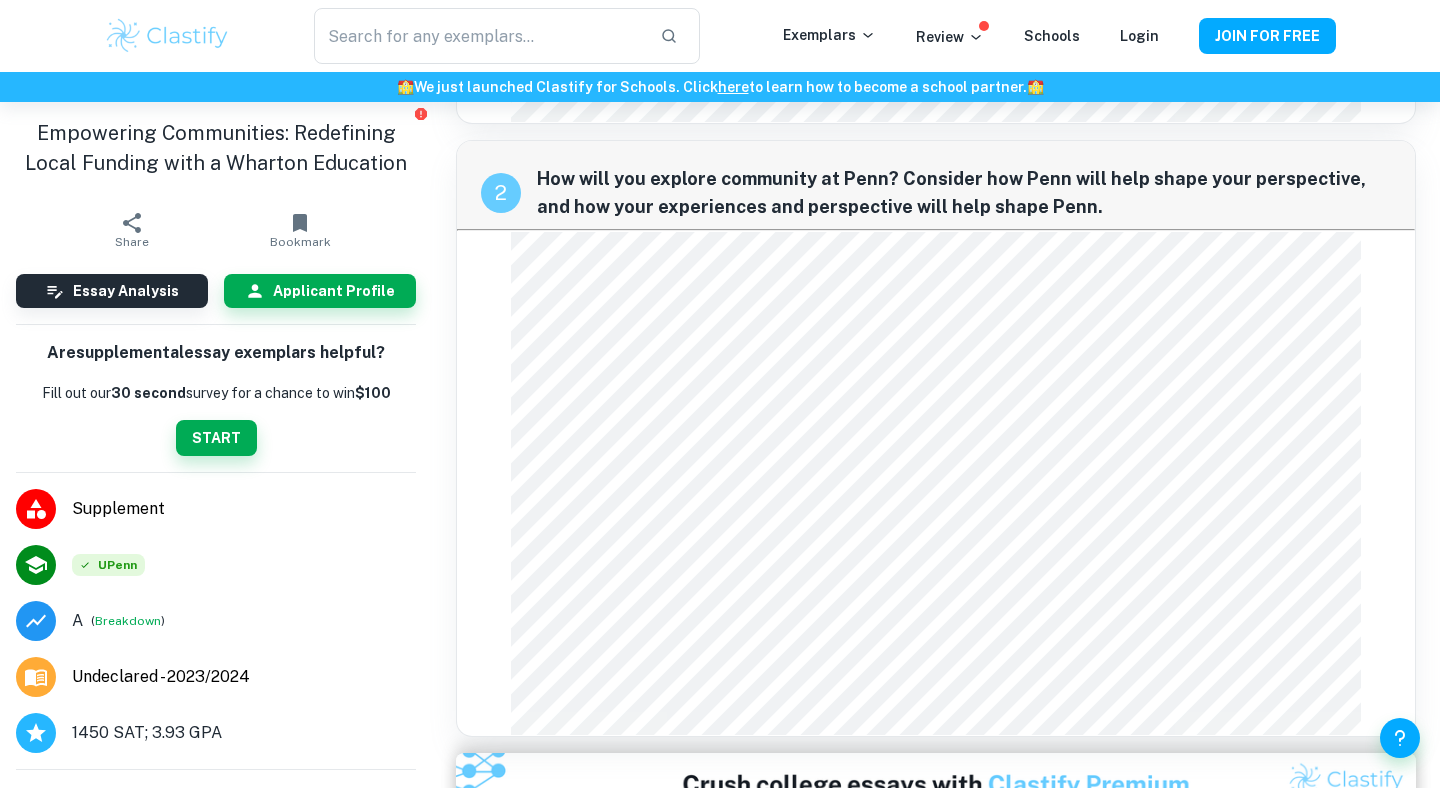 drag, startPoint x: 509, startPoint y: 229, endPoint x: 619, endPoint y: 738, distance: 520.7504 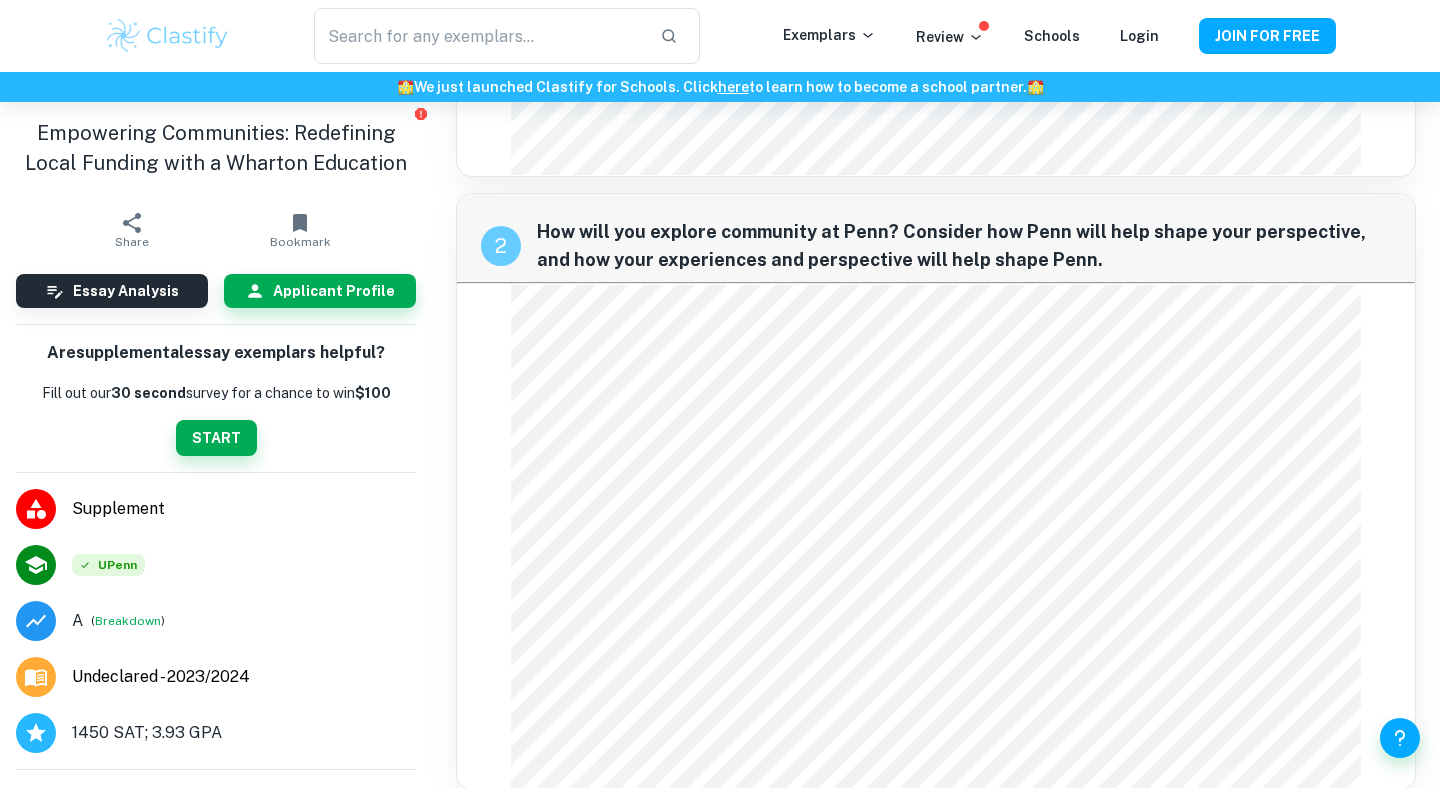 scroll, scrollTop: 614, scrollLeft: 0, axis: vertical 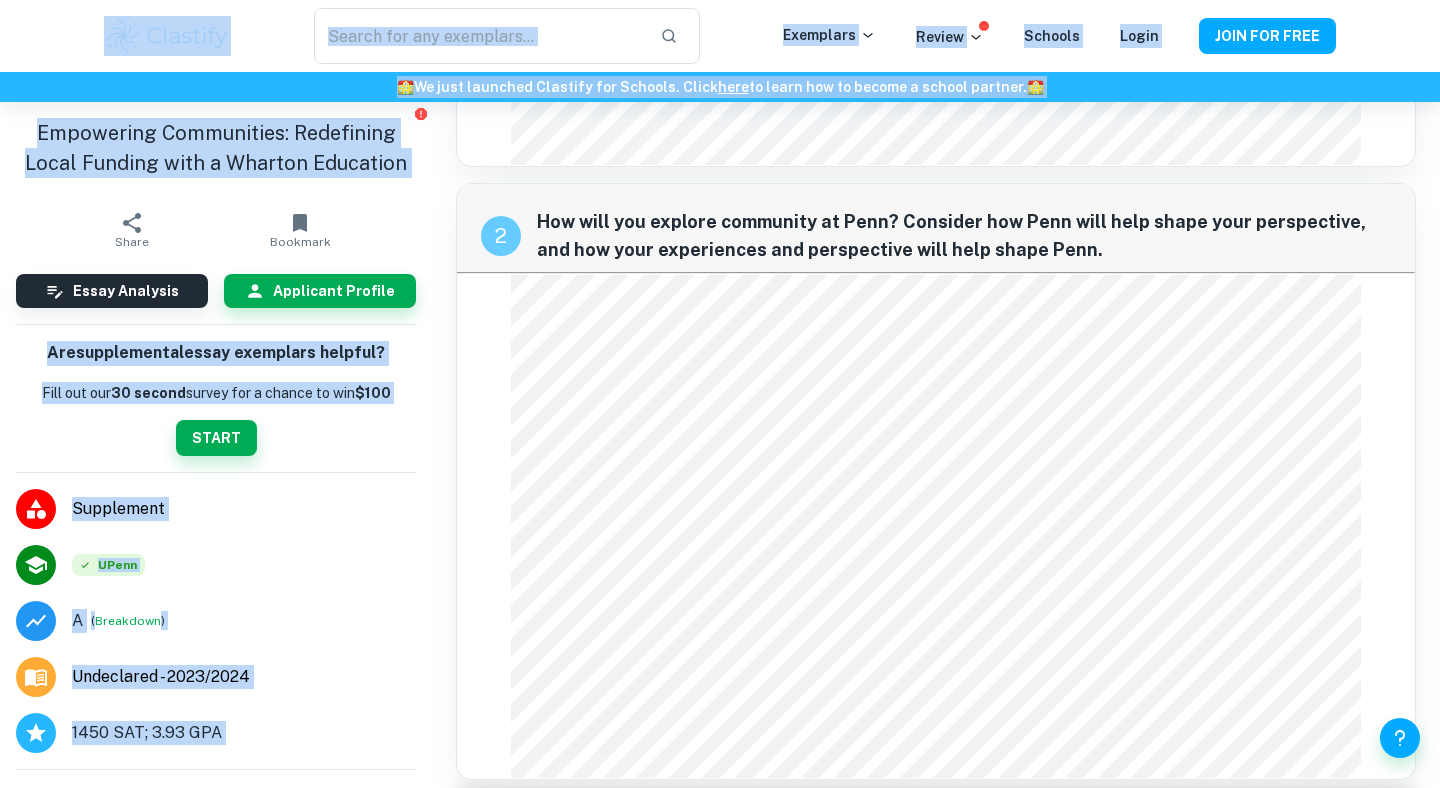 click on "1 Write a short thank-you note to someone you have not yet thanked and would like to acknowledge. (We encourage you to share this note with that person, if possible, and reflect on the experience!) 2 How will you explore community at Penn? Consider how Penn will help shape your perspective, and how your experiences and perspective will help shape Penn.   3 Wharton prepares its students to make an impact by applying business methods and economic theory to real-world problems, including economic, political, and social issues. Please reflect on a current issue of importance to you and share how you hope a Wharton education would help you to explore it." at bounding box center (936, 621) 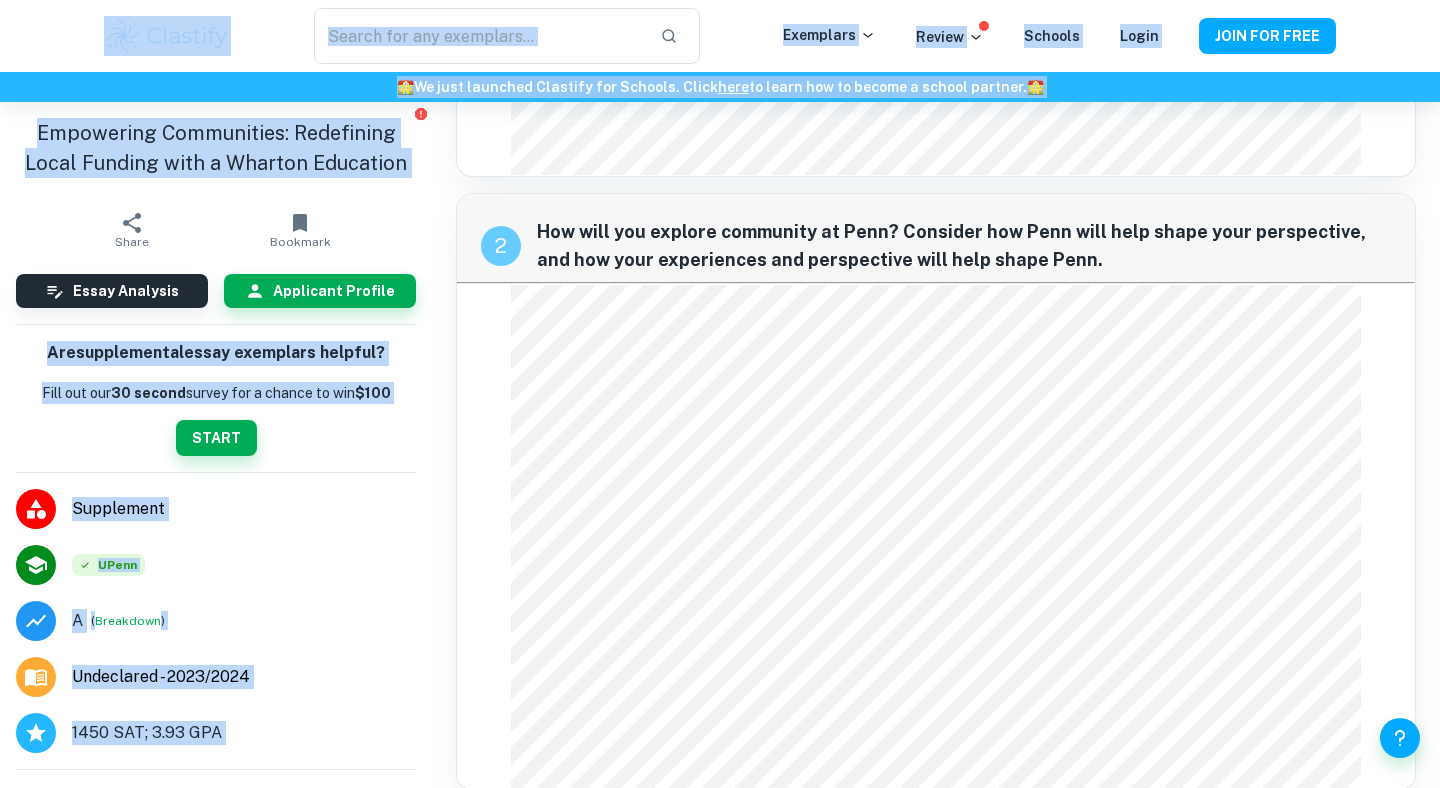 scroll, scrollTop: 601, scrollLeft: 0, axis: vertical 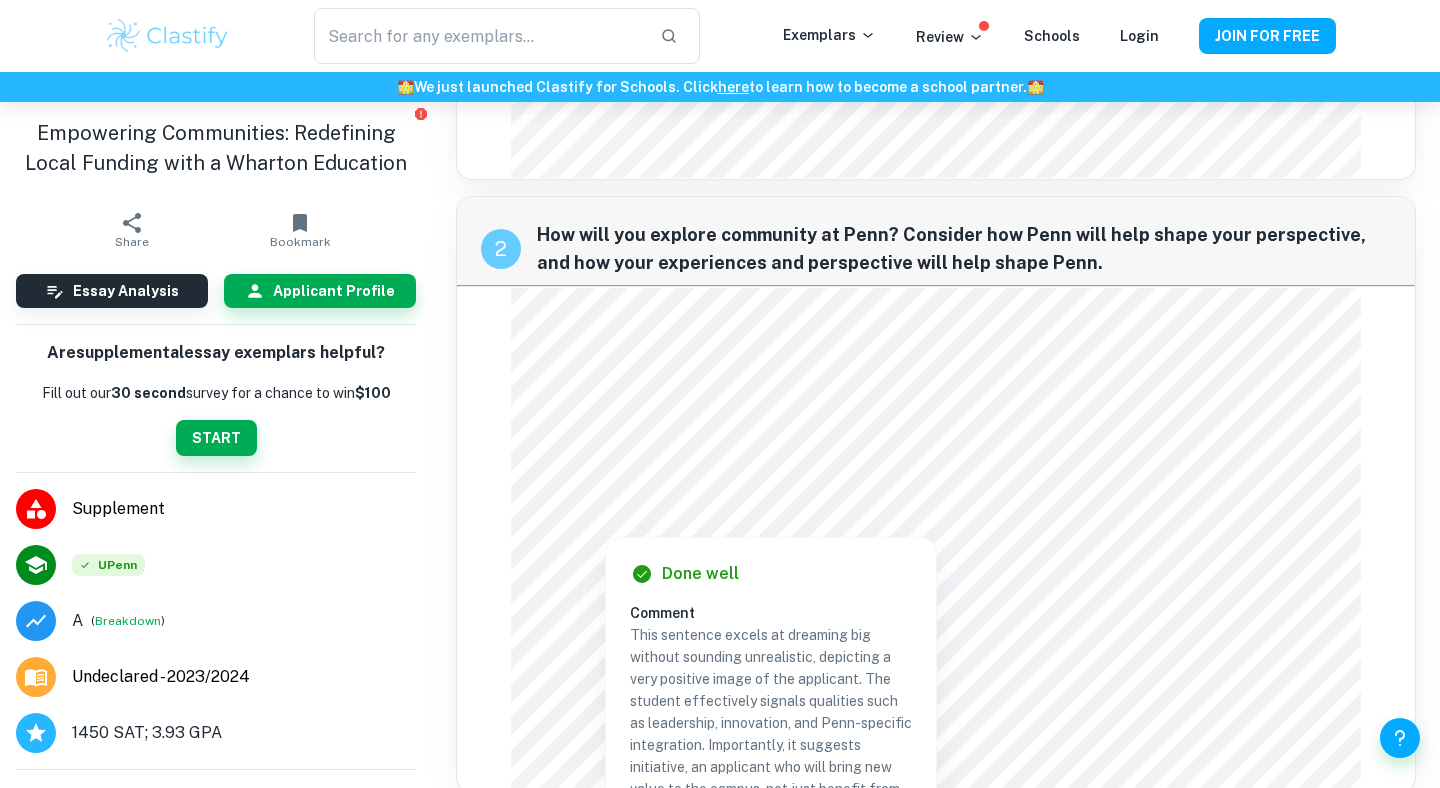 click at bounding box center (929, 463) 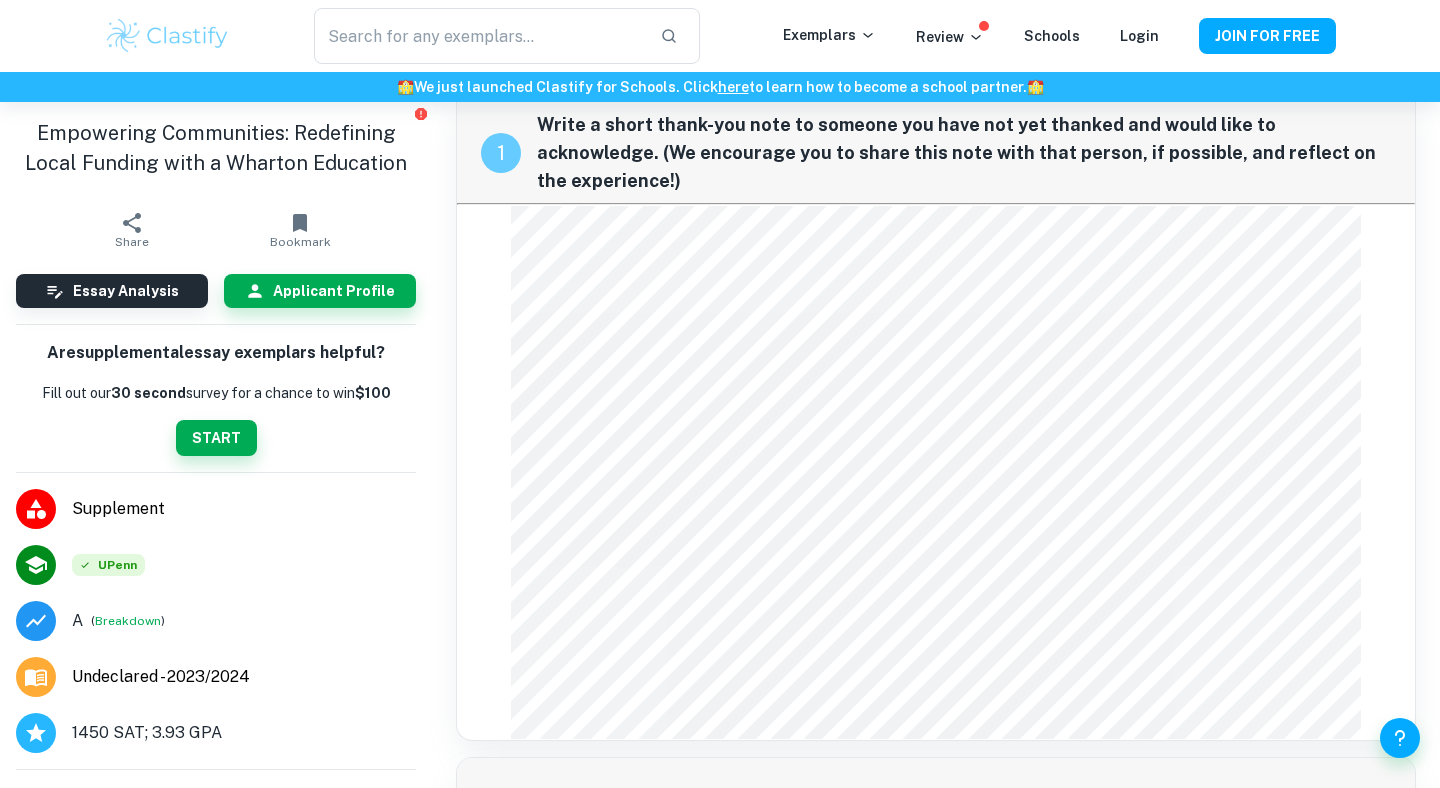 scroll, scrollTop: 0, scrollLeft: 0, axis: both 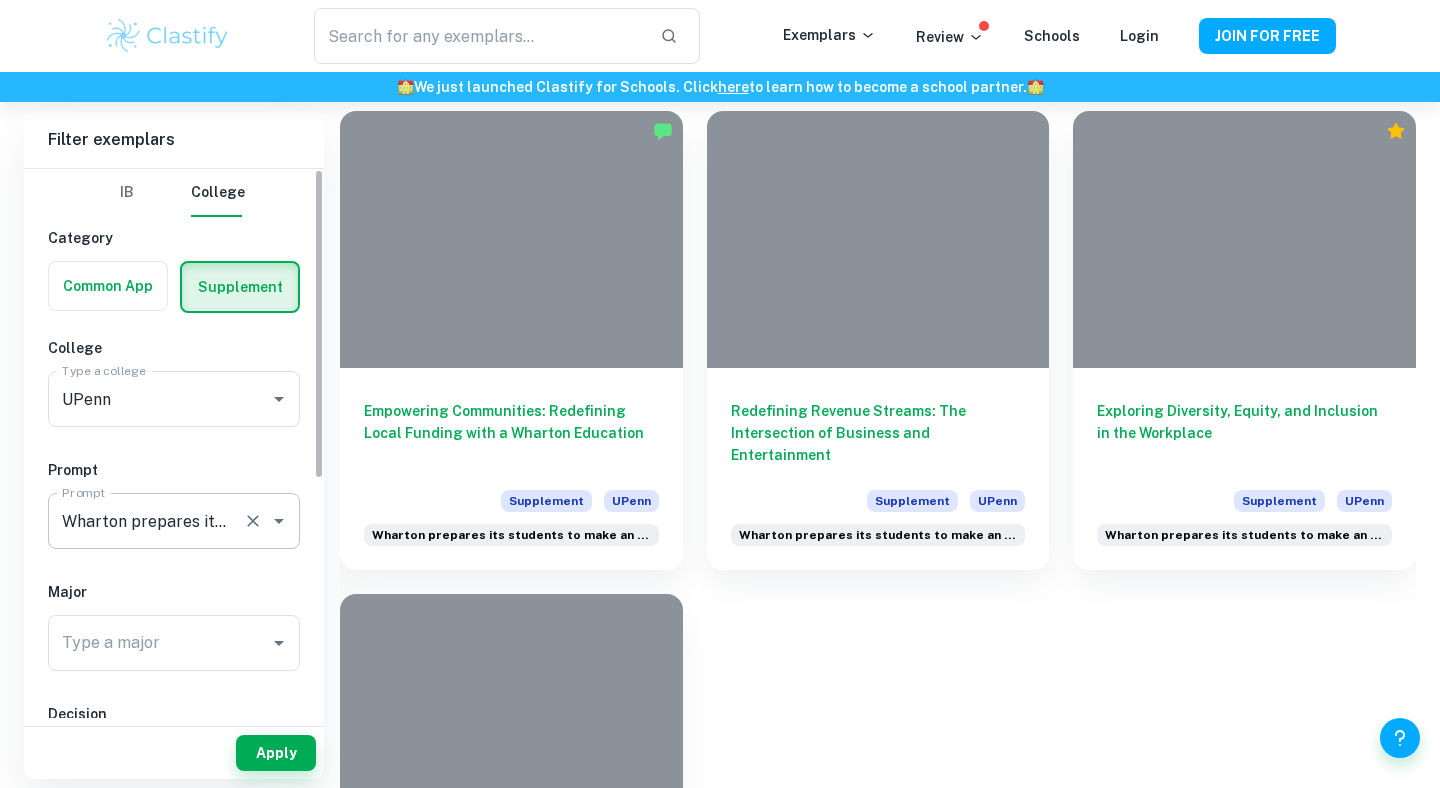 click on "Wharton prepares its students to make an impact by applying business methods and economic theory to real-world problems, including economic, political, and social issues. Please reflect on a current issue of importance to you and share how you hope a Wharton education would help you to explore it." at bounding box center [146, 521] 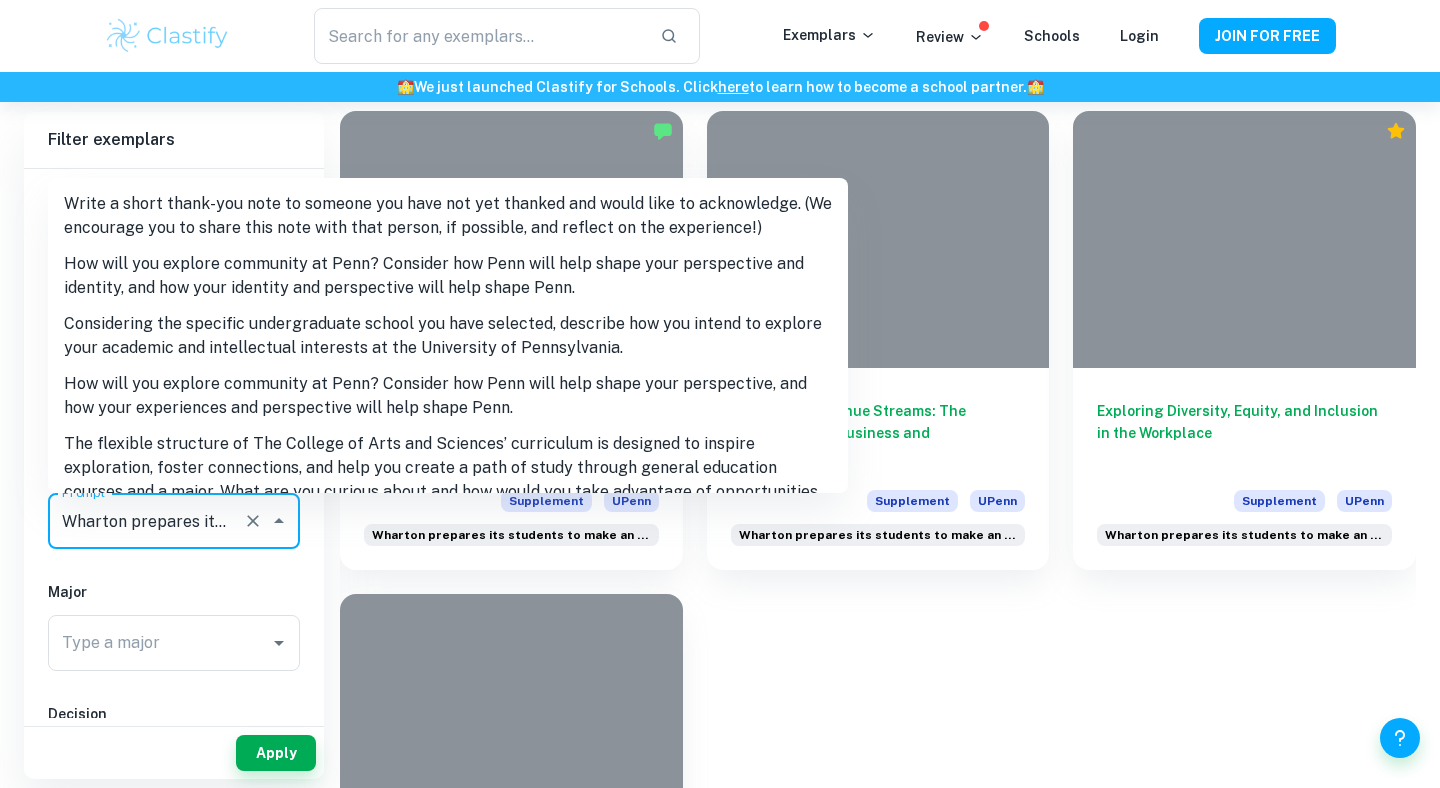 scroll, scrollTop: 209, scrollLeft: 0, axis: vertical 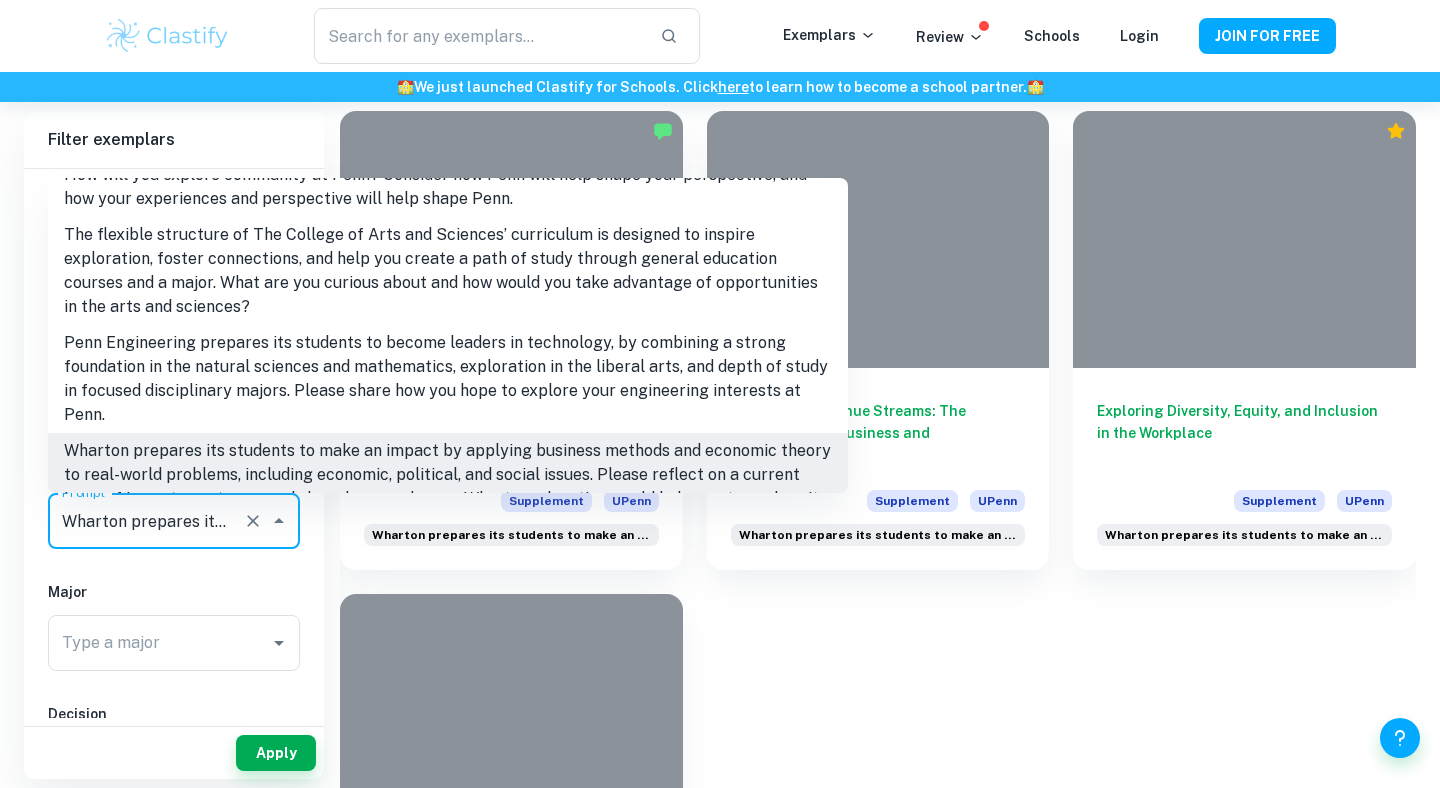 click on "Wharton prepares its students to make an impact by applying business methods and economic theory to real-world problems, including economic, political, and social issues. Please reflect on a current issue of importance to you and share how you hope a Wharton education would help you to explore it." at bounding box center [448, 475] 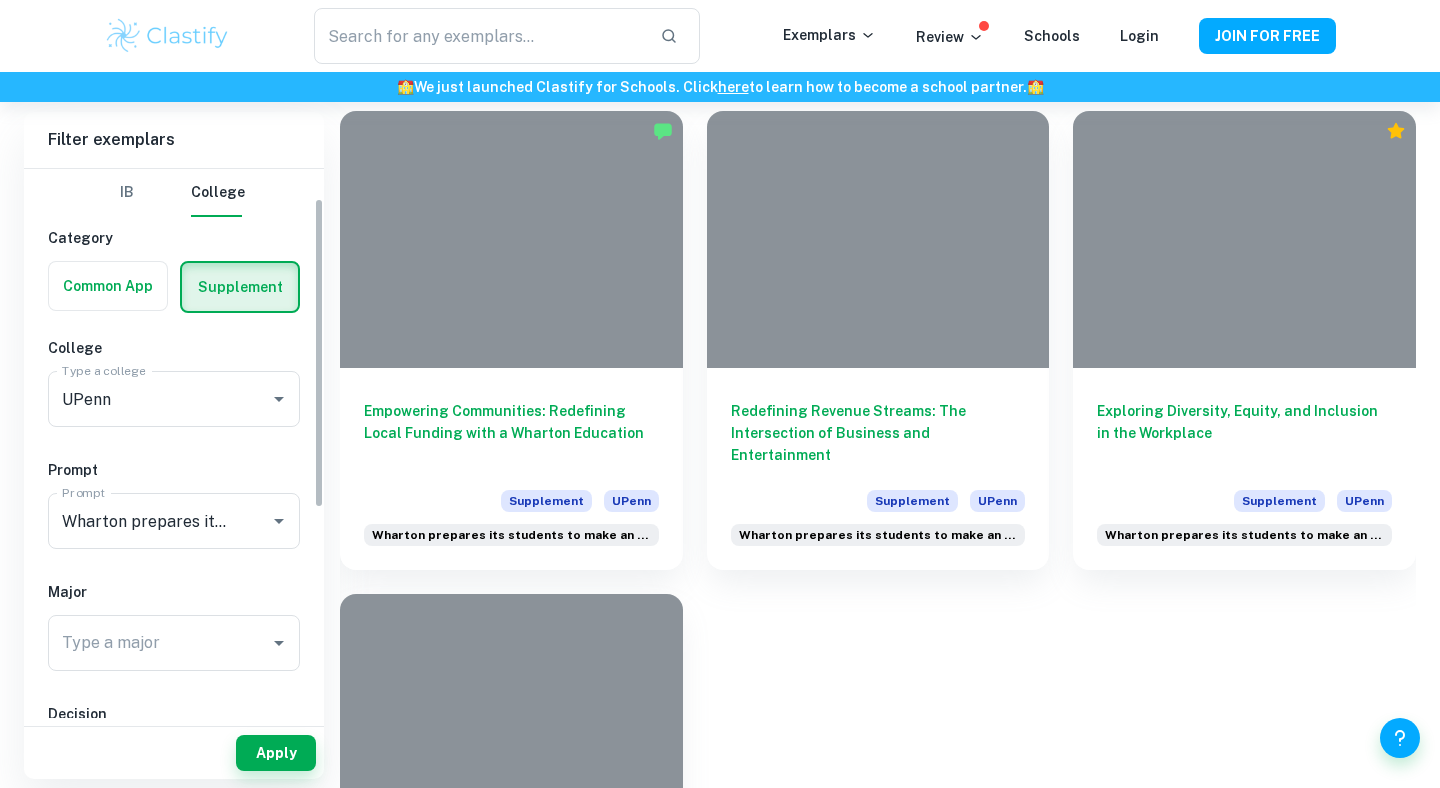 scroll, scrollTop: 301, scrollLeft: 0, axis: vertical 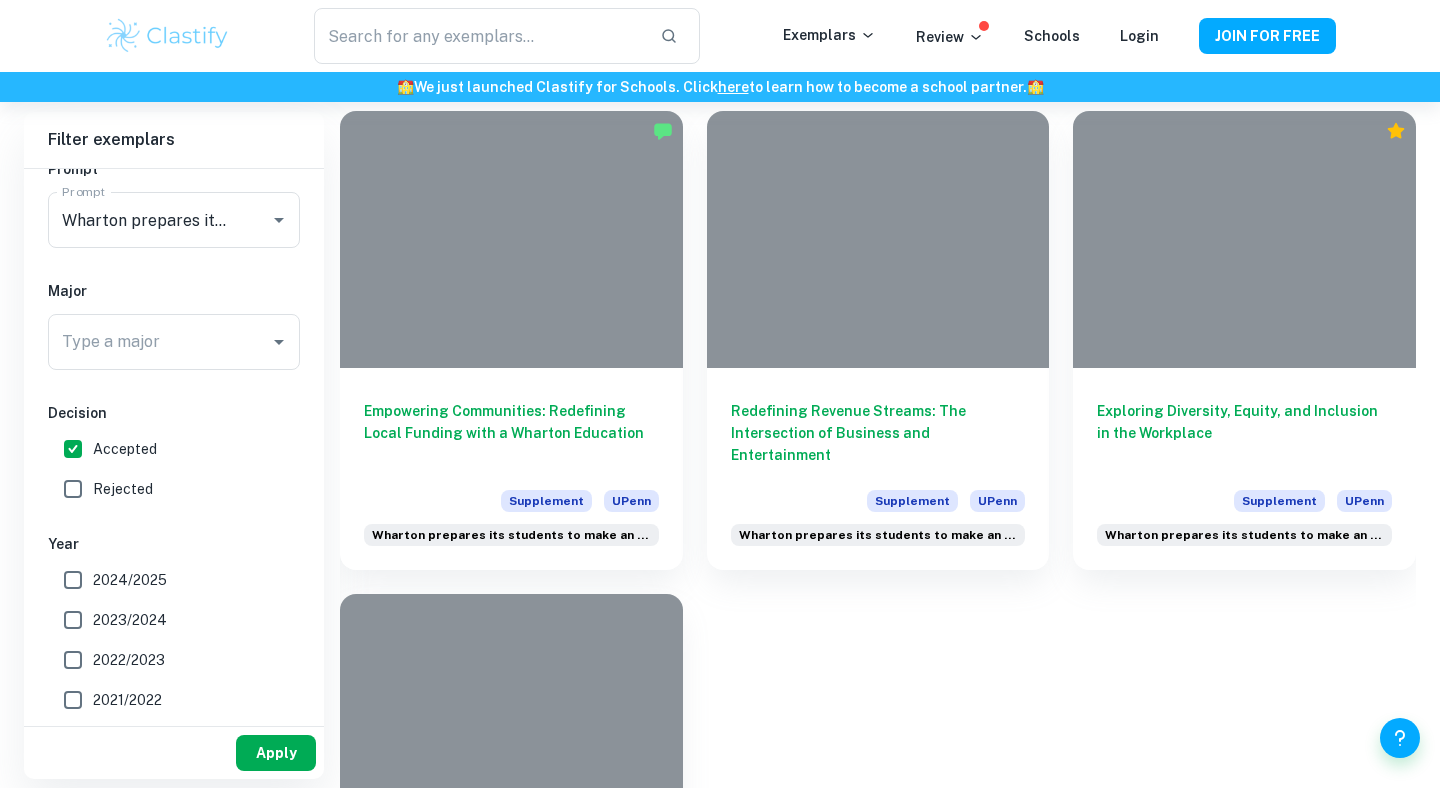 click on "Apply" at bounding box center (276, 753) 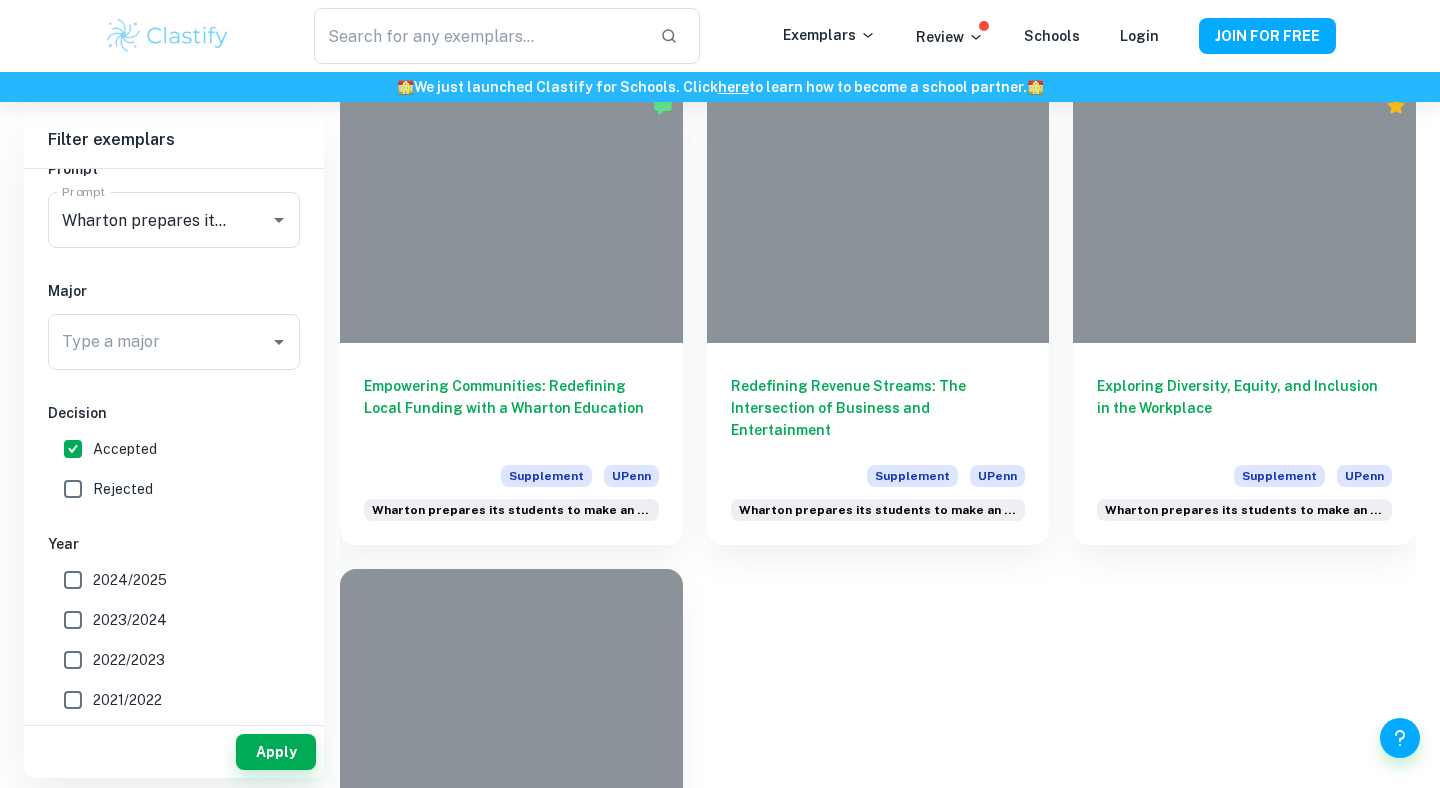 scroll, scrollTop: 493, scrollLeft: 0, axis: vertical 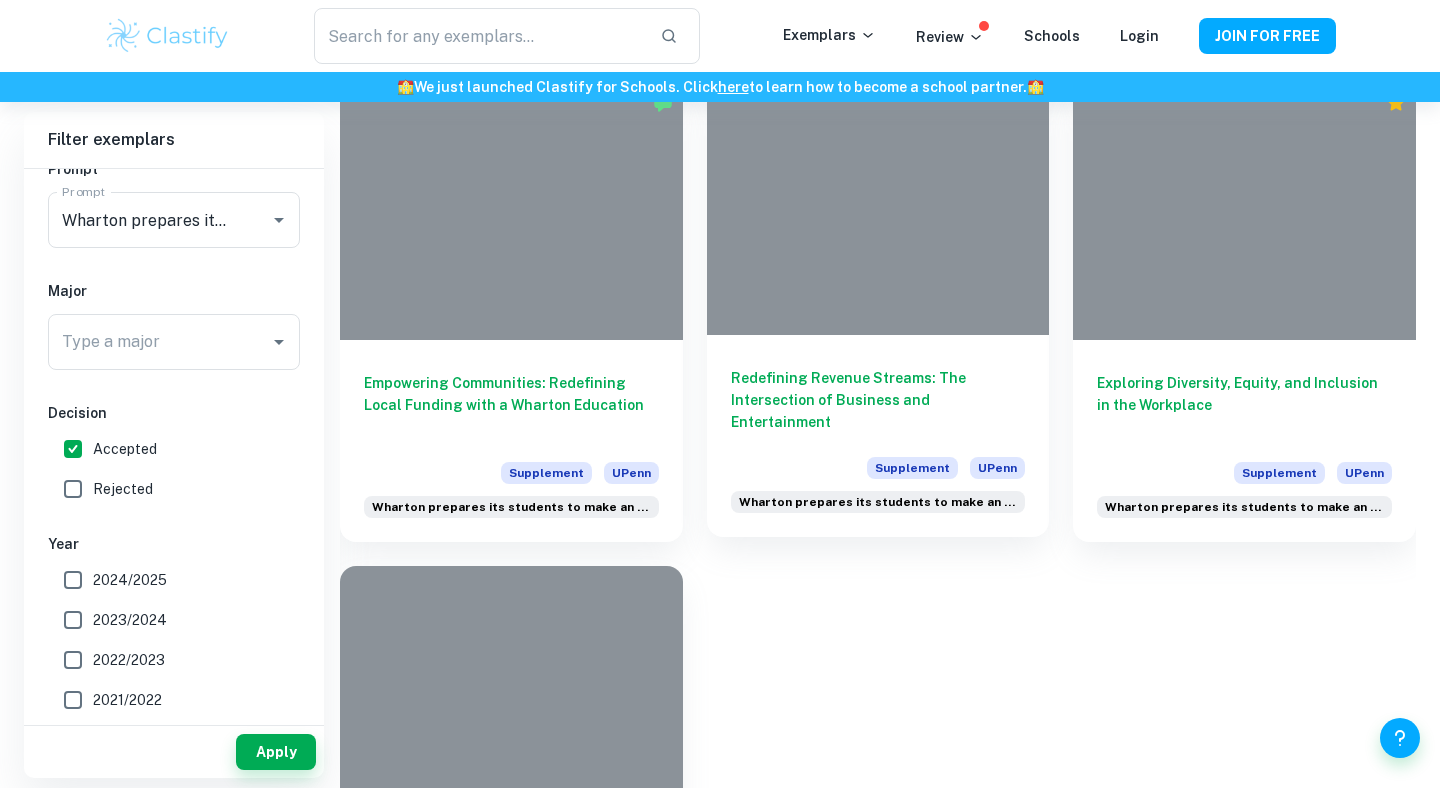 click on "Redefining Revenue Streams: The Intersection of Business and Entertainment" at bounding box center (878, 400) 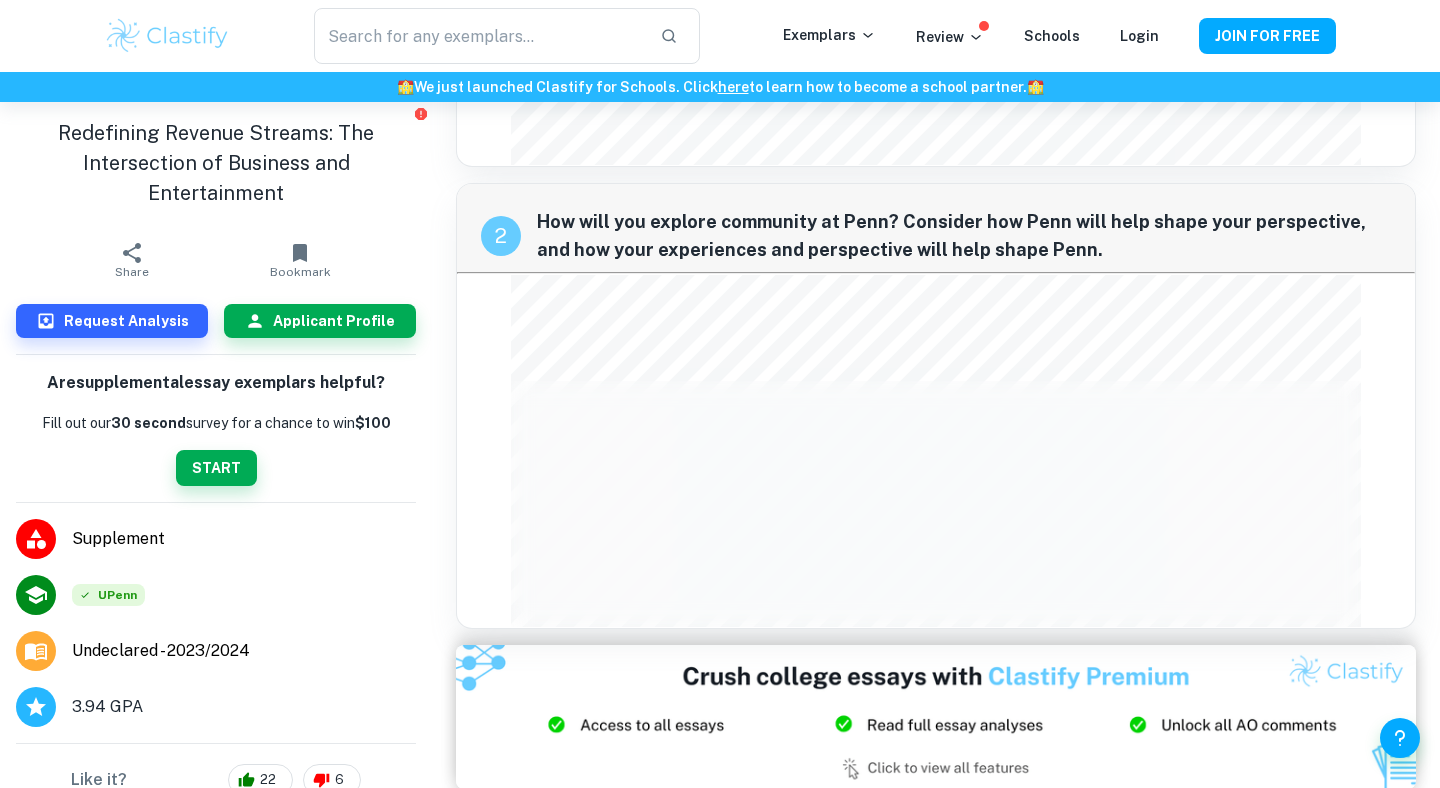 scroll, scrollTop: 522, scrollLeft: 0, axis: vertical 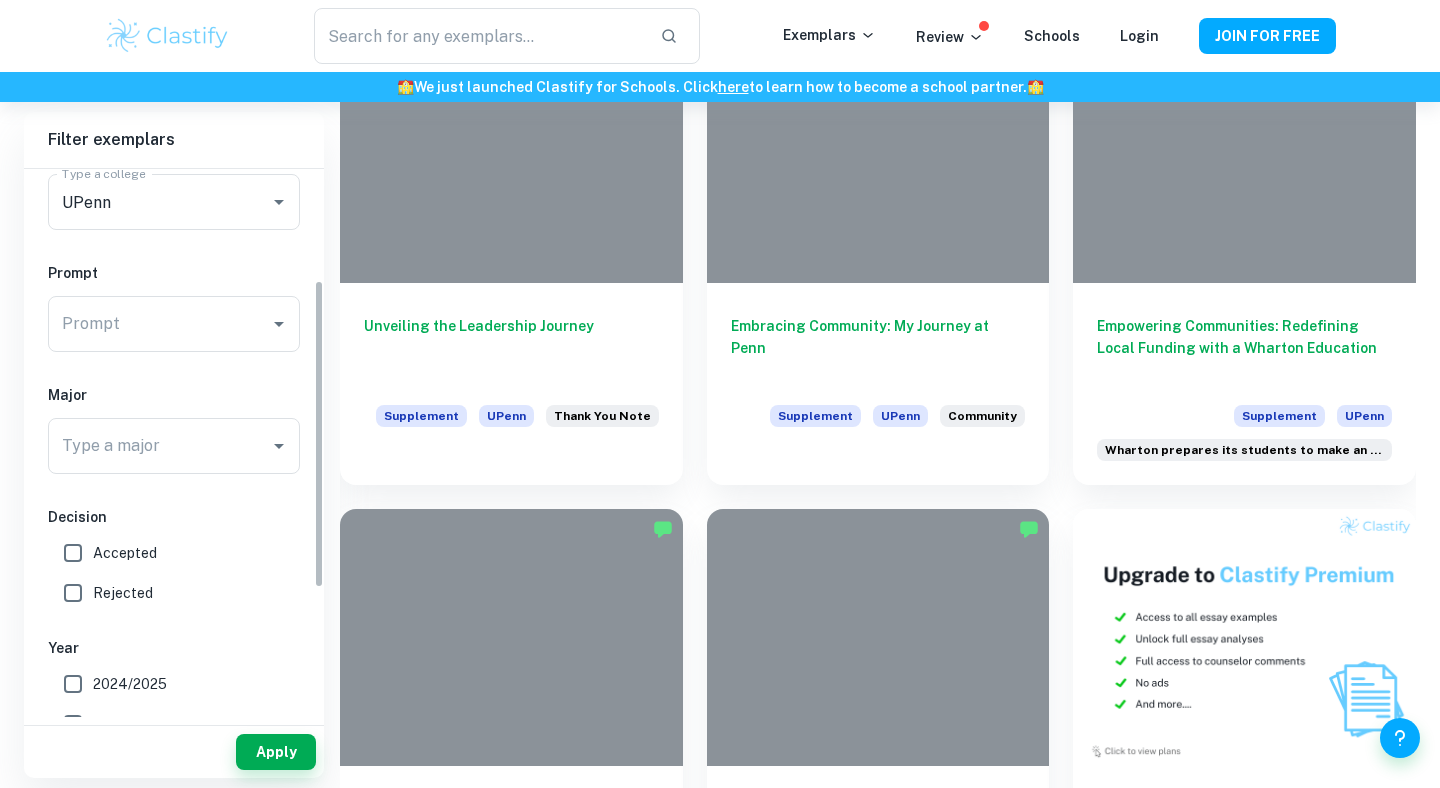 click on "Accepted" at bounding box center [125, 553] 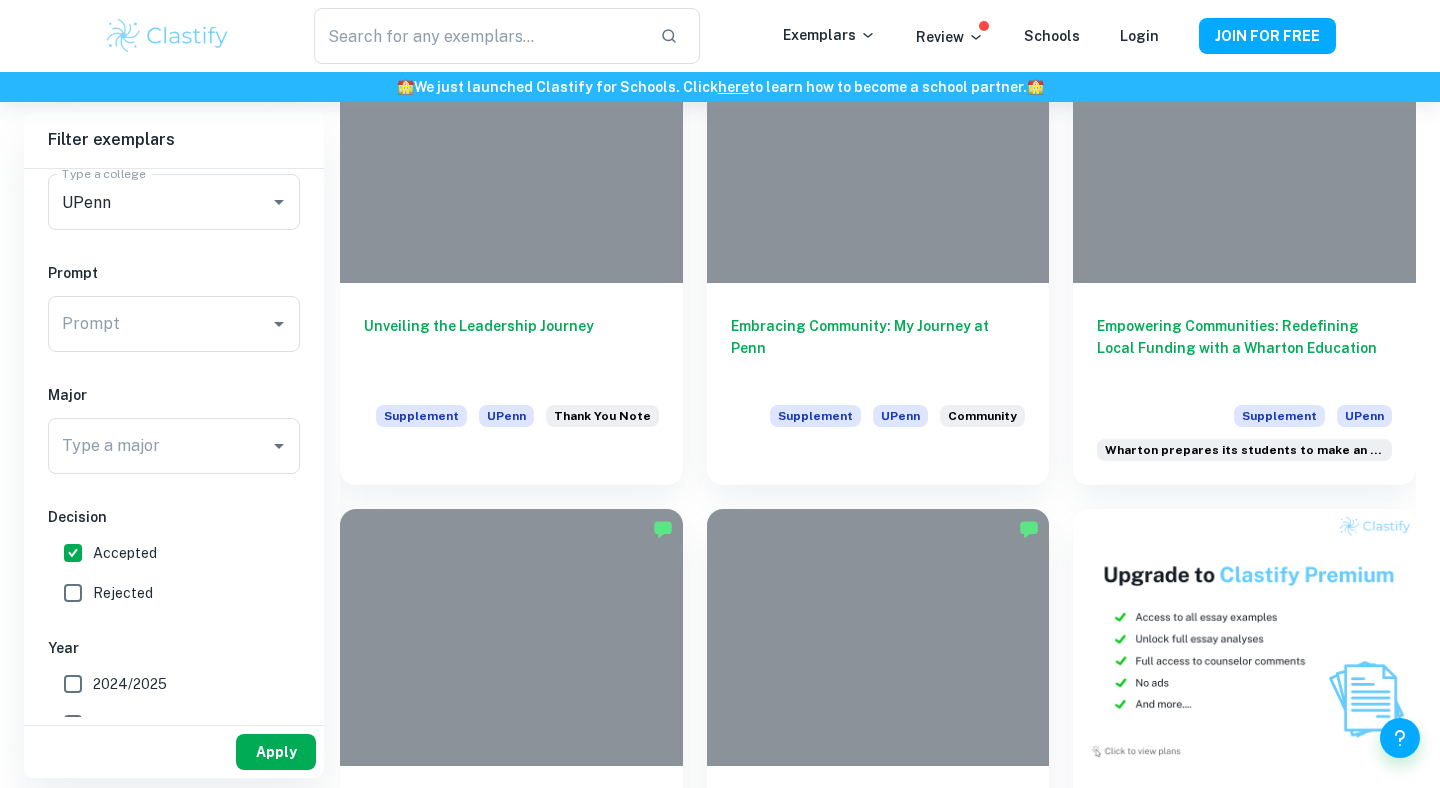 click on "Apply" at bounding box center (276, 752) 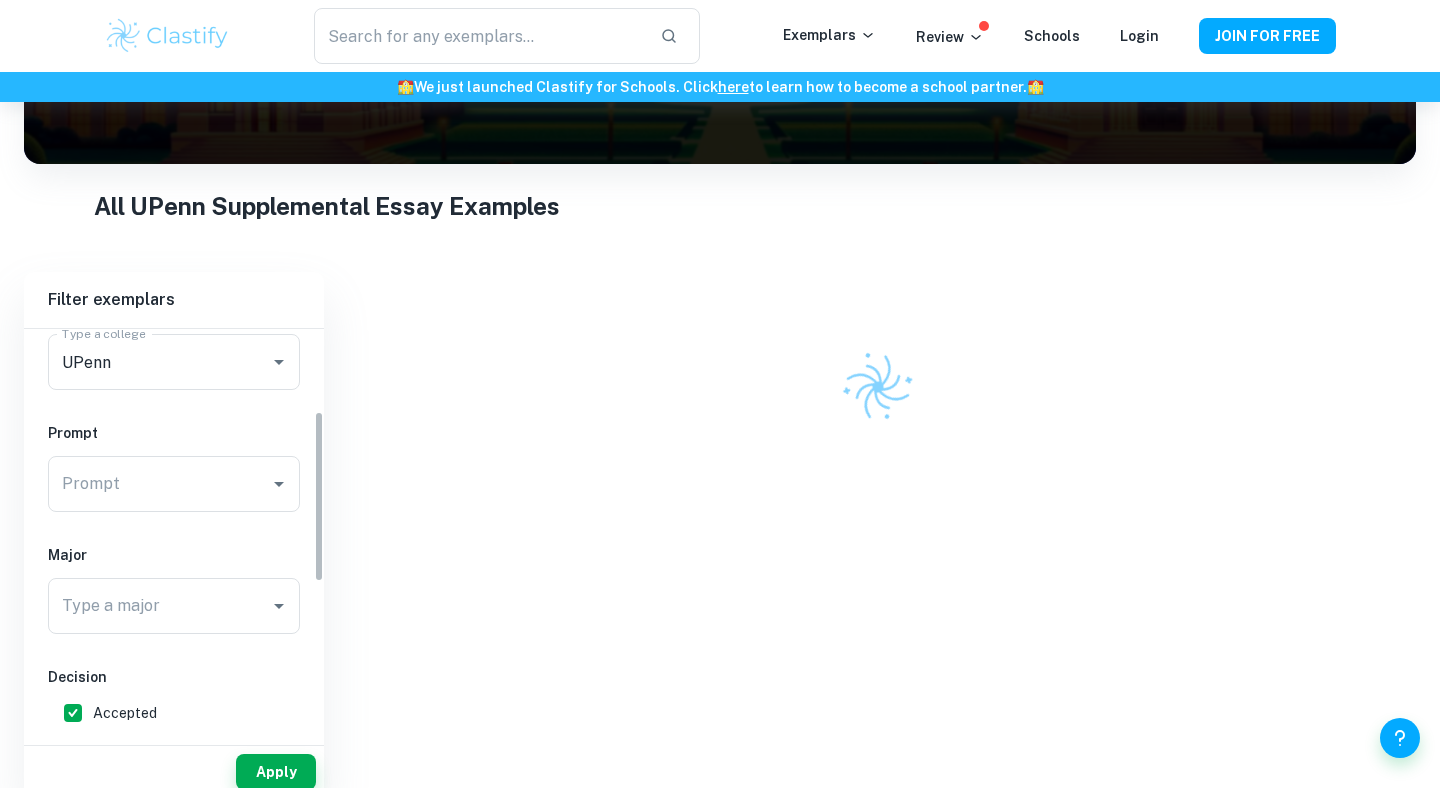 scroll, scrollTop: 550, scrollLeft: 0, axis: vertical 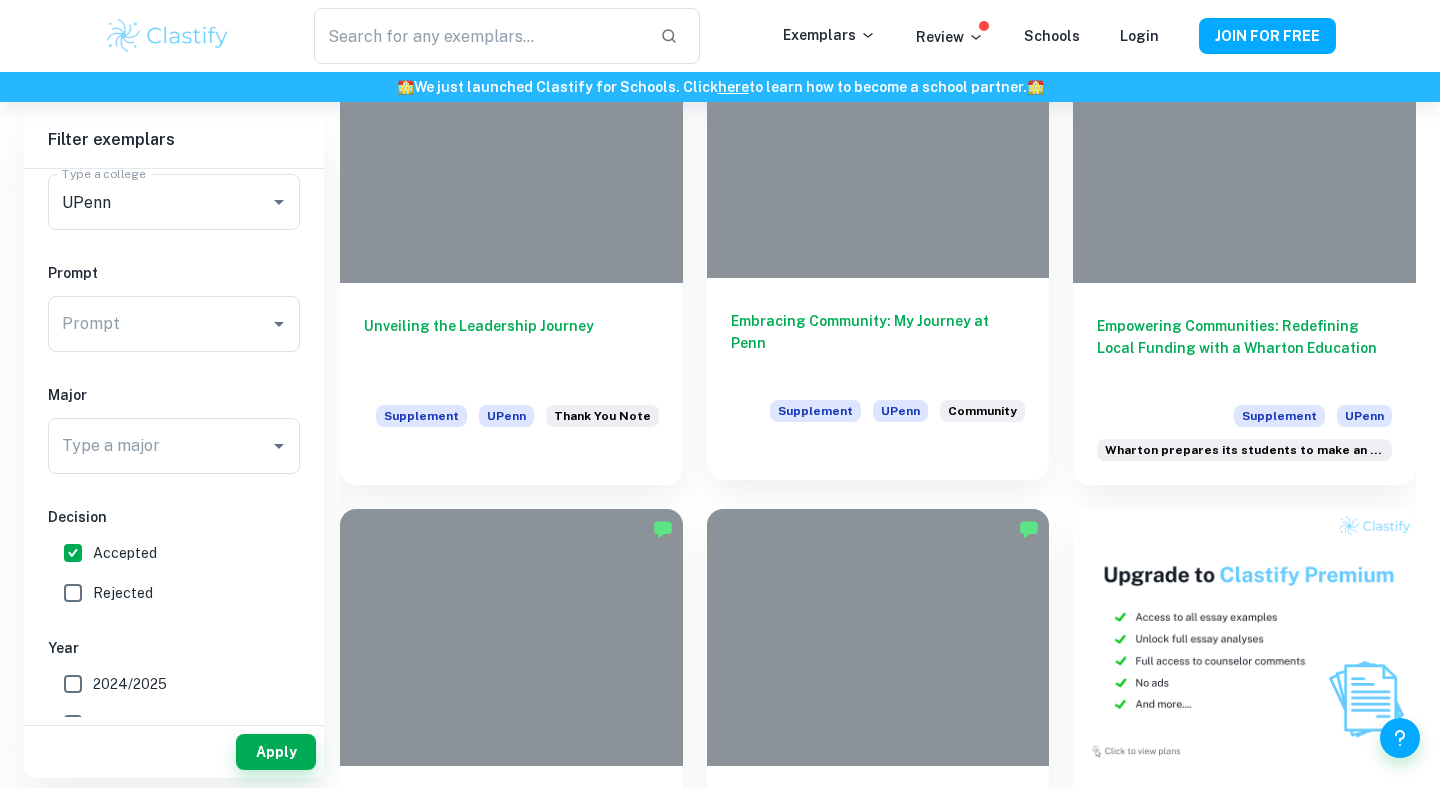 click on "Embracing Community: My Journey at Penn" at bounding box center (878, 343) 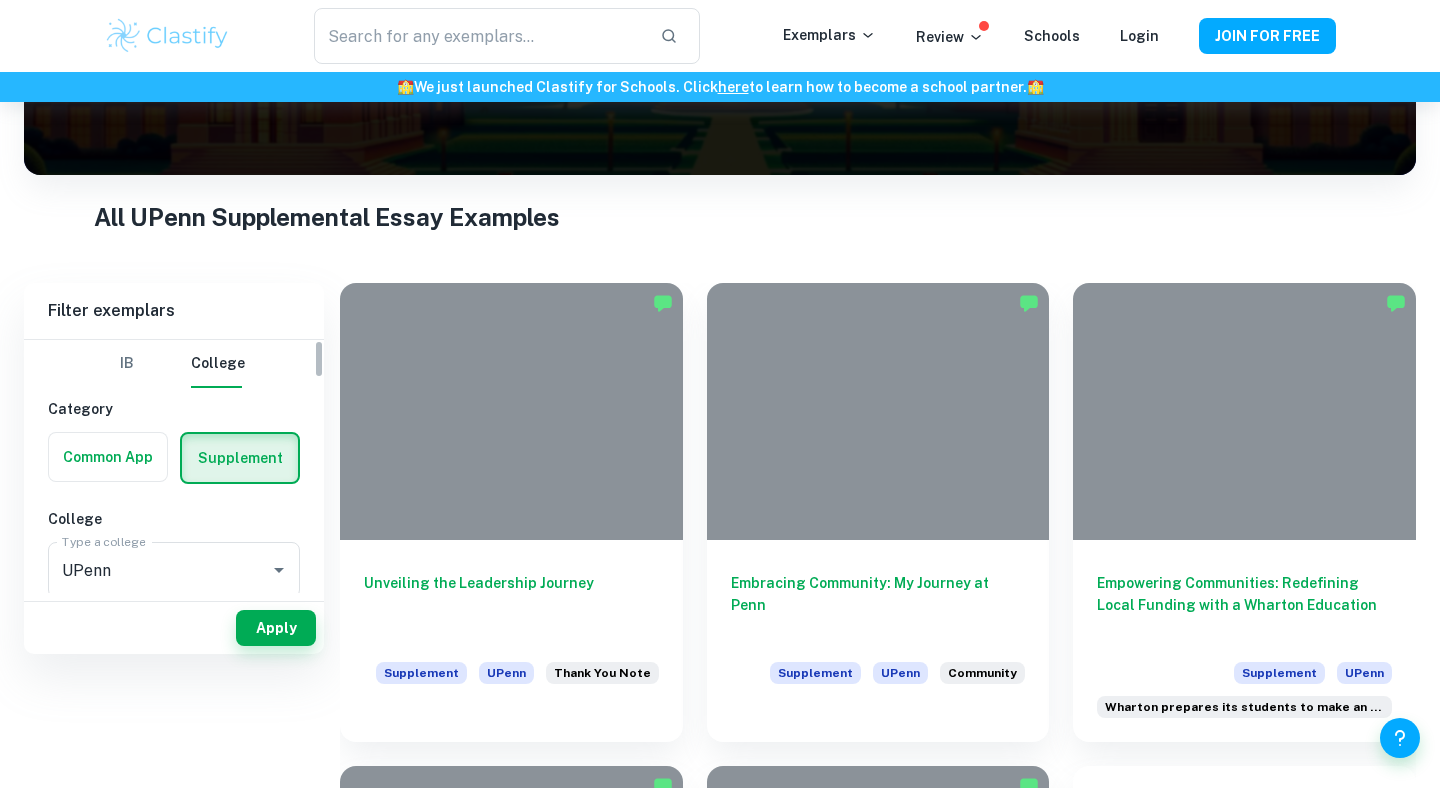 scroll, scrollTop: 325, scrollLeft: 0, axis: vertical 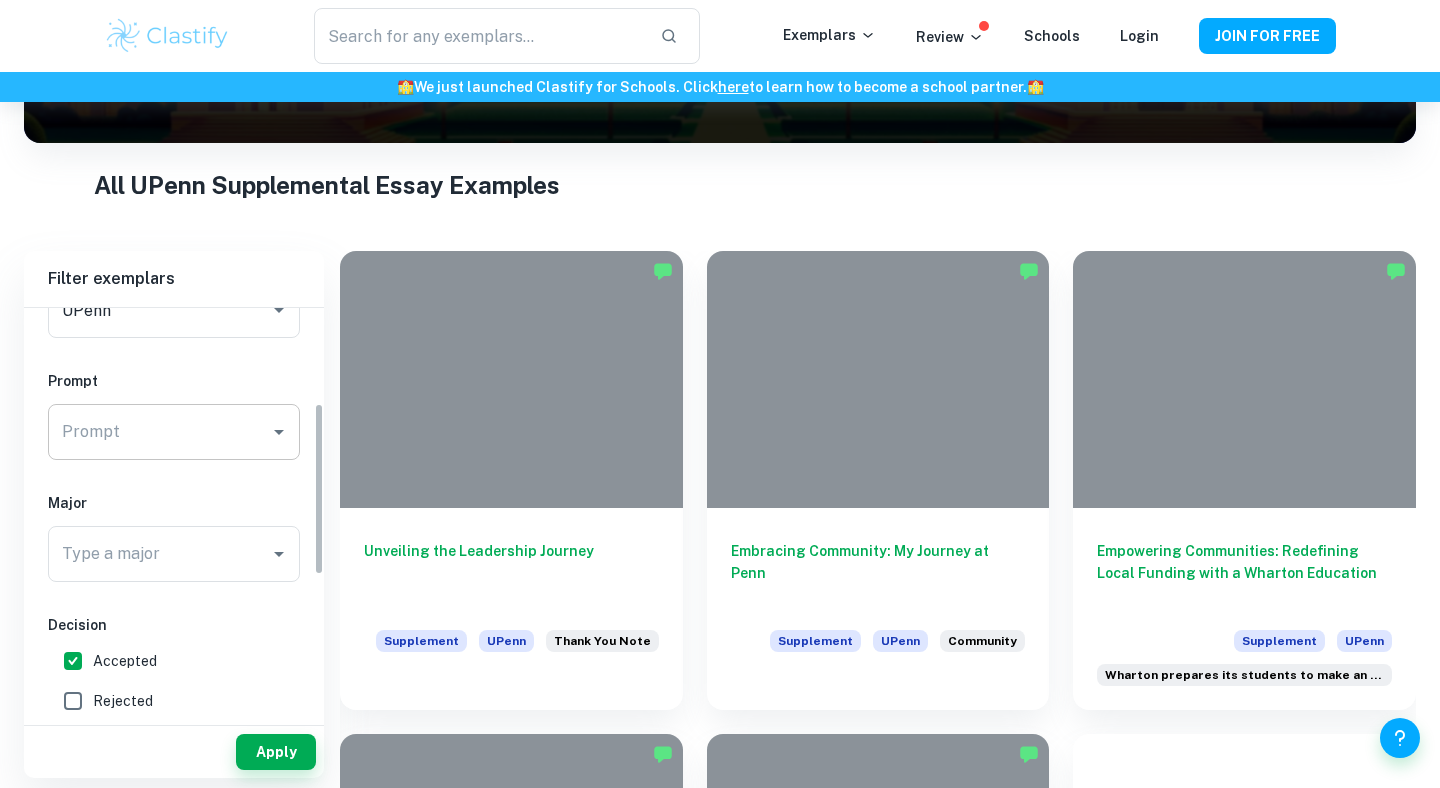 click on "Prompt" at bounding box center [174, 432] 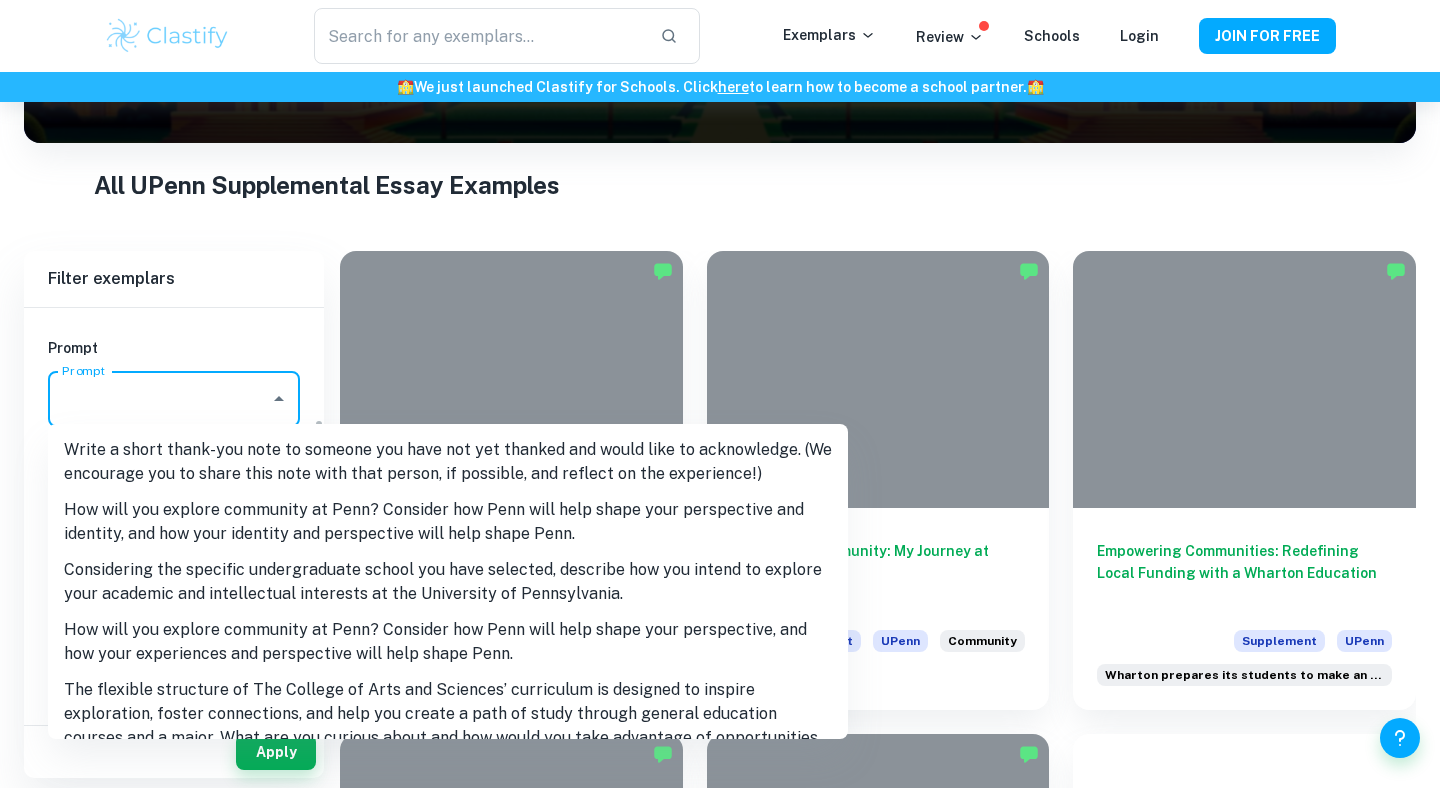 scroll, scrollTop: 264, scrollLeft: 0, axis: vertical 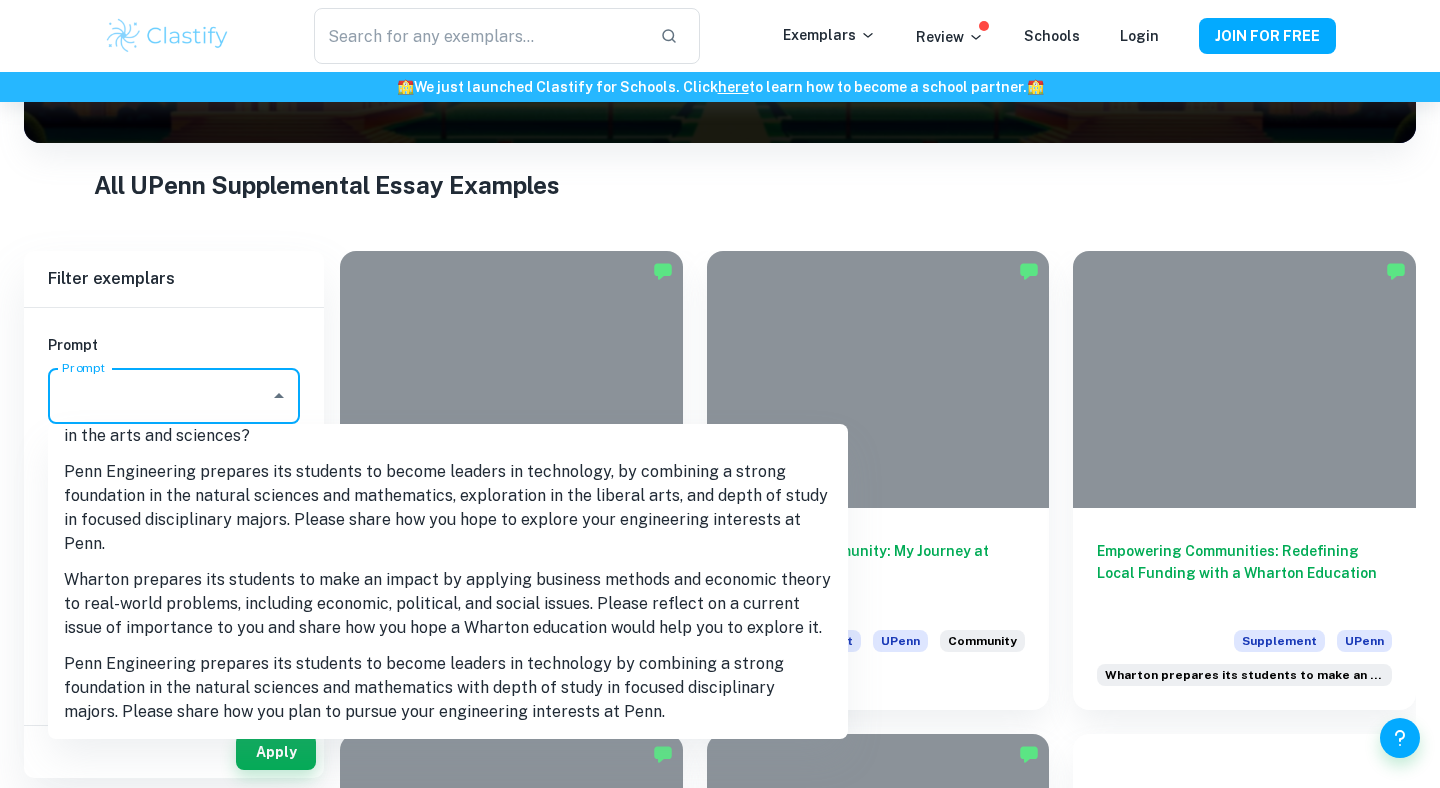 click on "Wharton prepares its students to make an impact by applying business methods and economic theory to real-world problems, including economic, political, and social issues. Please reflect on a current issue of importance to you and share how you hope a Wharton education would help you to explore it." at bounding box center [448, 604] 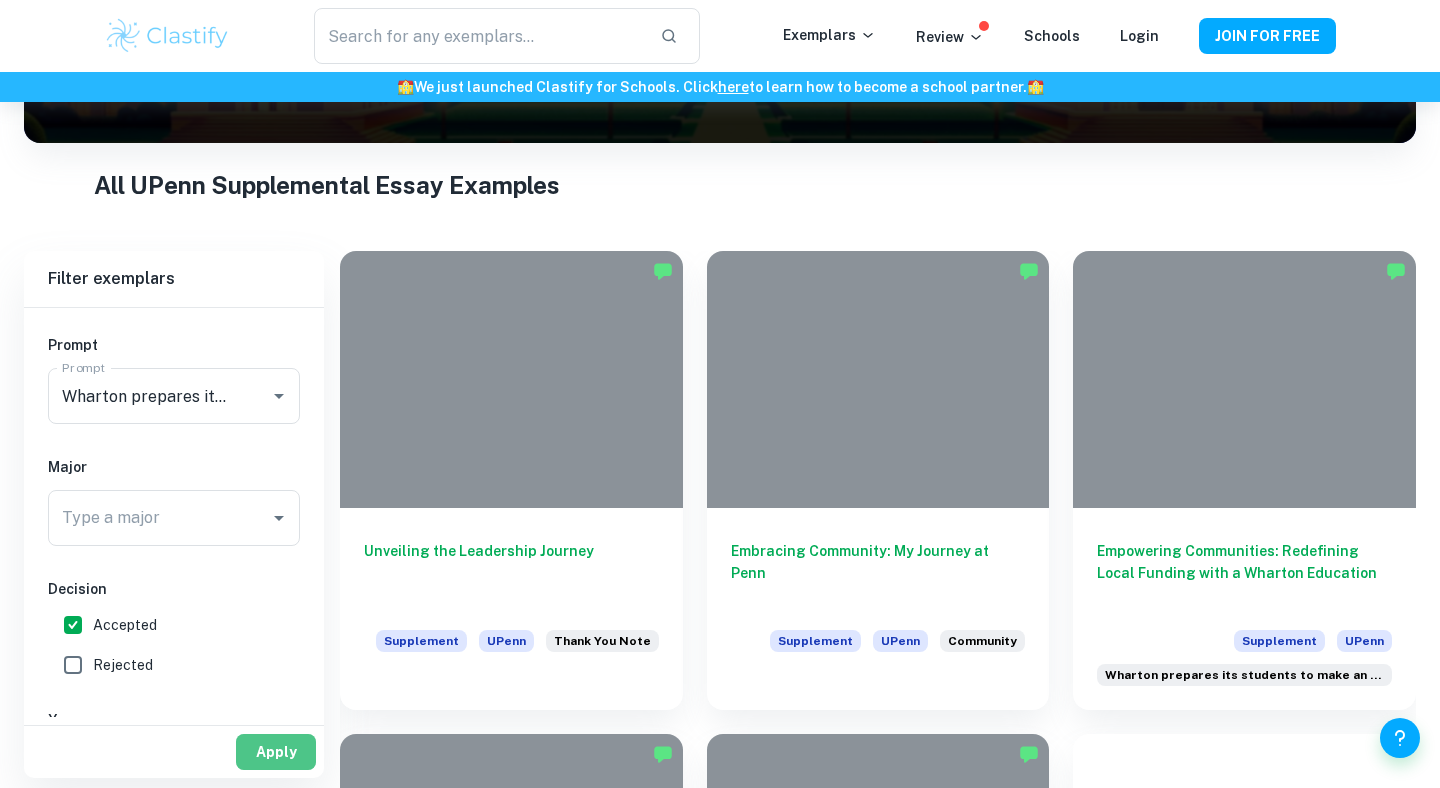click on "Apply" at bounding box center (276, 752) 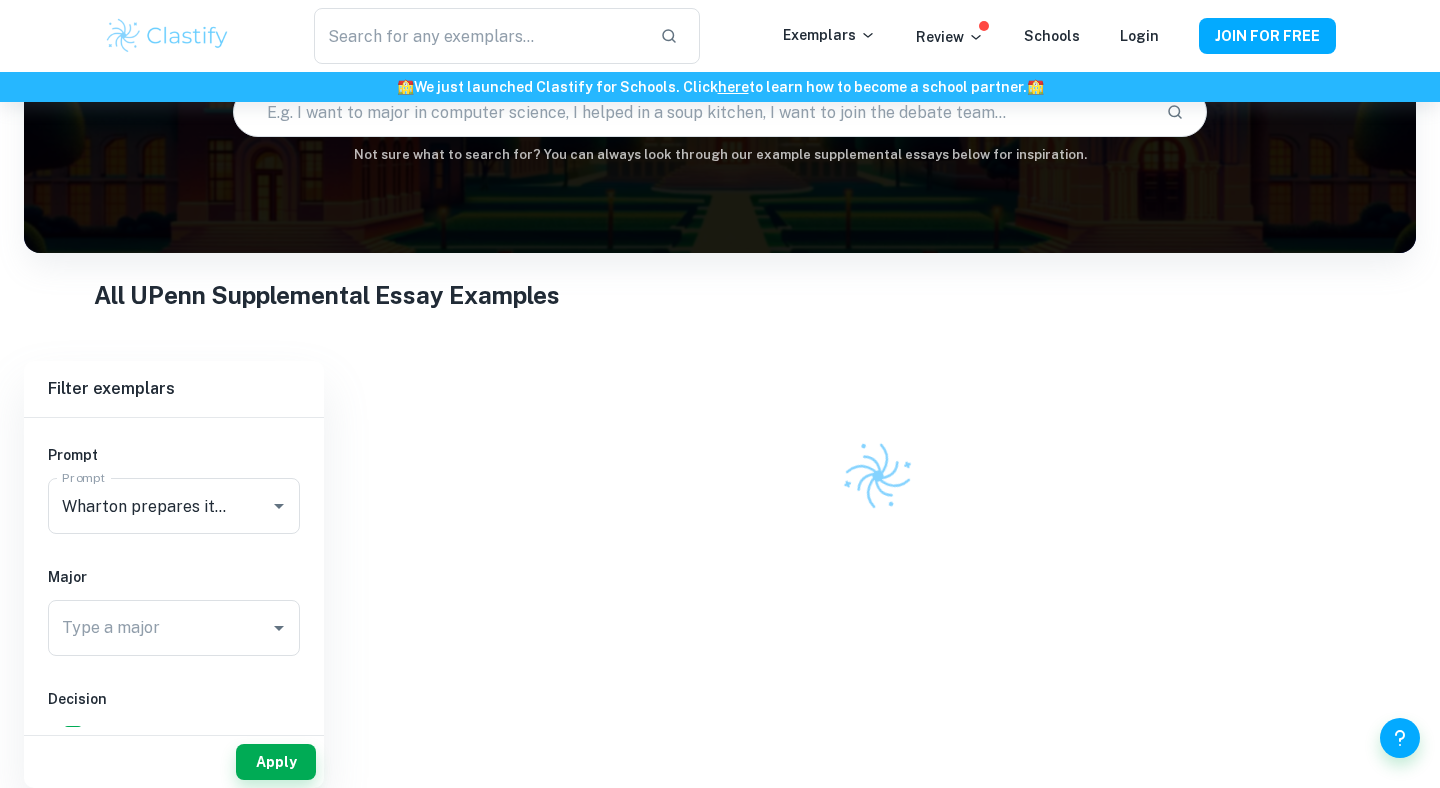 scroll, scrollTop: 325, scrollLeft: 0, axis: vertical 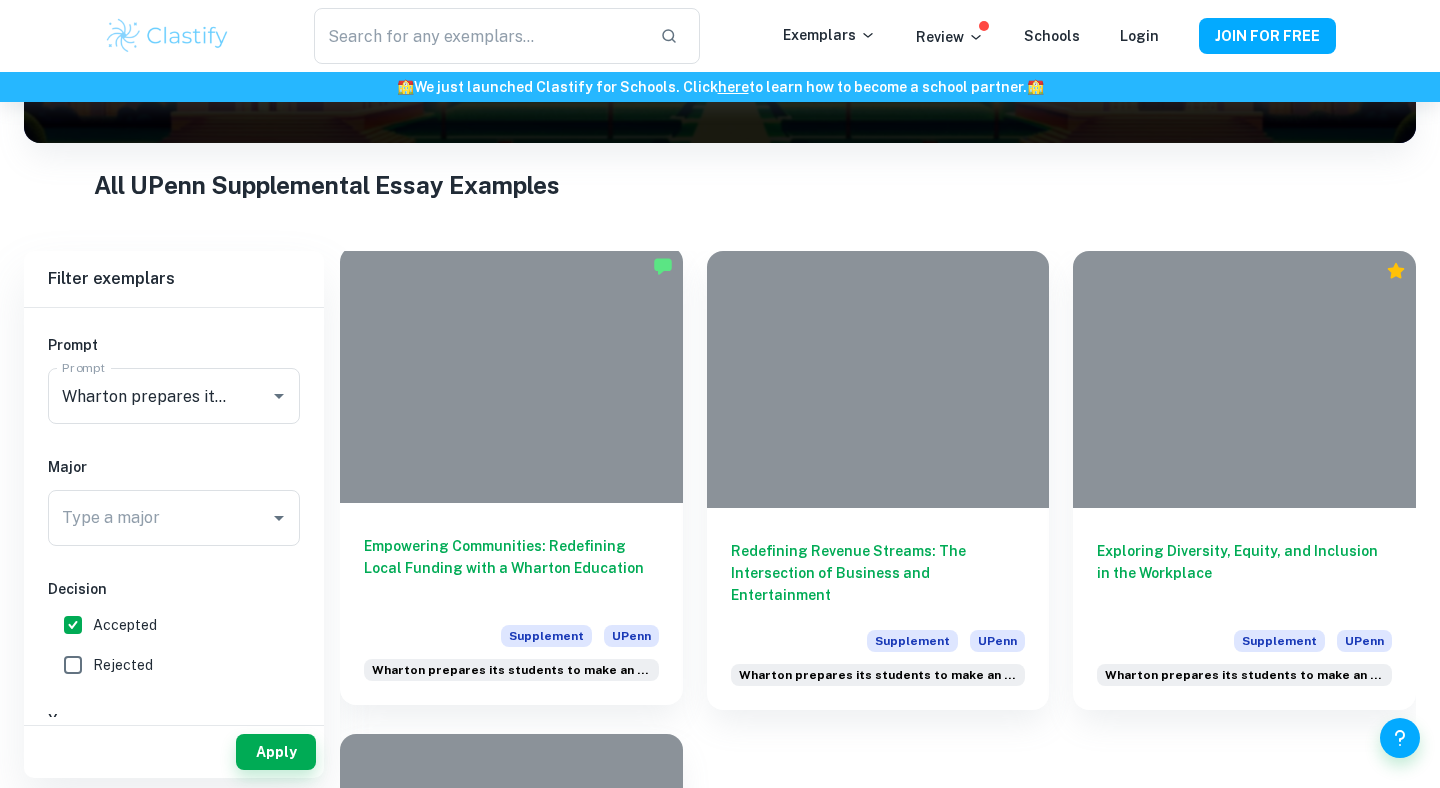 click on "Empowering Communities: Redefining Local Funding with a Wharton Education" at bounding box center [511, 568] 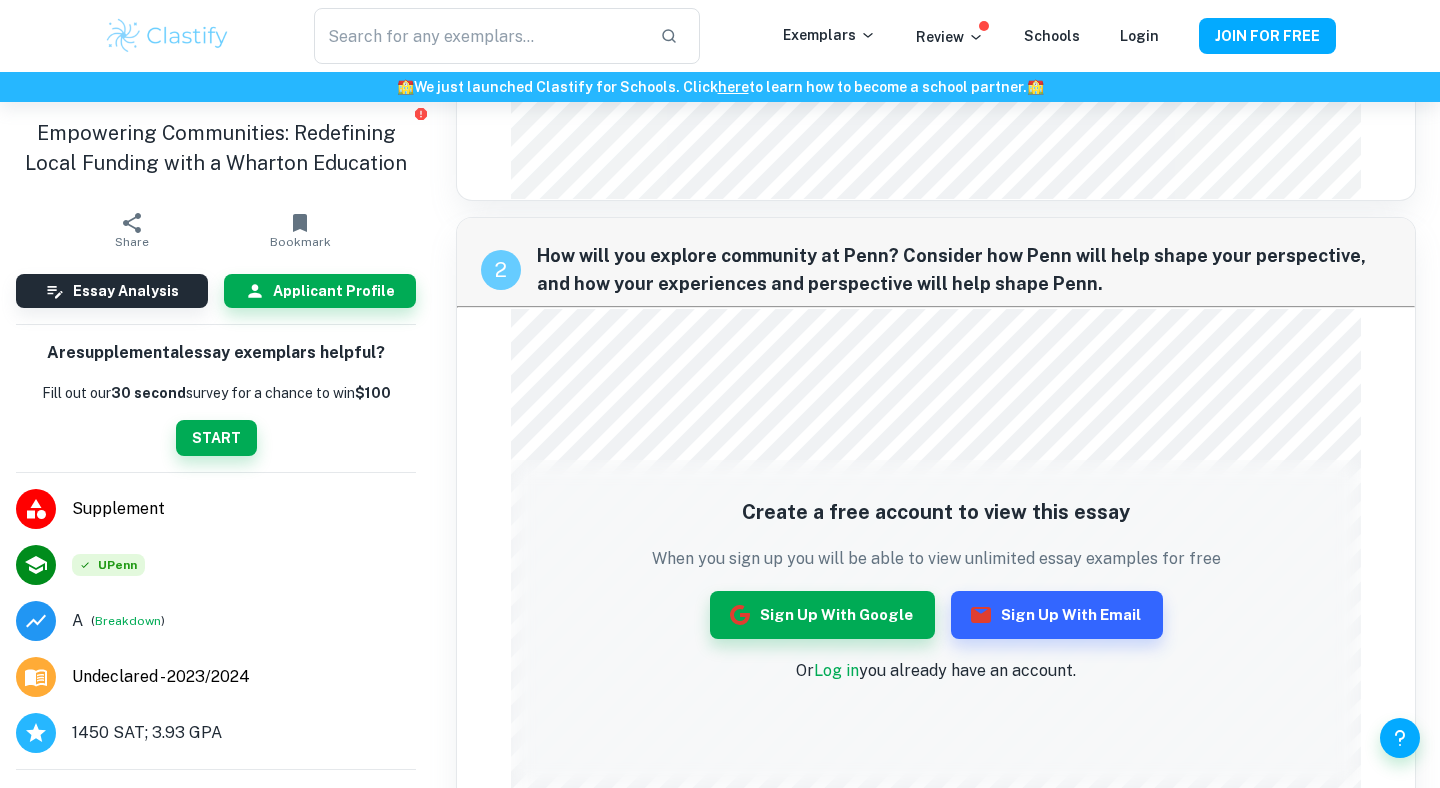 scroll, scrollTop: 602, scrollLeft: 0, axis: vertical 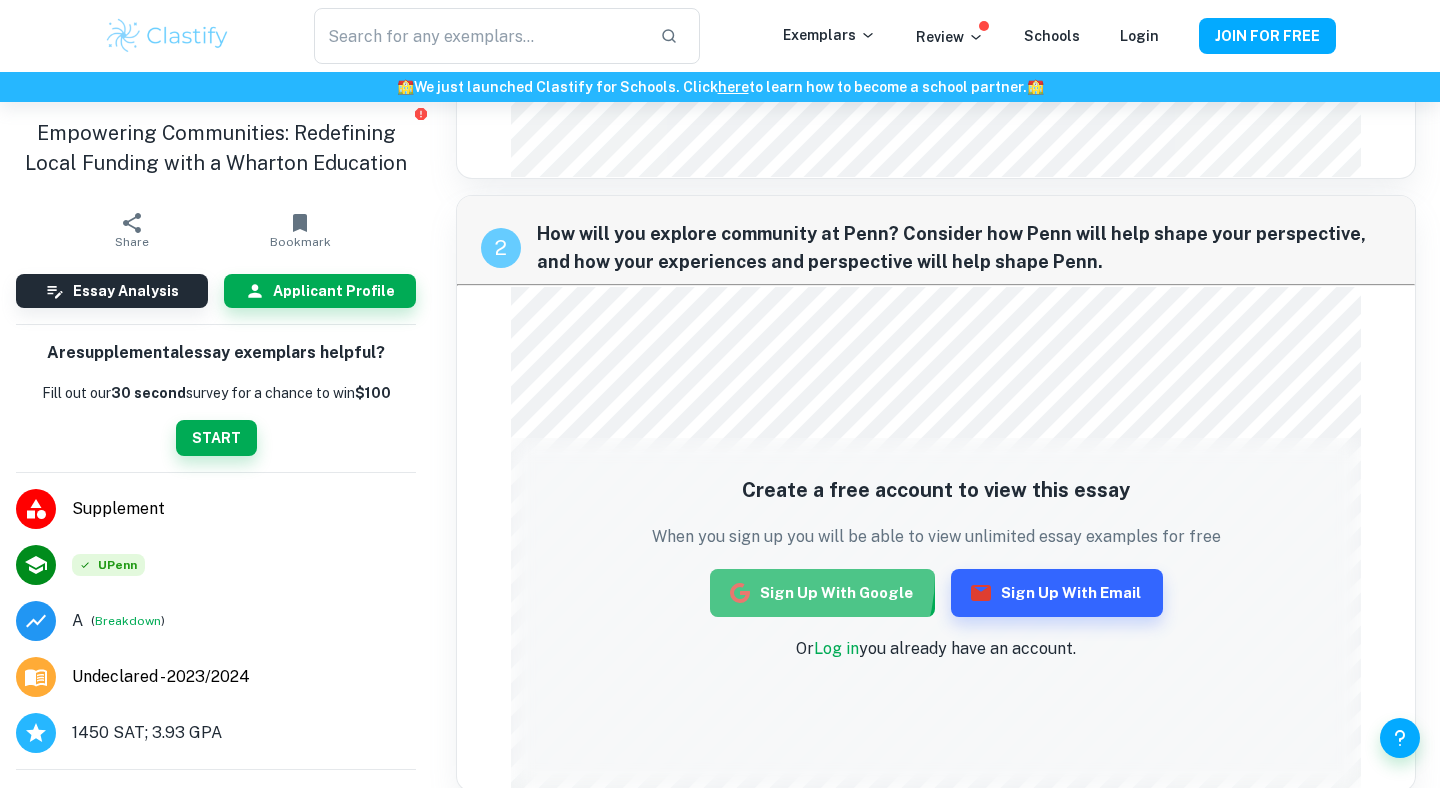 click on "Sign up with Google" at bounding box center [822, 593] 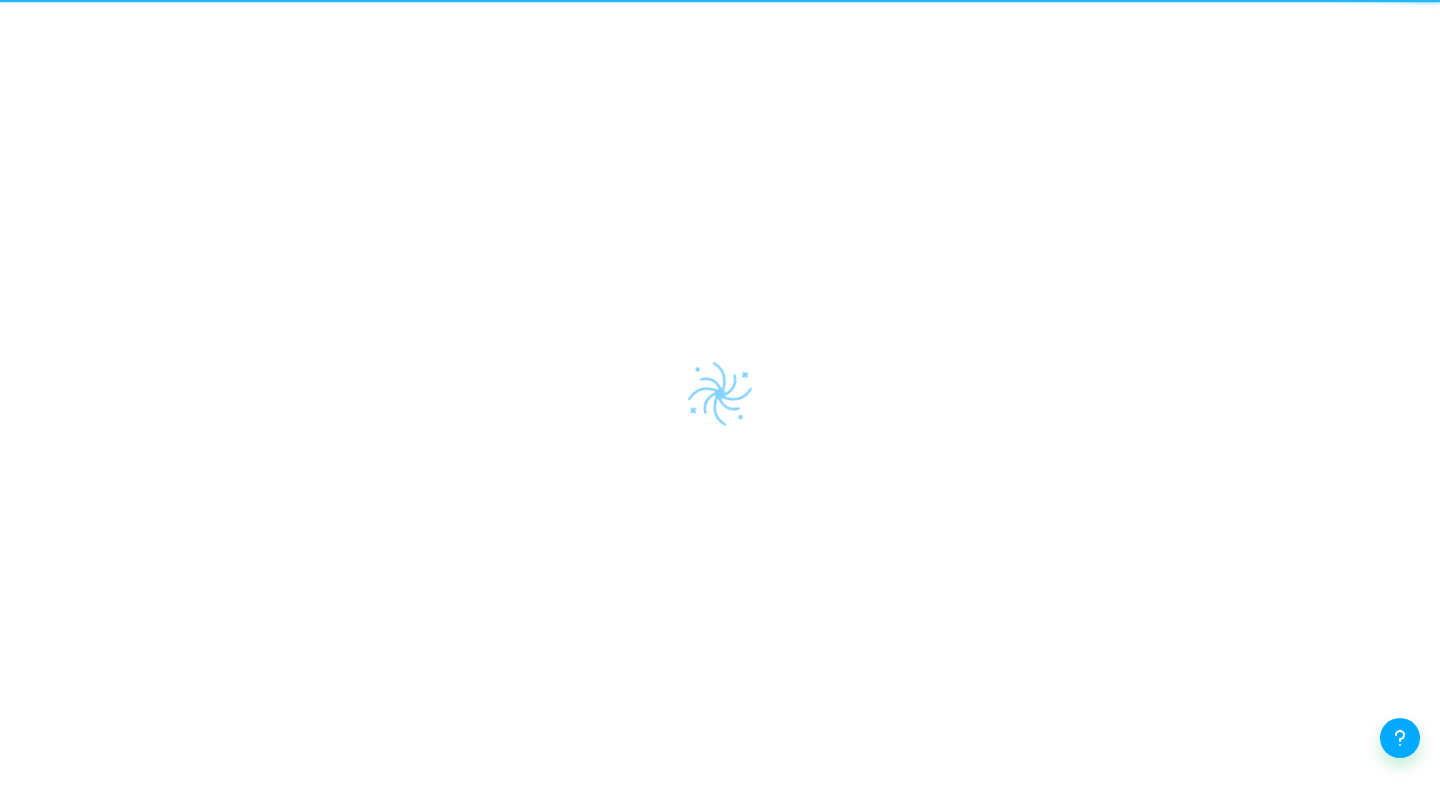 scroll, scrollTop: 0, scrollLeft: 0, axis: both 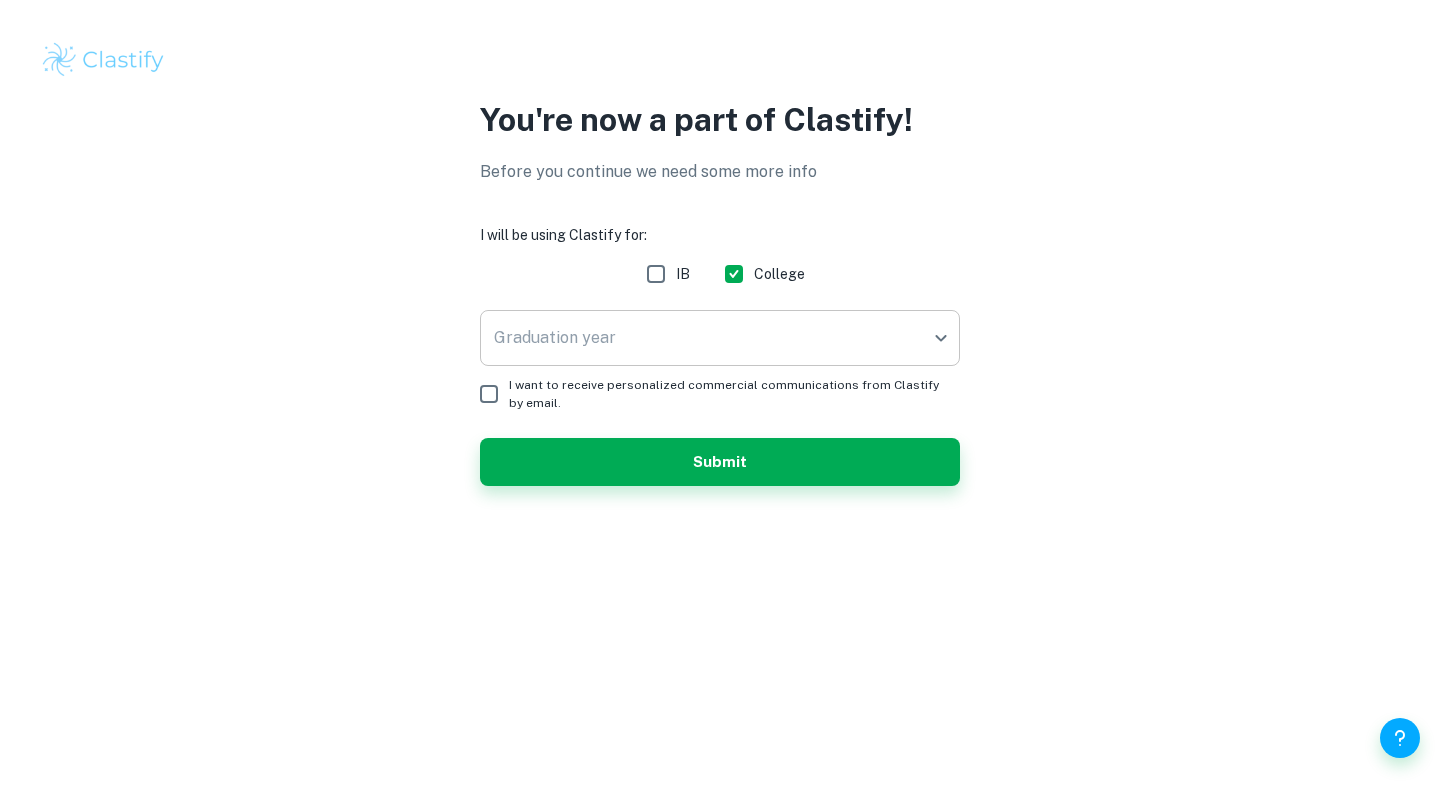 click on "We value your privacy We use cookies to enhance your browsing experience, serve personalised ads or content, and analyse our traffic. By clicking "Accept All", you consent to our use of cookies.   Cookie Policy Customise   Reject All   Accept All   Customise Consent Preferences   We use cookies to help you navigate efficiently and perform certain functions. You will find detailed information about all cookies under each consent category below. The cookies that are categorised as "Necessary" are stored on your browser as they are essential for enabling the basic functionalities of the site. ...  Show more For more information on how Google's third-party cookies operate and handle your data, see:   Google Privacy Policy Necessary Always Active Necessary cookies are required to enable the basic features of this site, such as providing secure log-in or adjusting your consent preferences. These cookies do not store any personally identifiable data. Functional Analytics Performance Advertisement Uncategorised" at bounding box center (720, 394) 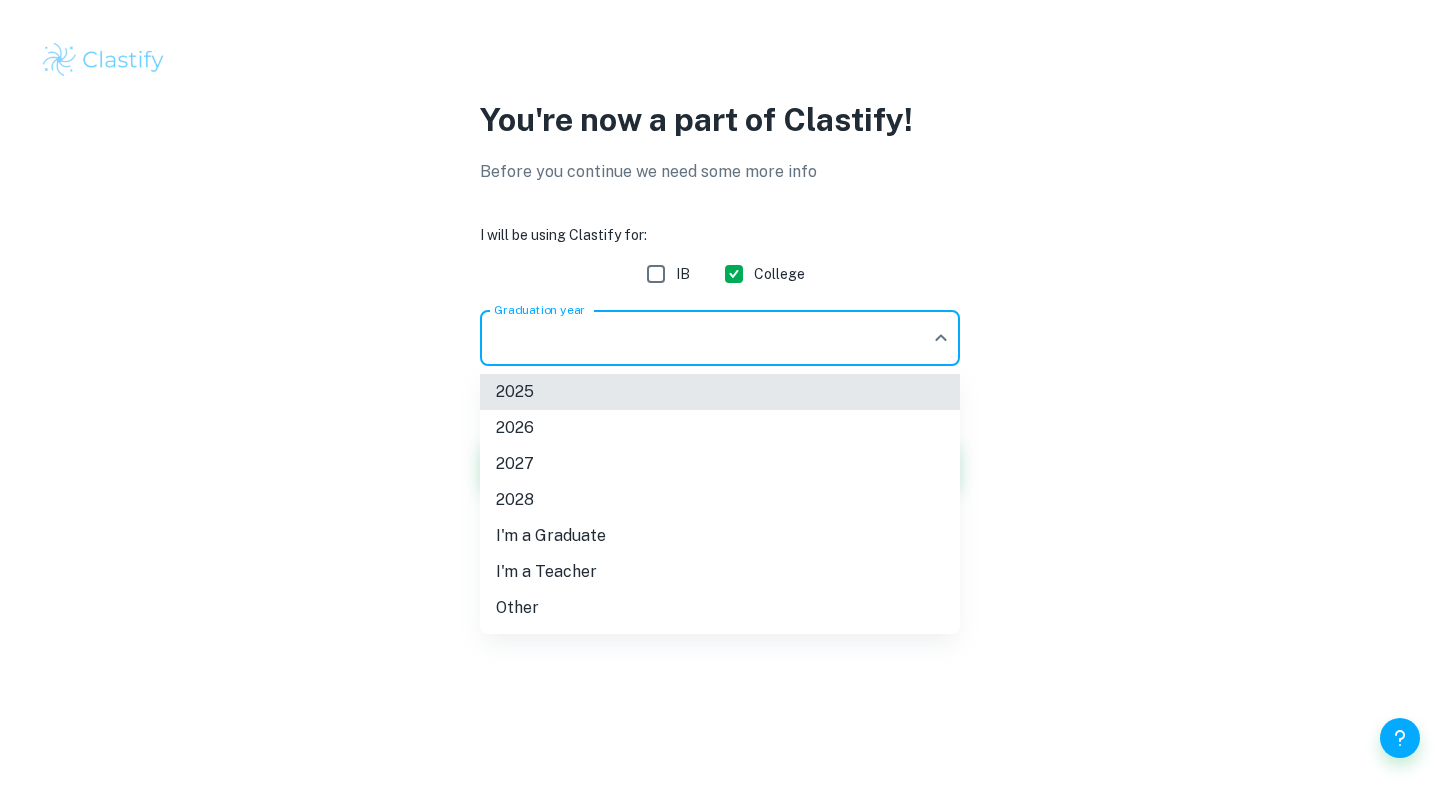 click on "2026" at bounding box center [720, 428] 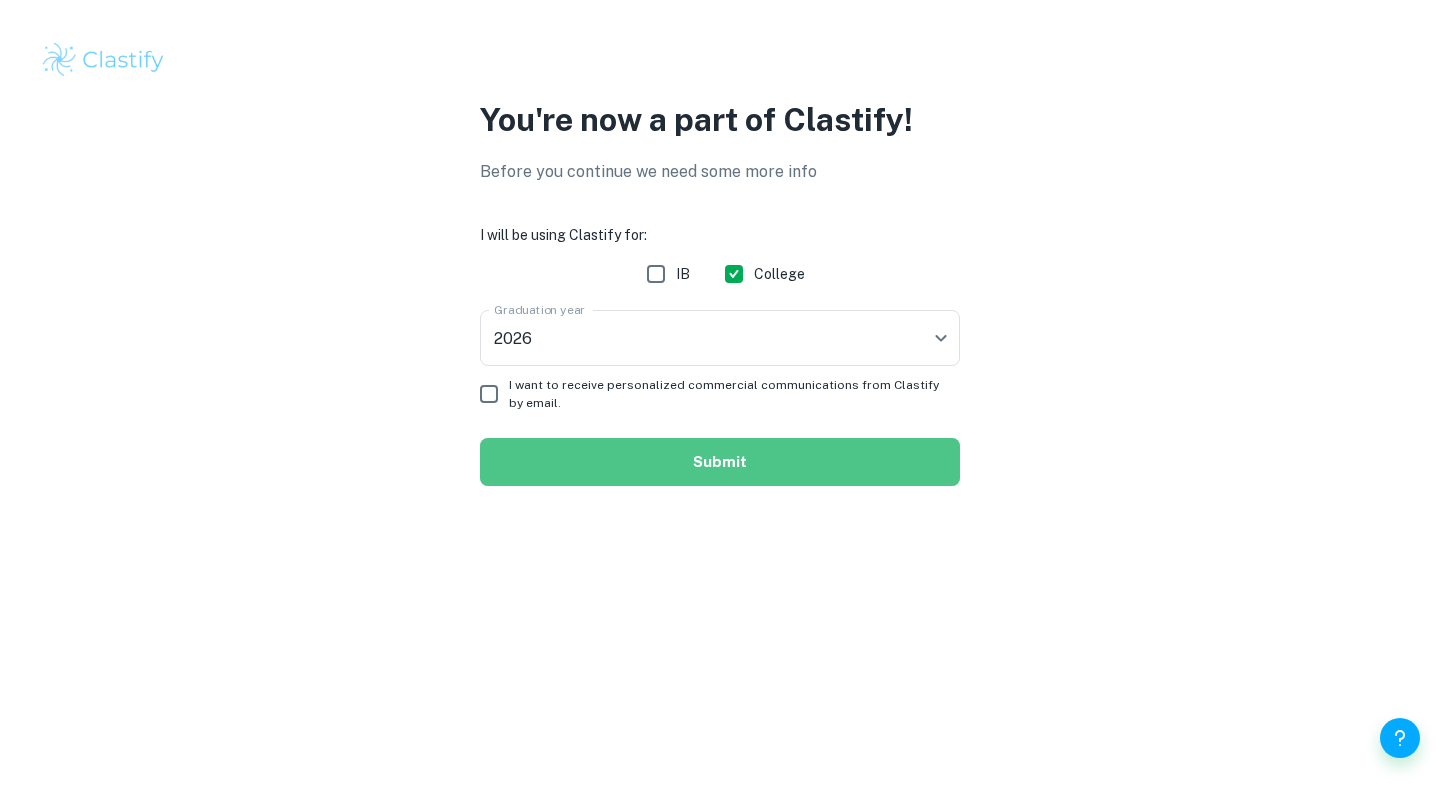 click on "Submit" at bounding box center (720, 462) 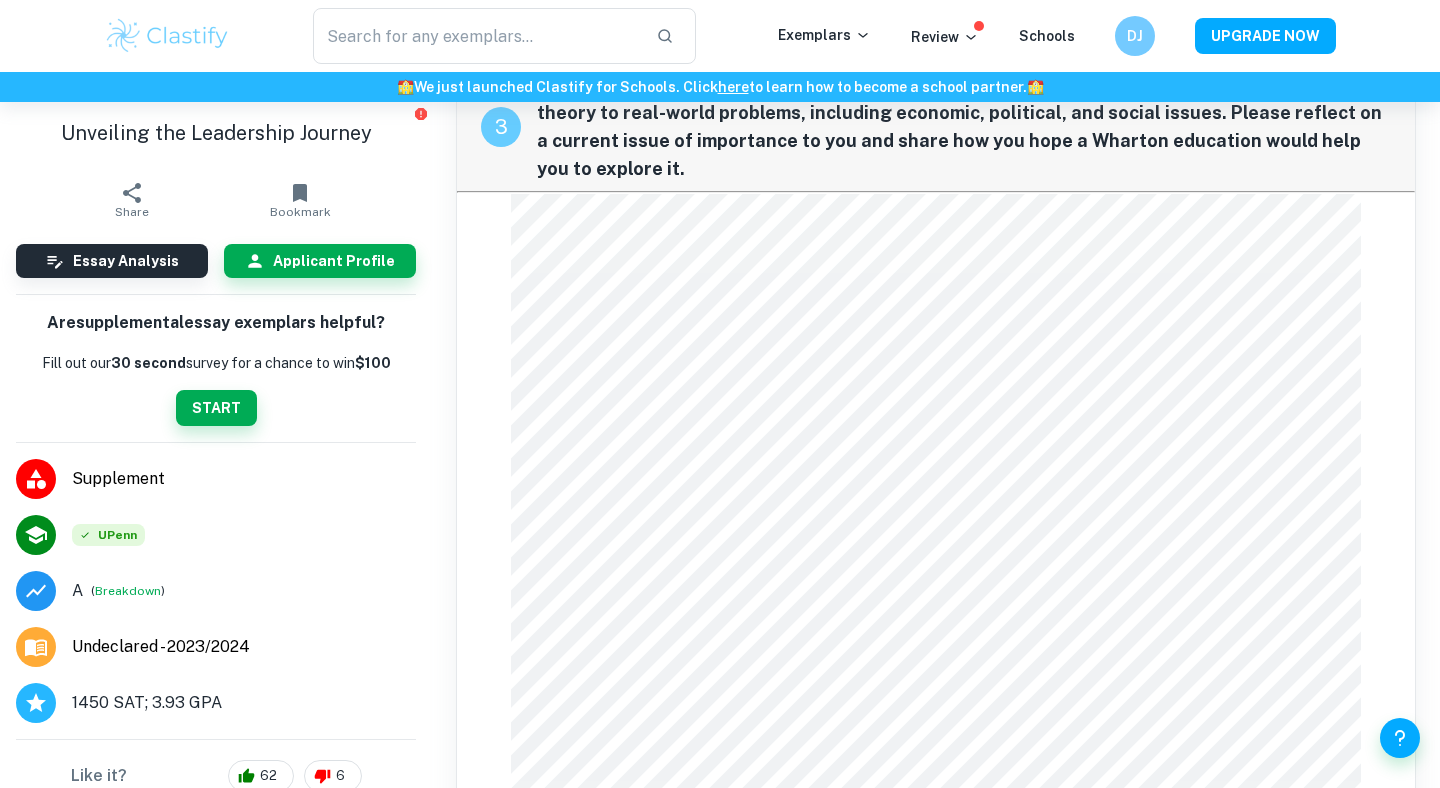 scroll, scrollTop: 1542, scrollLeft: 0, axis: vertical 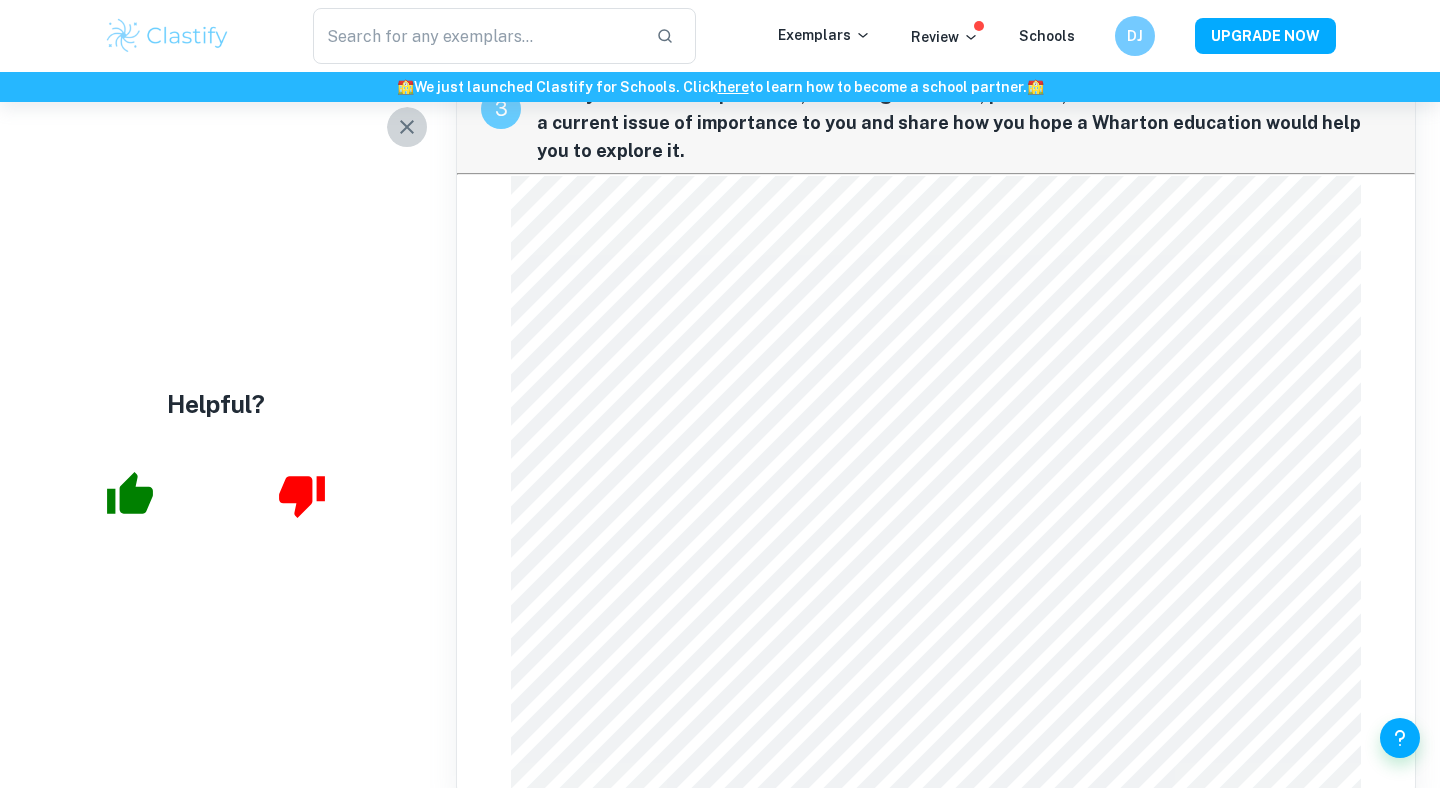 click 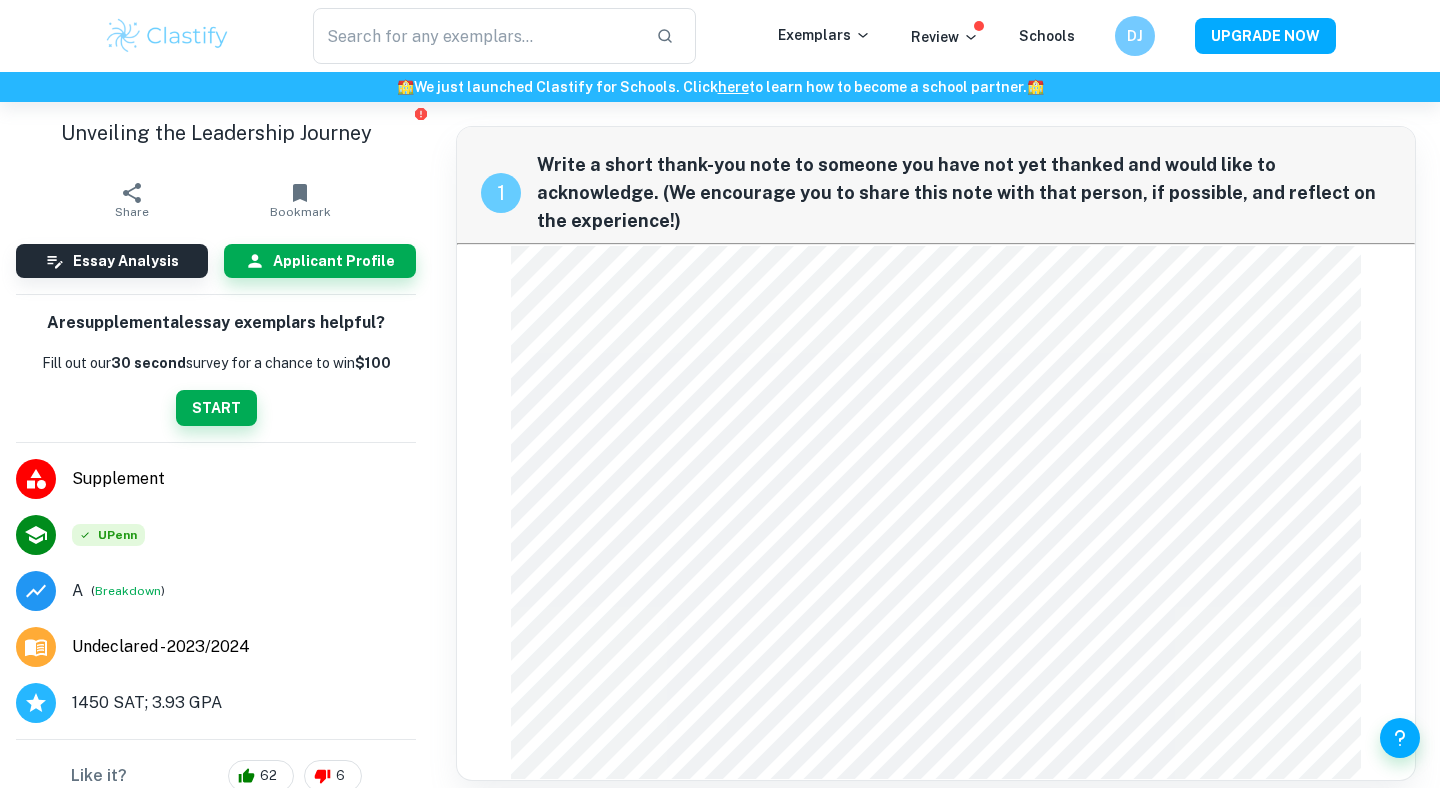scroll, scrollTop: 1552, scrollLeft: 0, axis: vertical 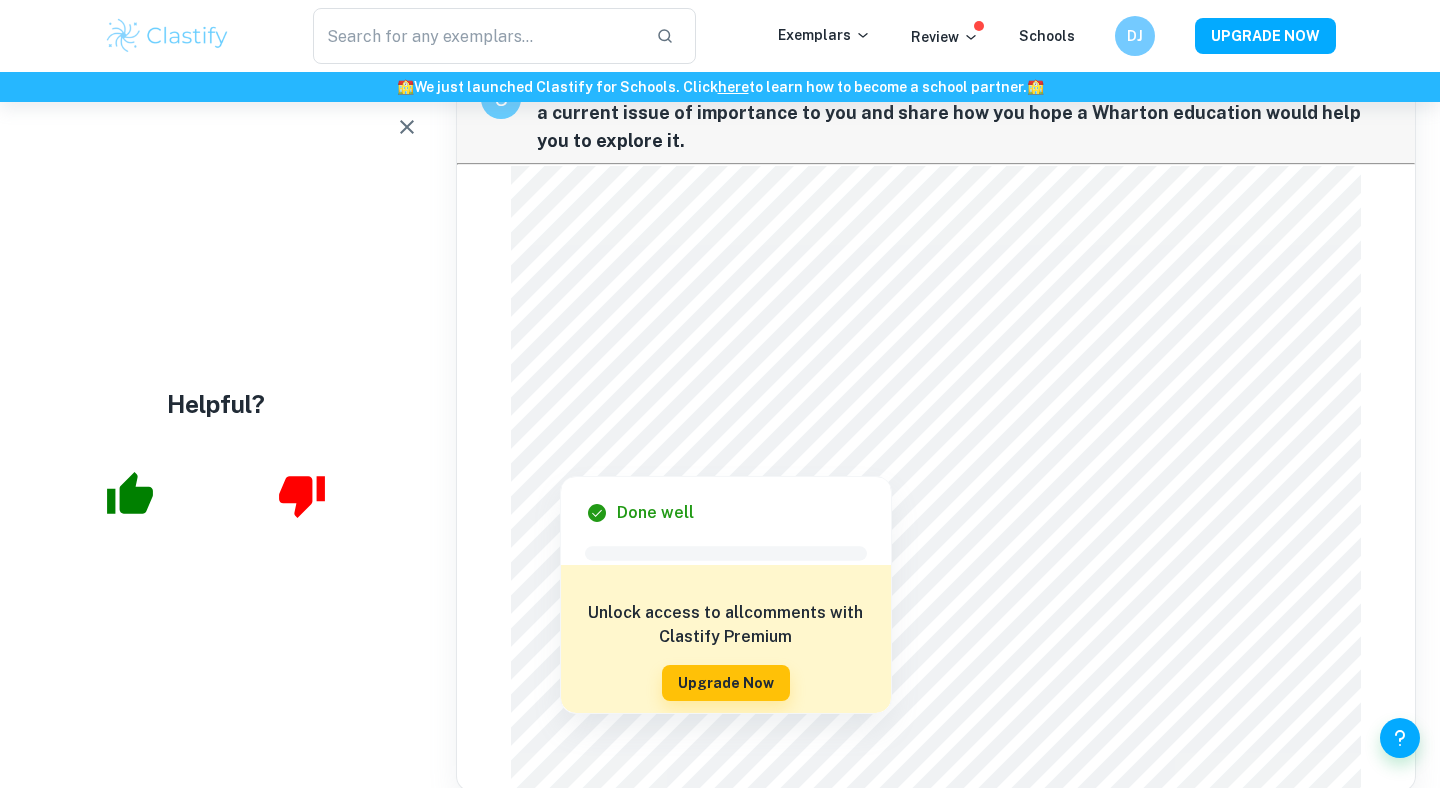 click 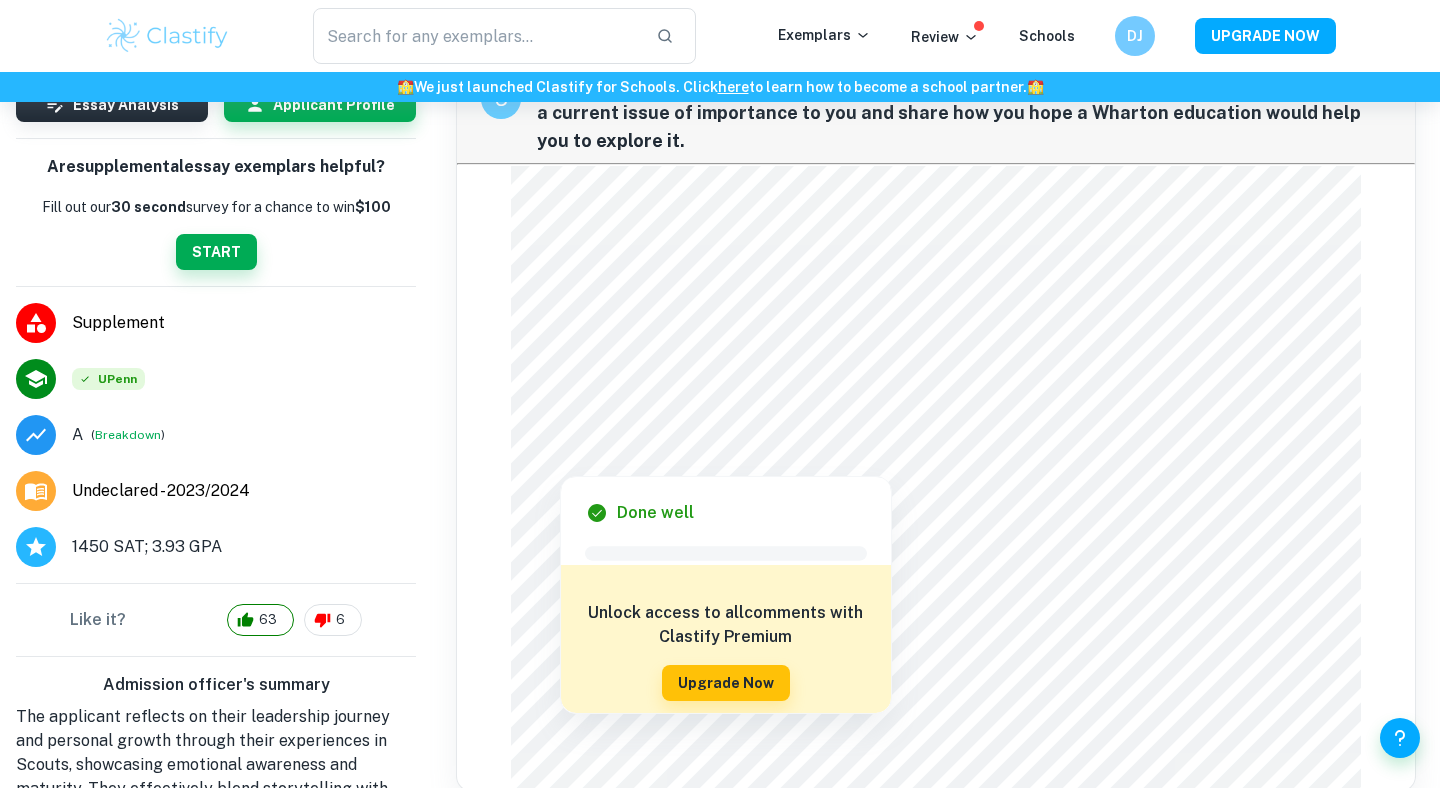 scroll, scrollTop: 0, scrollLeft: 0, axis: both 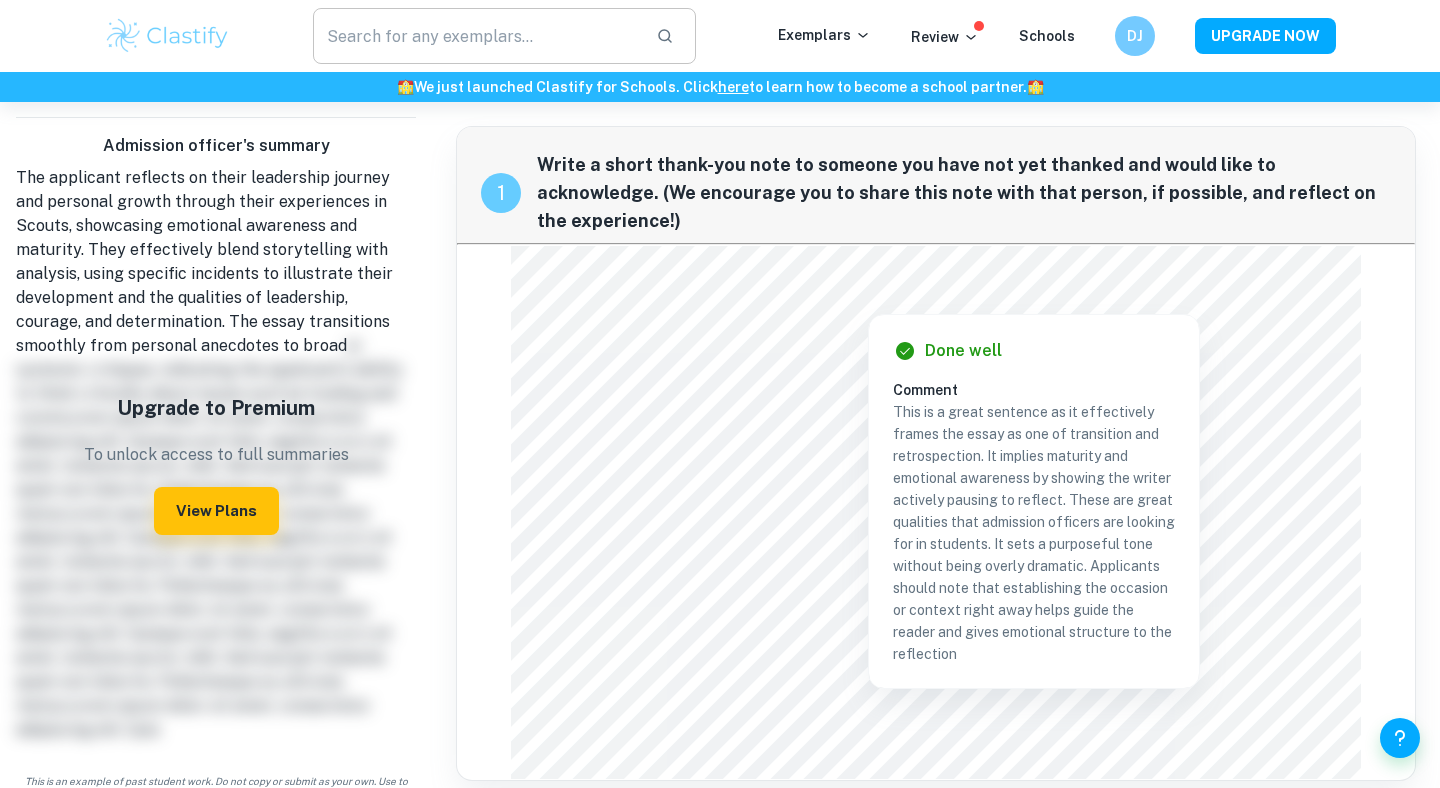 click at bounding box center (476, 36) 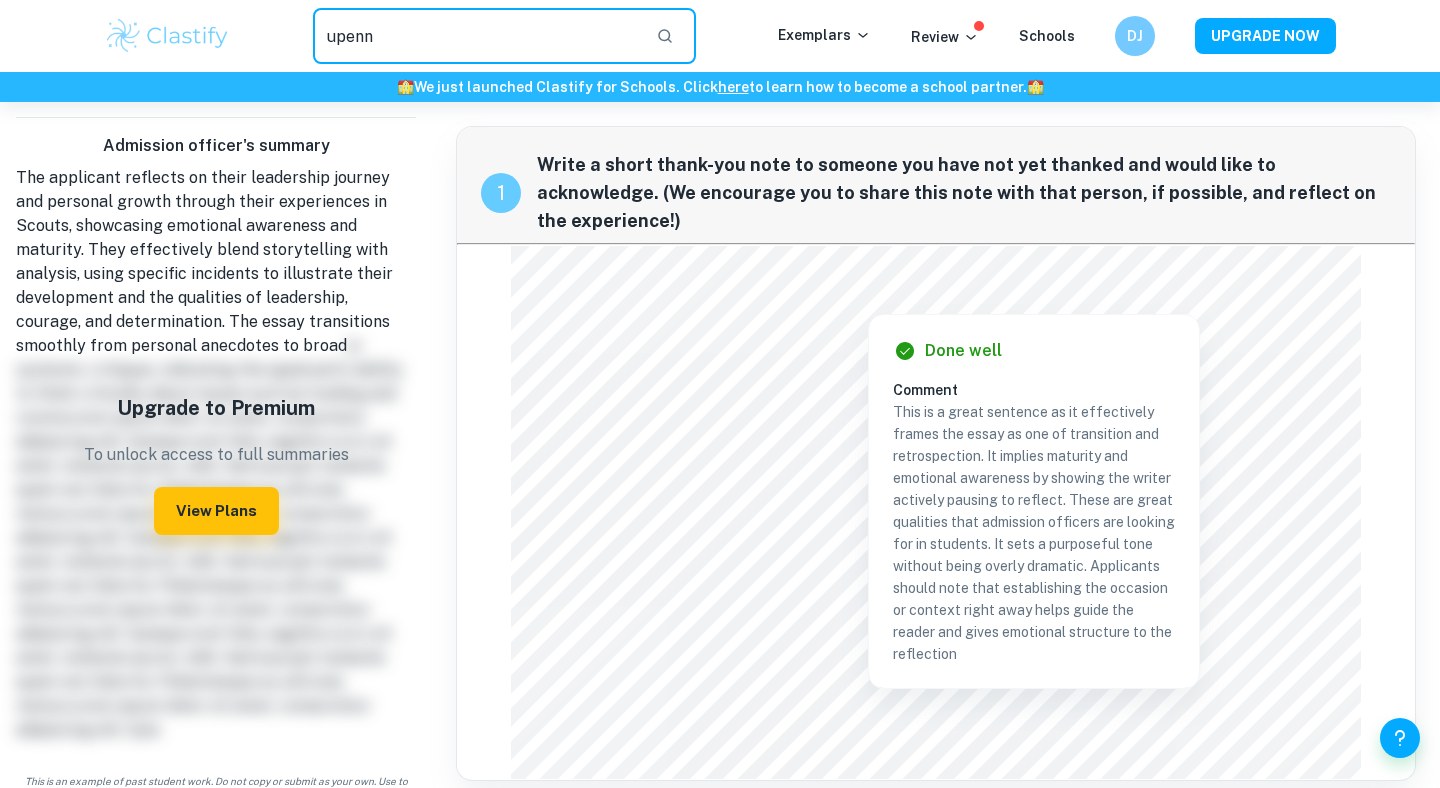 type on "upenn" 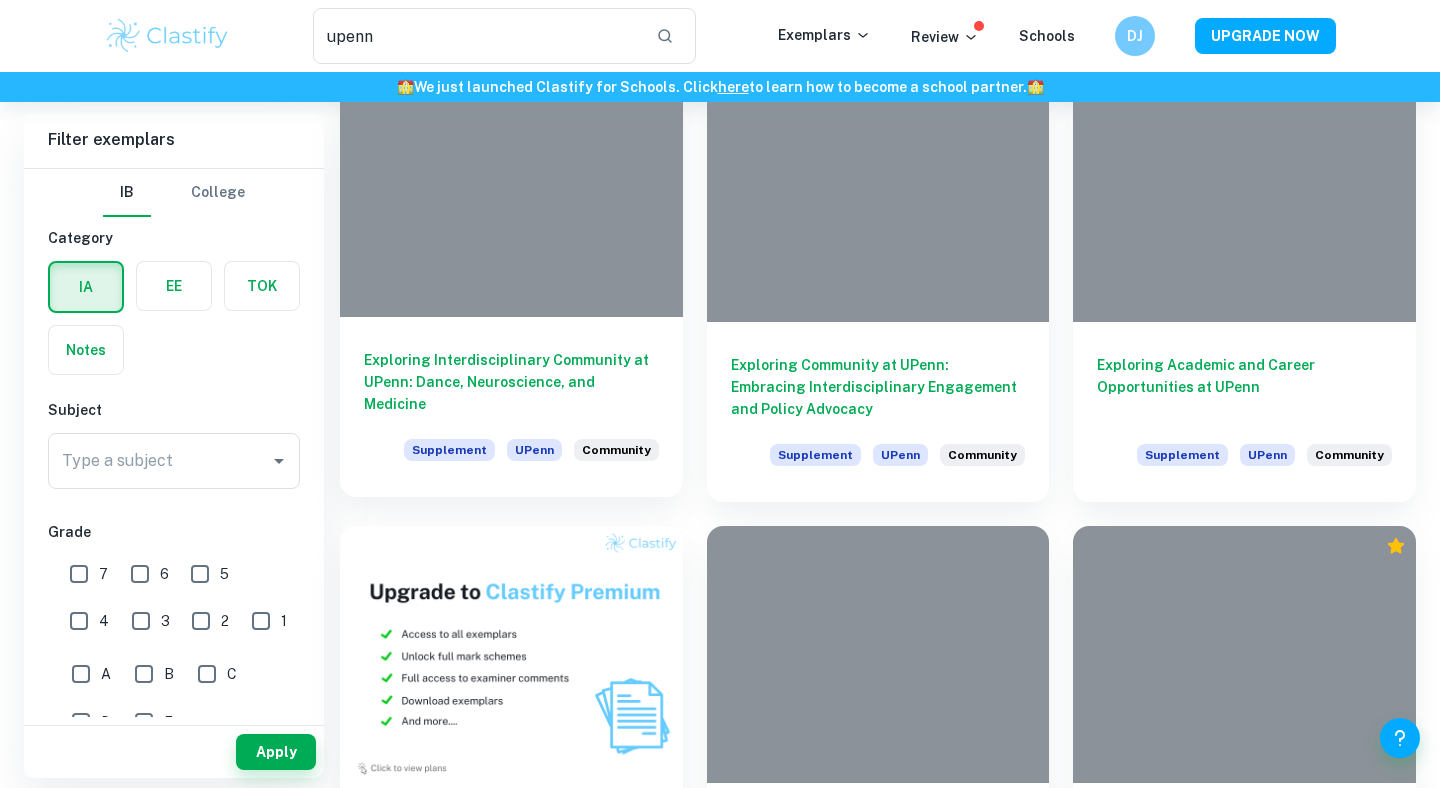 scroll, scrollTop: 660, scrollLeft: 0, axis: vertical 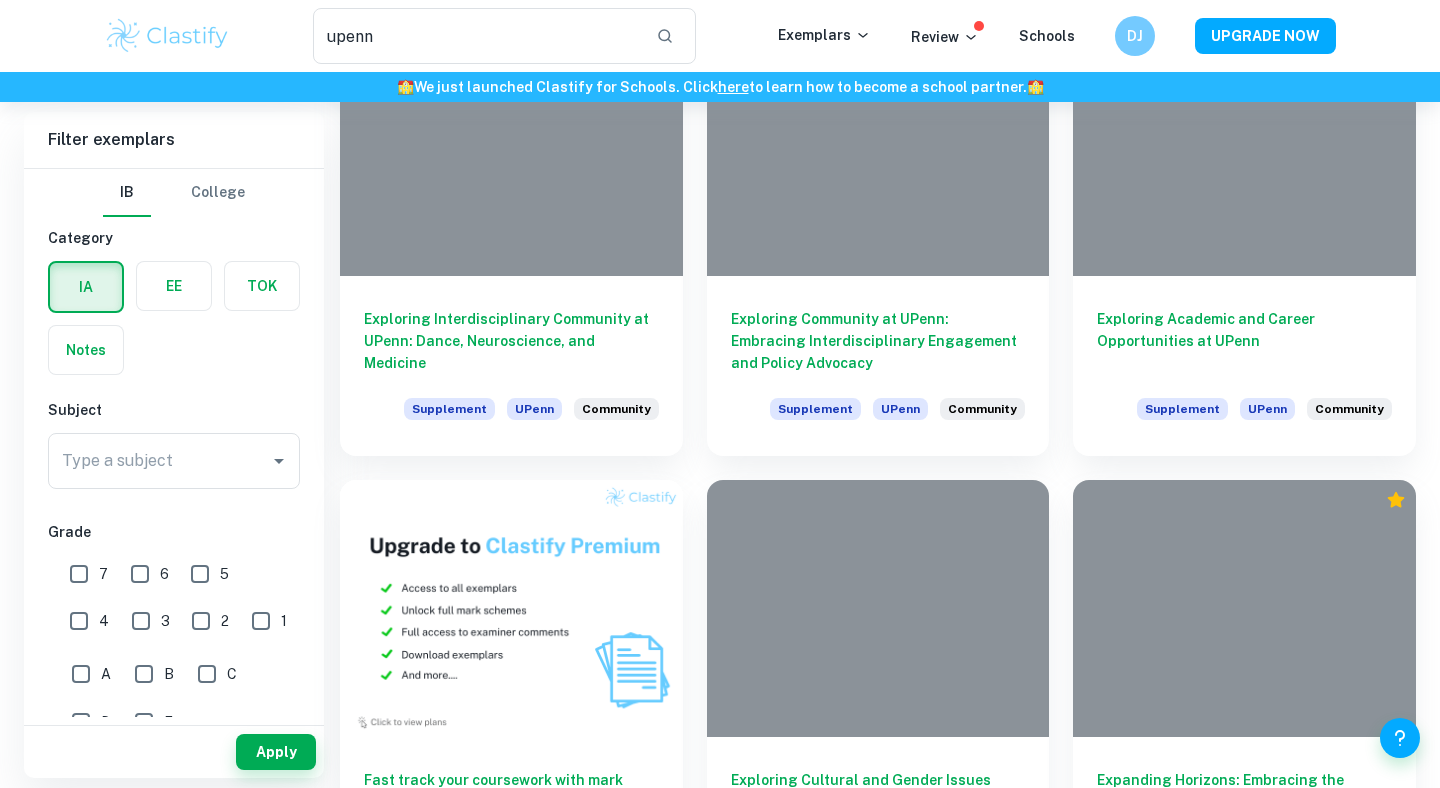 click on "College" at bounding box center [218, 193] 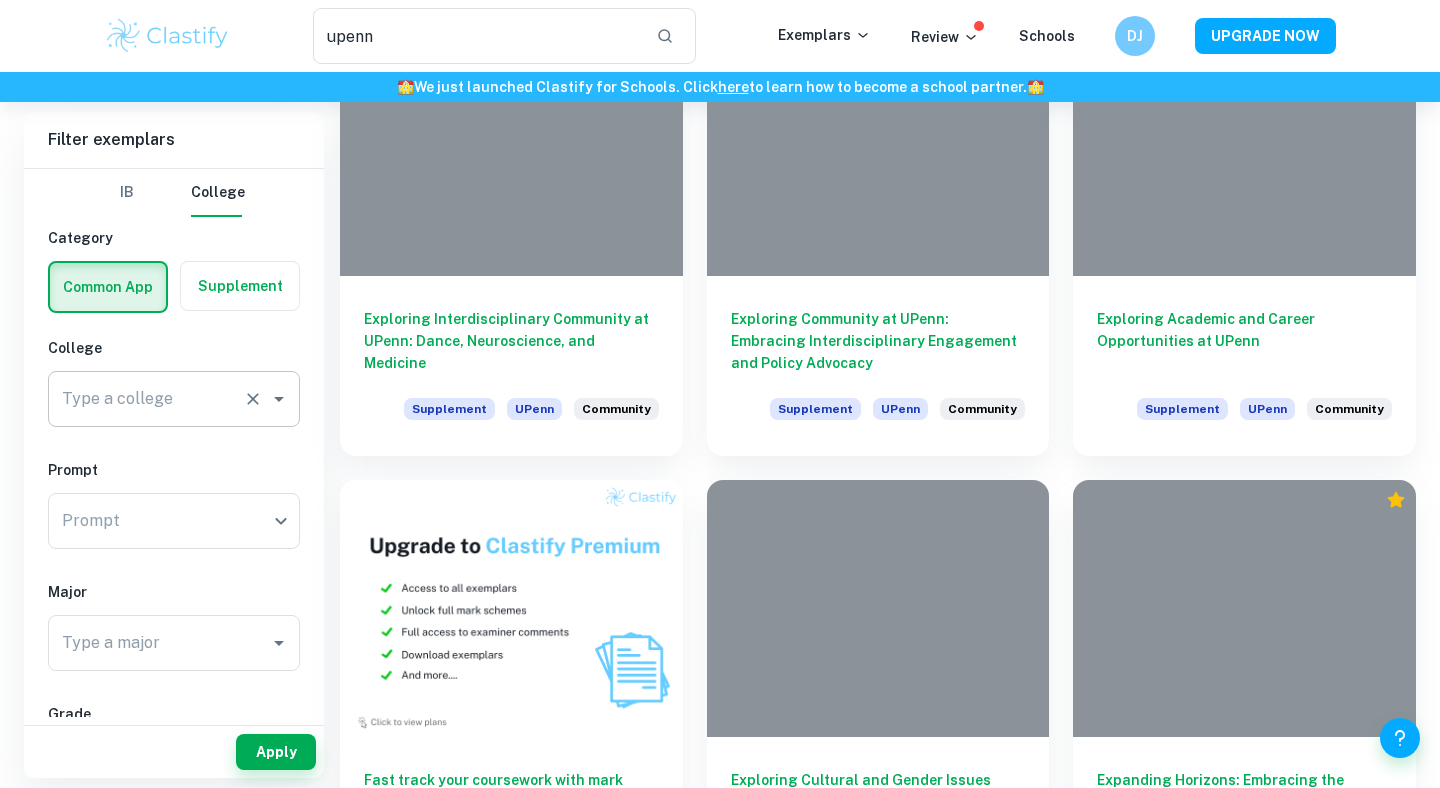 click on "Type a college Type a college" at bounding box center (174, 399) 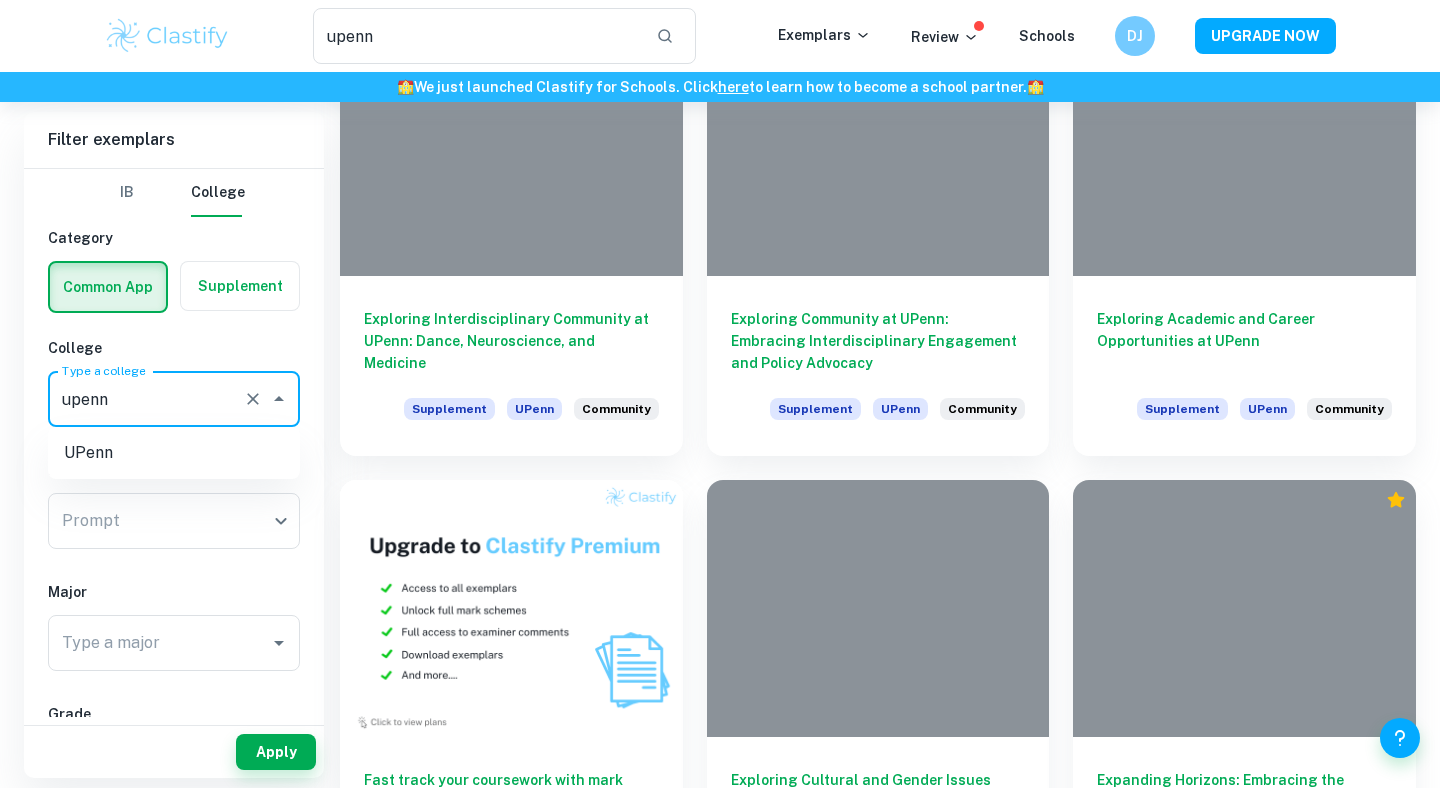 click on "UPenn" at bounding box center (174, 453) 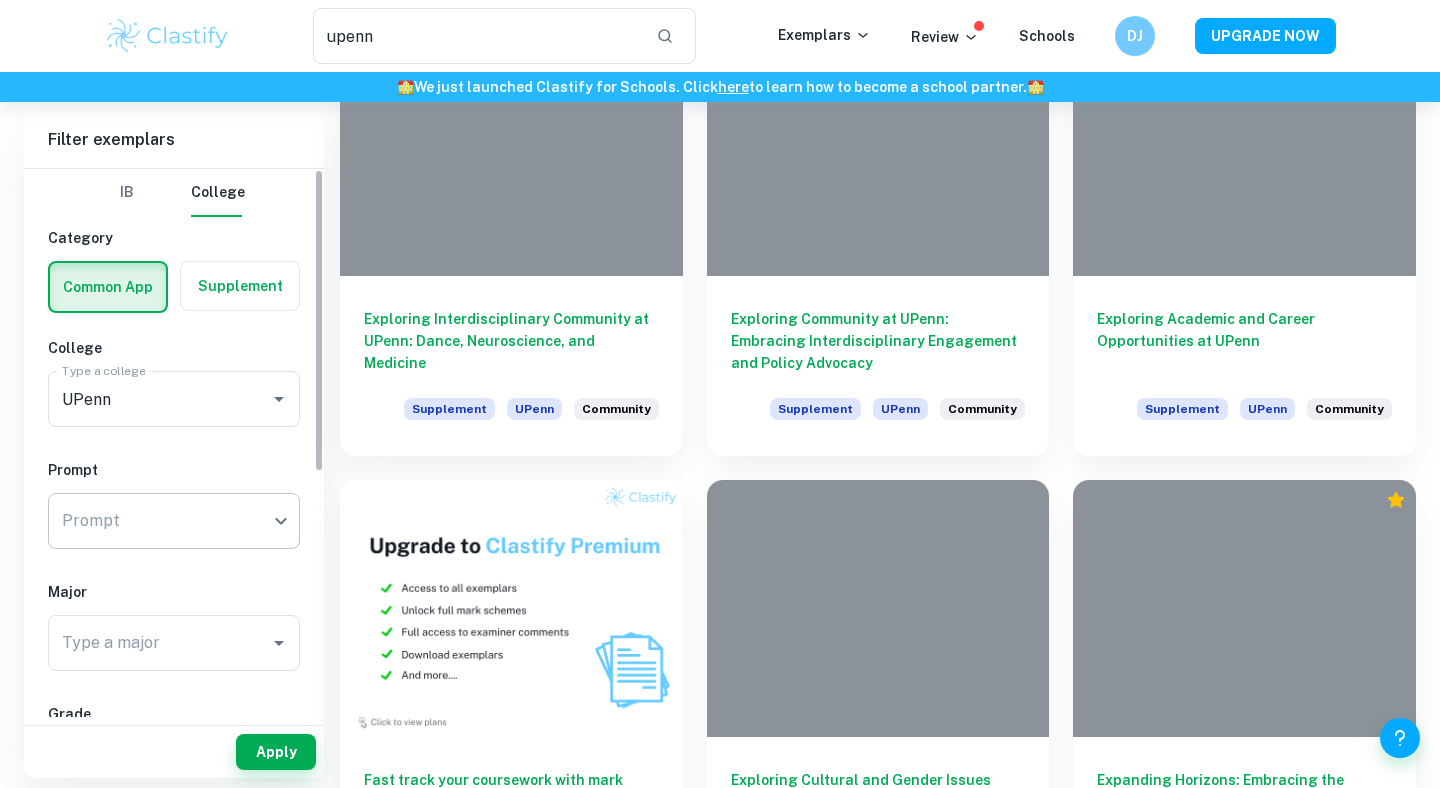 click on "We value your privacy We use cookies to enhance your browsing experience, serve personalised ads or content, and analyse our traffic. By clicking "Accept All", you consent to our use of cookies.   Cookie Policy Customise   Reject All   Accept All   Customise Consent Preferences   We use cookies to help you navigate efficiently and perform certain functions. You will find detailed information about all cookies under each consent category below. The cookies that are categorised as "Necessary" are stored on your browser as they are essential for enabling the basic functionalities of the site. ...  Show more For more information on how Google's third-party cookies operate and handle your data, see:   Google Privacy Policy Necessary Always Active Necessary cookies are required to enable the basic features of this site, such as providing secure log-in or adjusting your consent preferences. These cookies do not store any personally identifiable data. Functional Analytics Performance Advertisement Uncategorised" at bounding box center (720, -164) 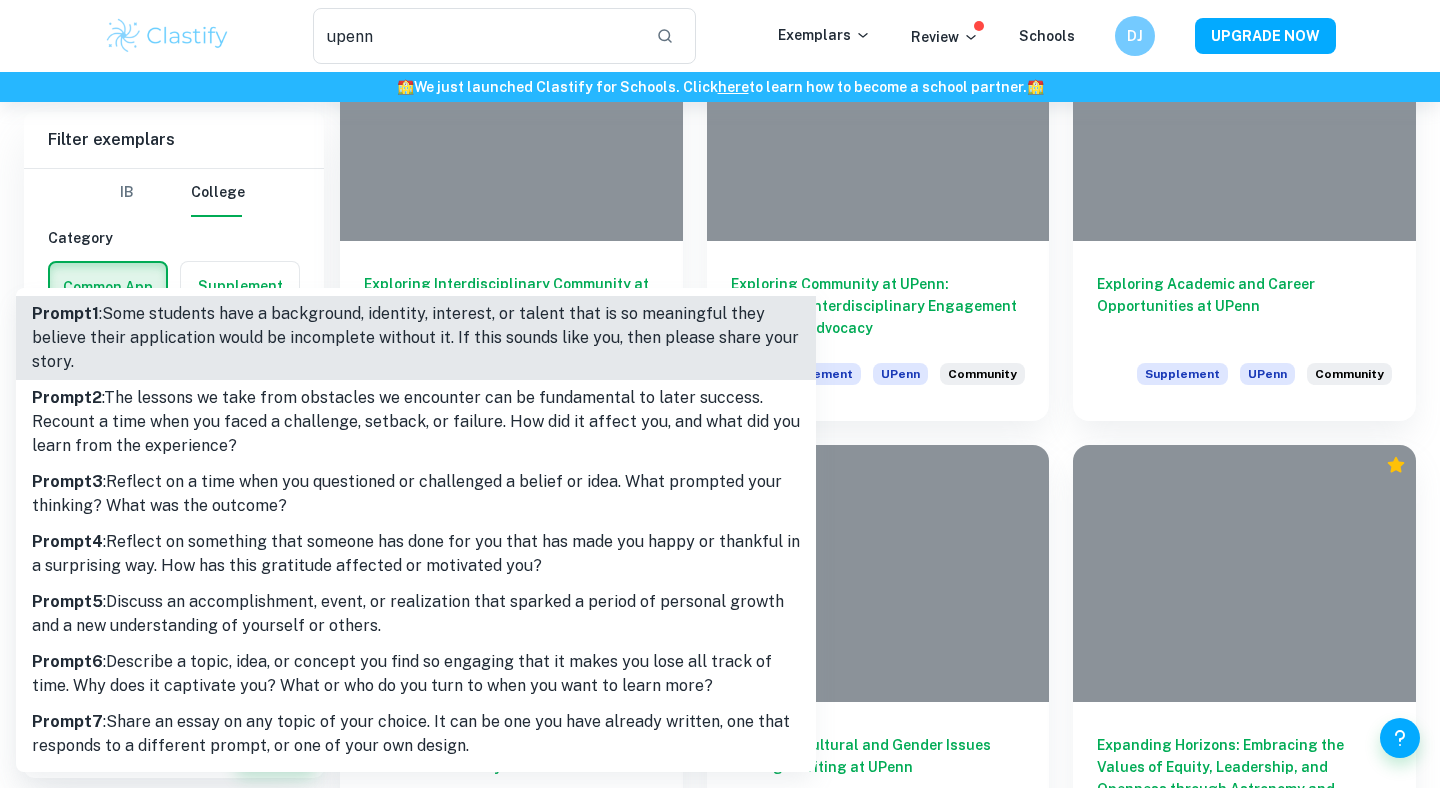 scroll, scrollTop: 733, scrollLeft: 0, axis: vertical 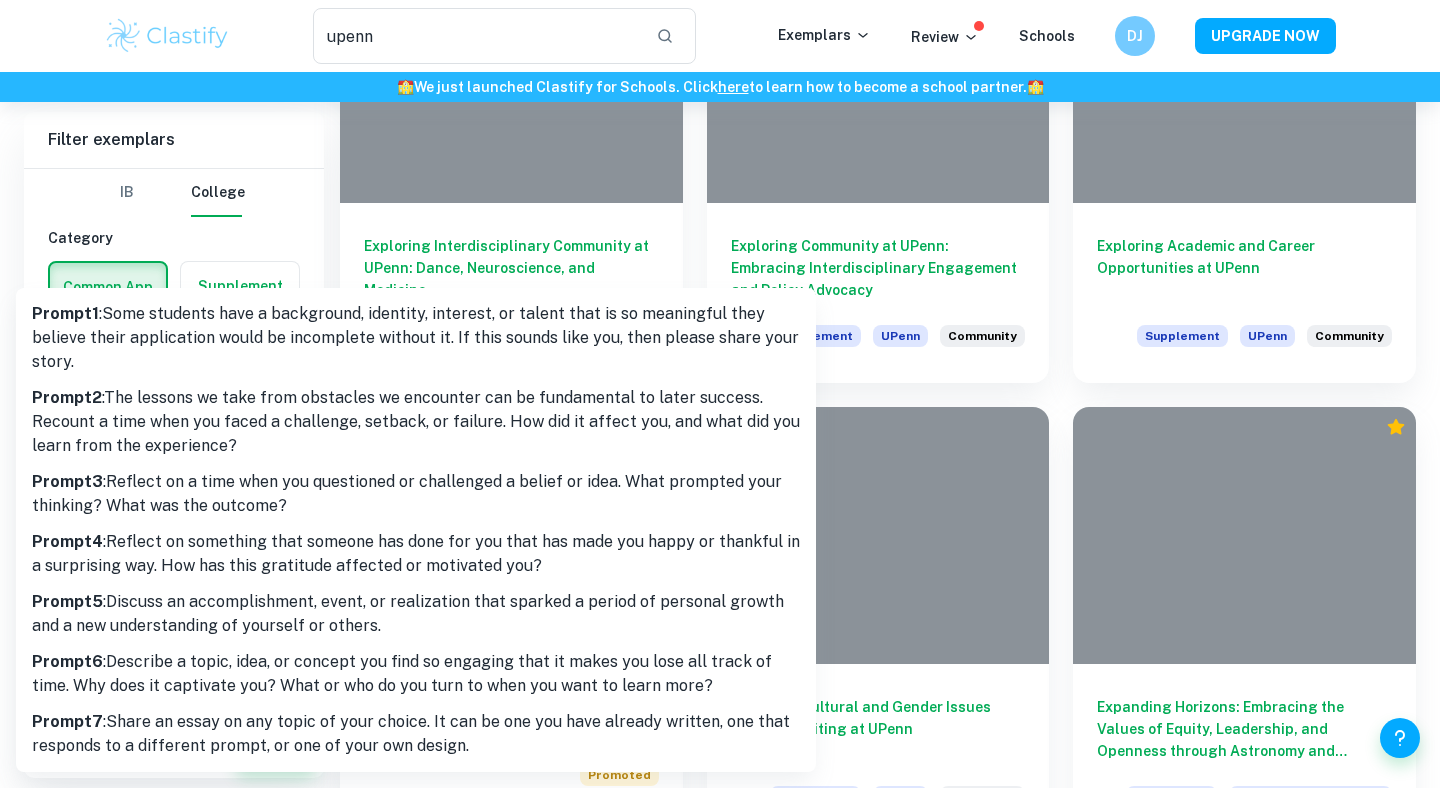 click at bounding box center [720, 394] 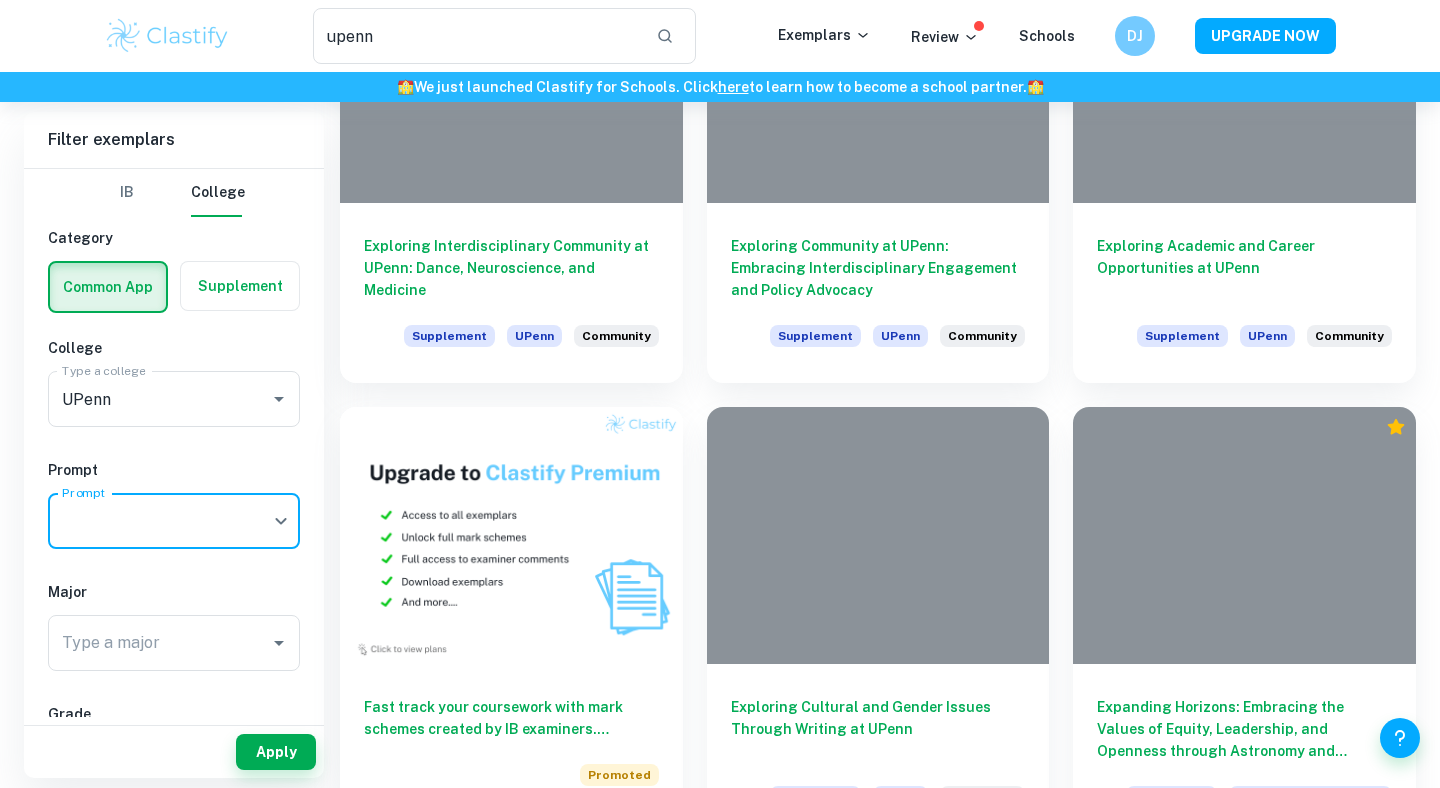 click at bounding box center (240, 286) 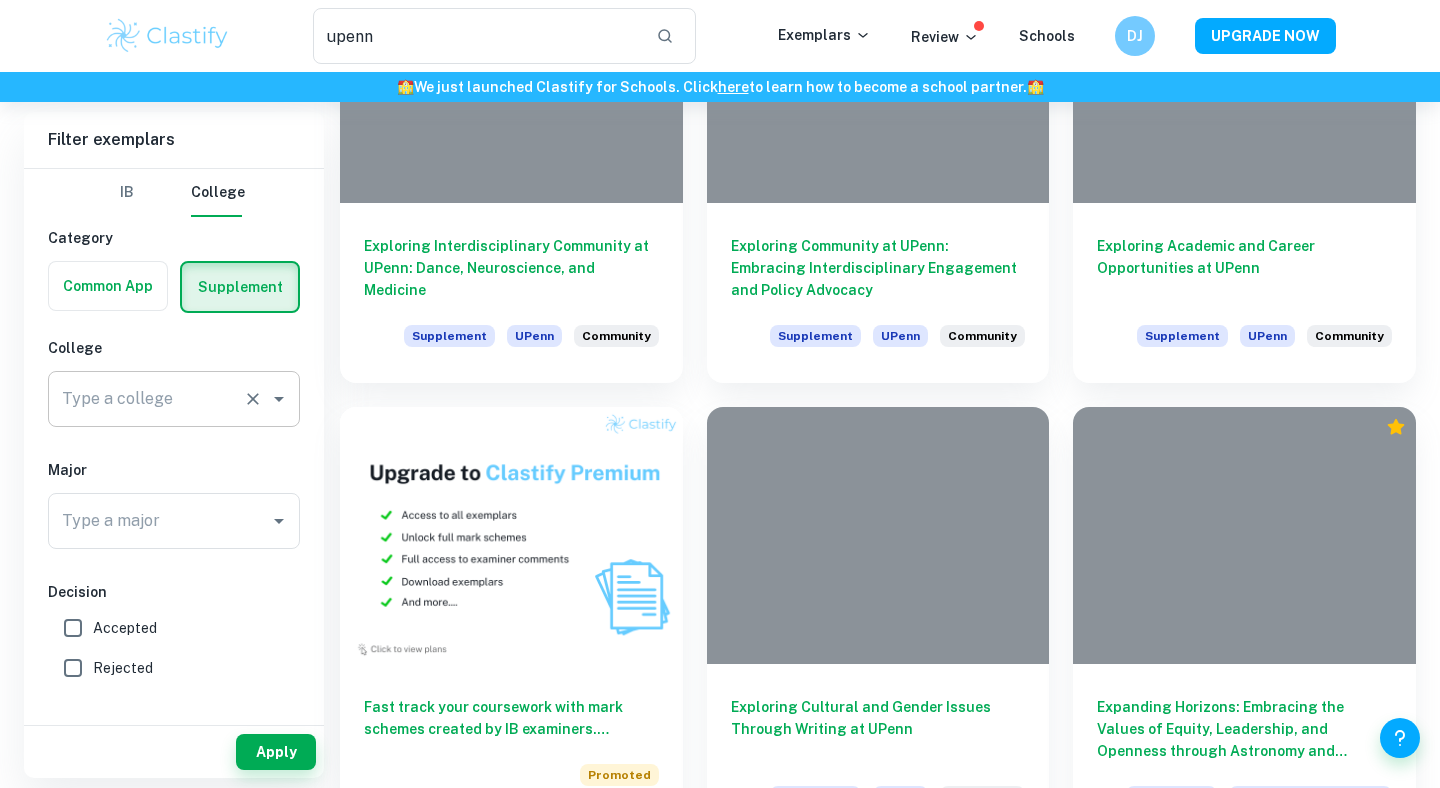 click on "Type a college" at bounding box center (146, 399) 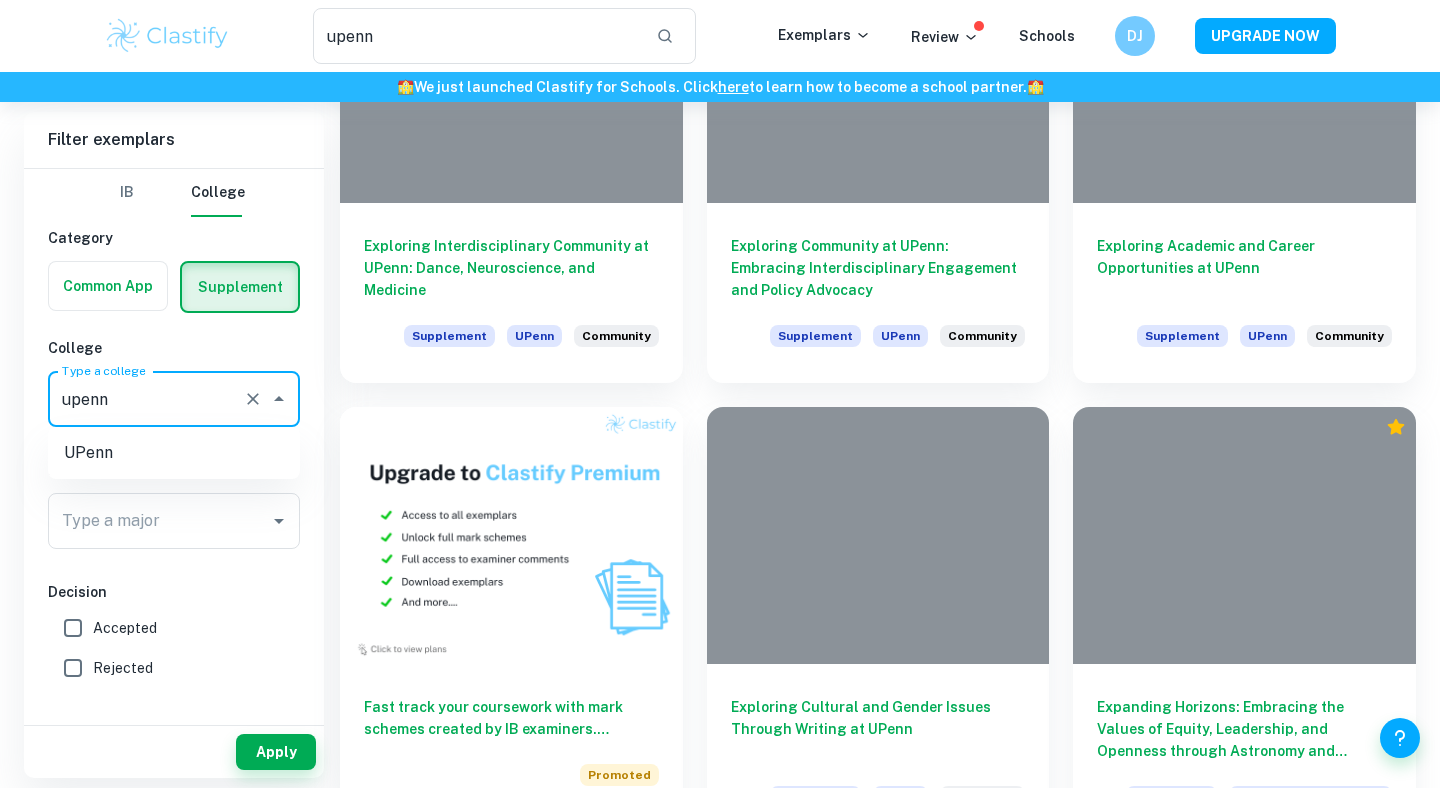 click on "UPenn" at bounding box center (174, 453) 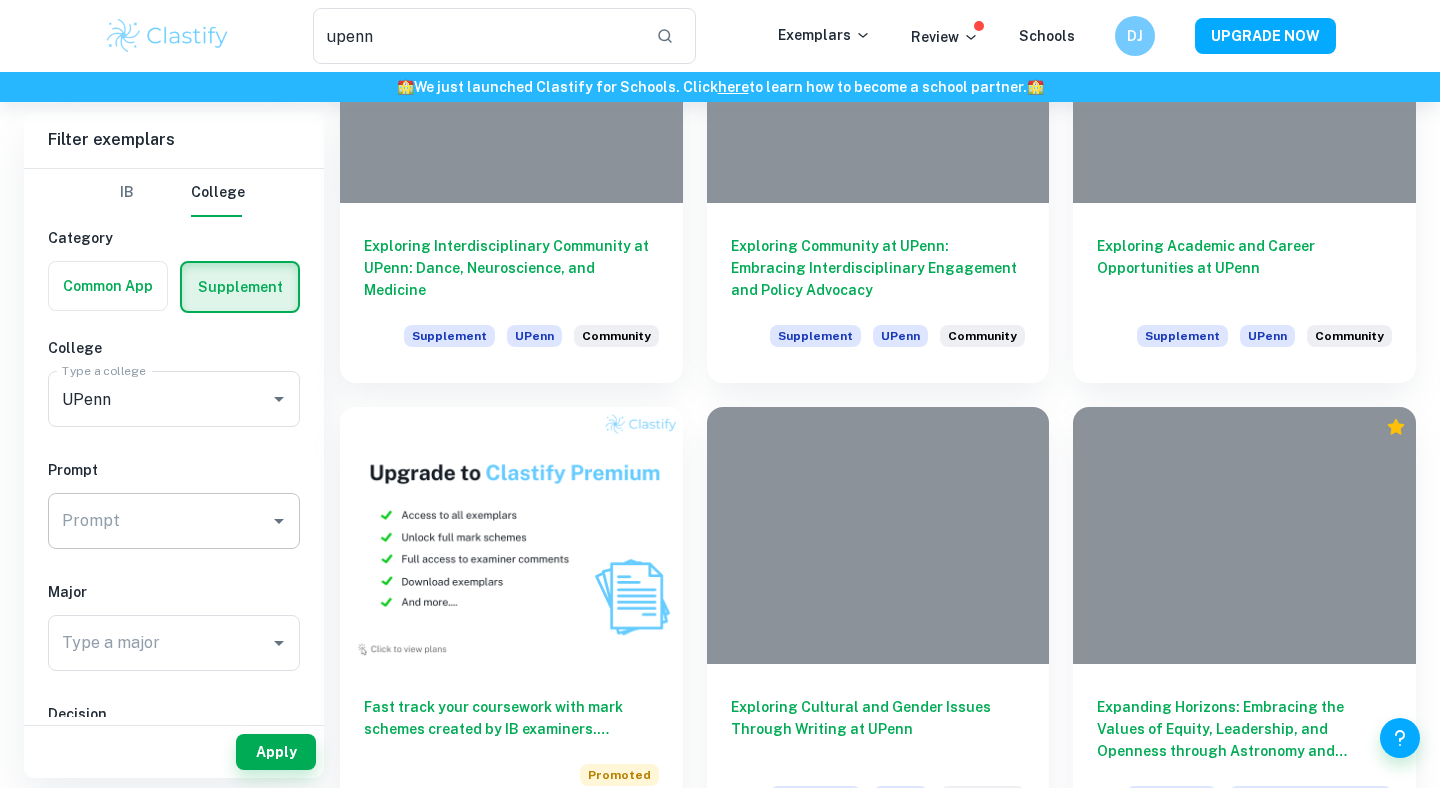 click on "Prompt" at bounding box center [159, 521] 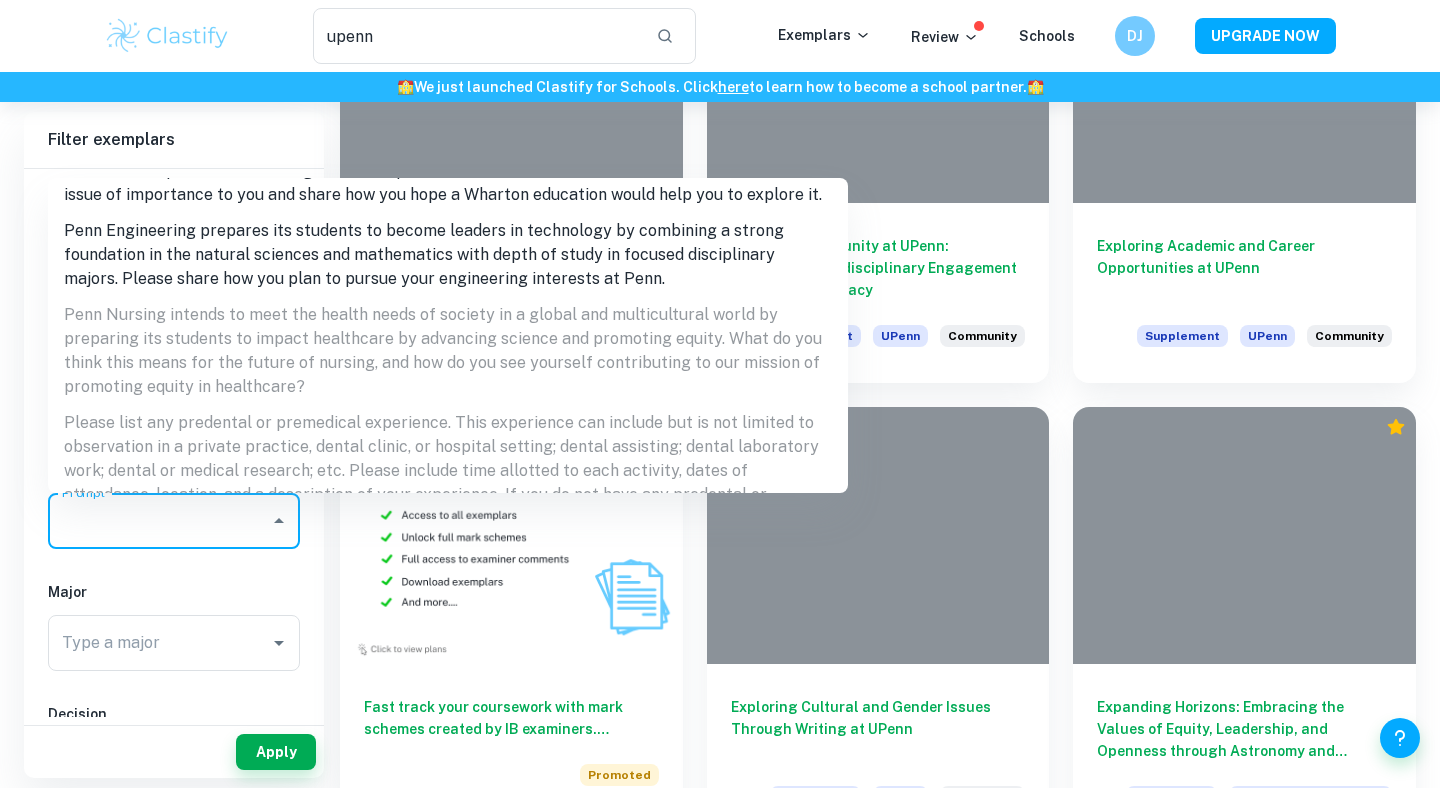 scroll, scrollTop: 389, scrollLeft: 0, axis: vertical 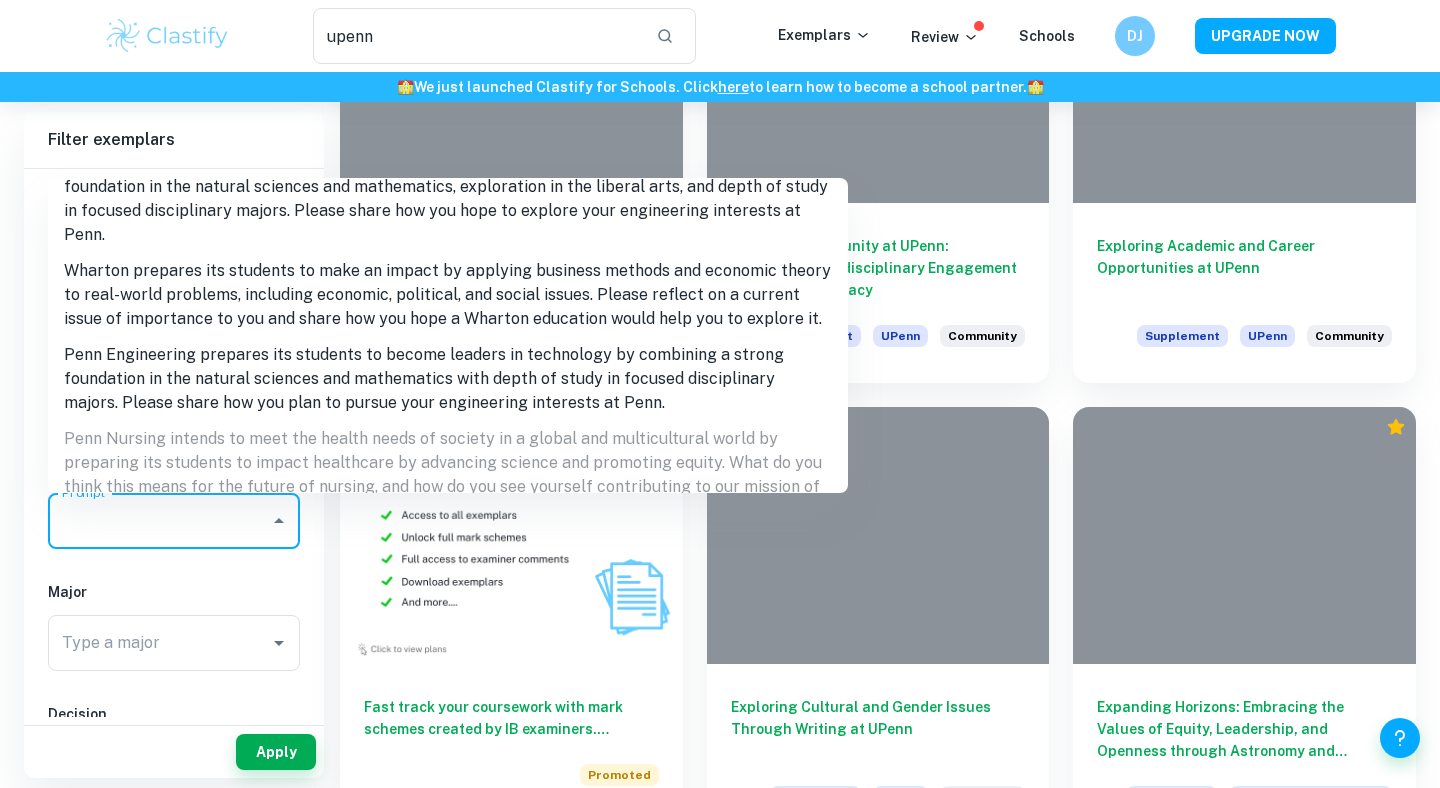 click on "Wharton prepares its students to make an impact by applying business methods and economic theory to real-world problems, including economic, political, and social issues. Please reflect on a current issue of importance to you and share how you hope a Wharton education would help you to explore it." at bounding box center (448, 295) 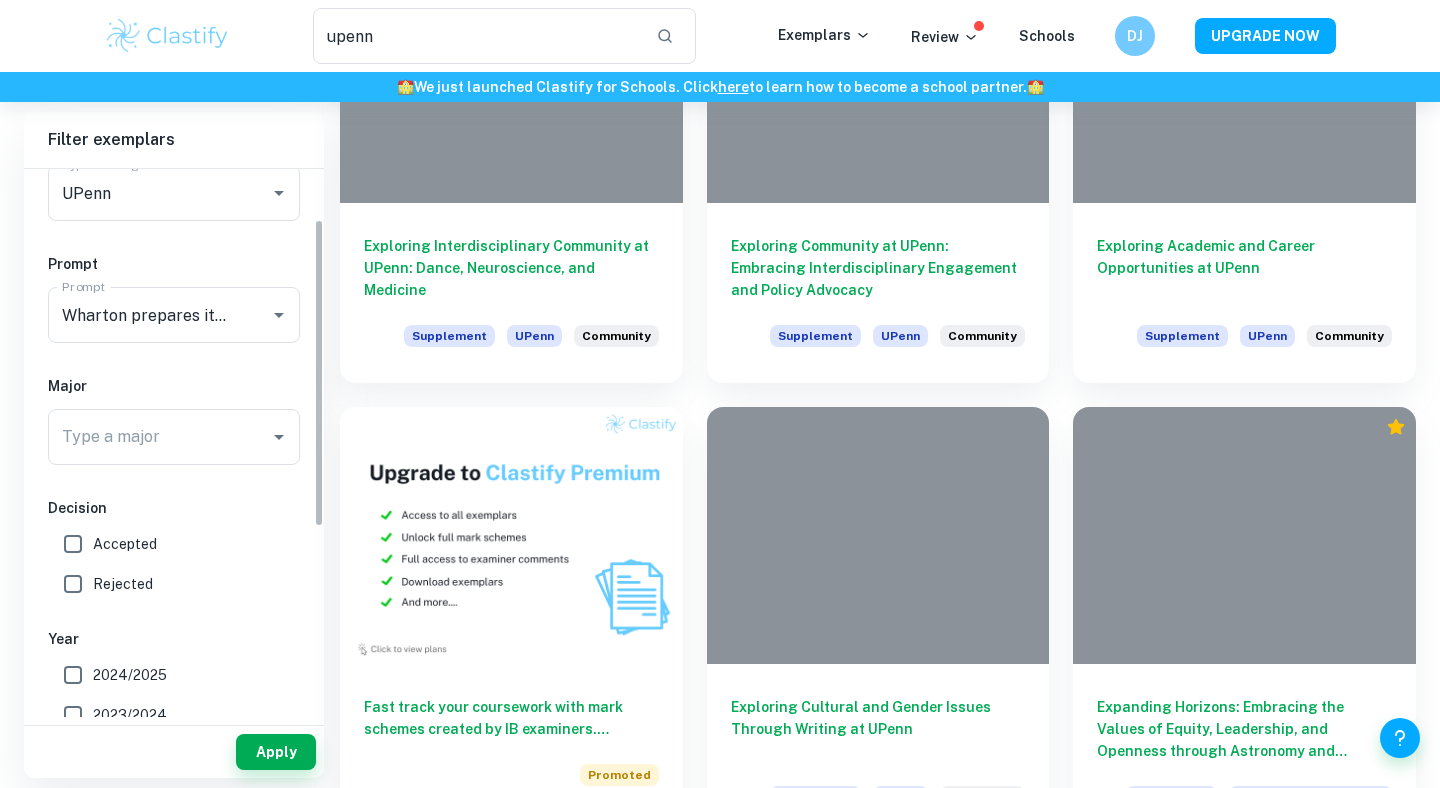 scroll, scrollTop: 231, scrollLeft: 0, axis: vertical 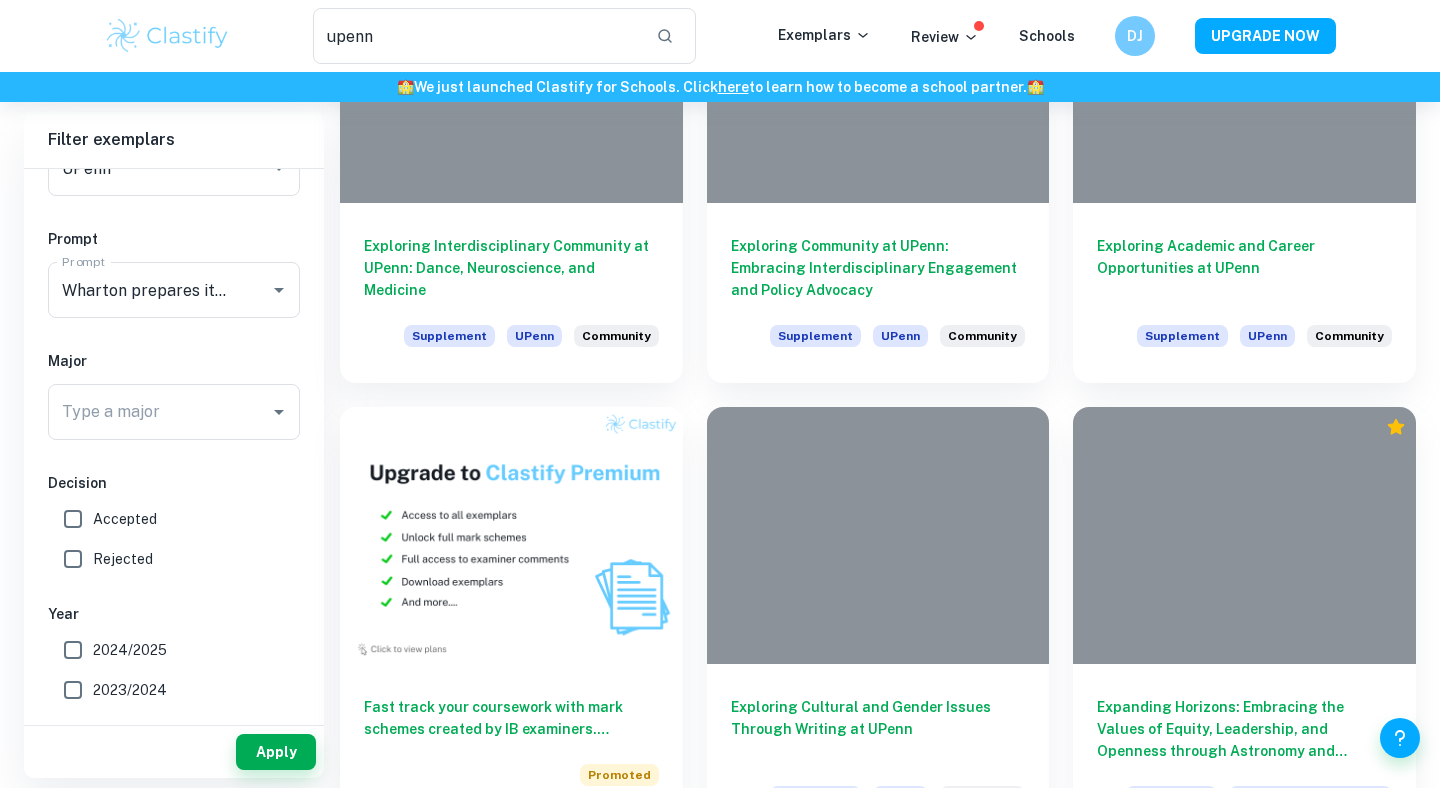 click on "Accepted" at bounding box center (125, 519) 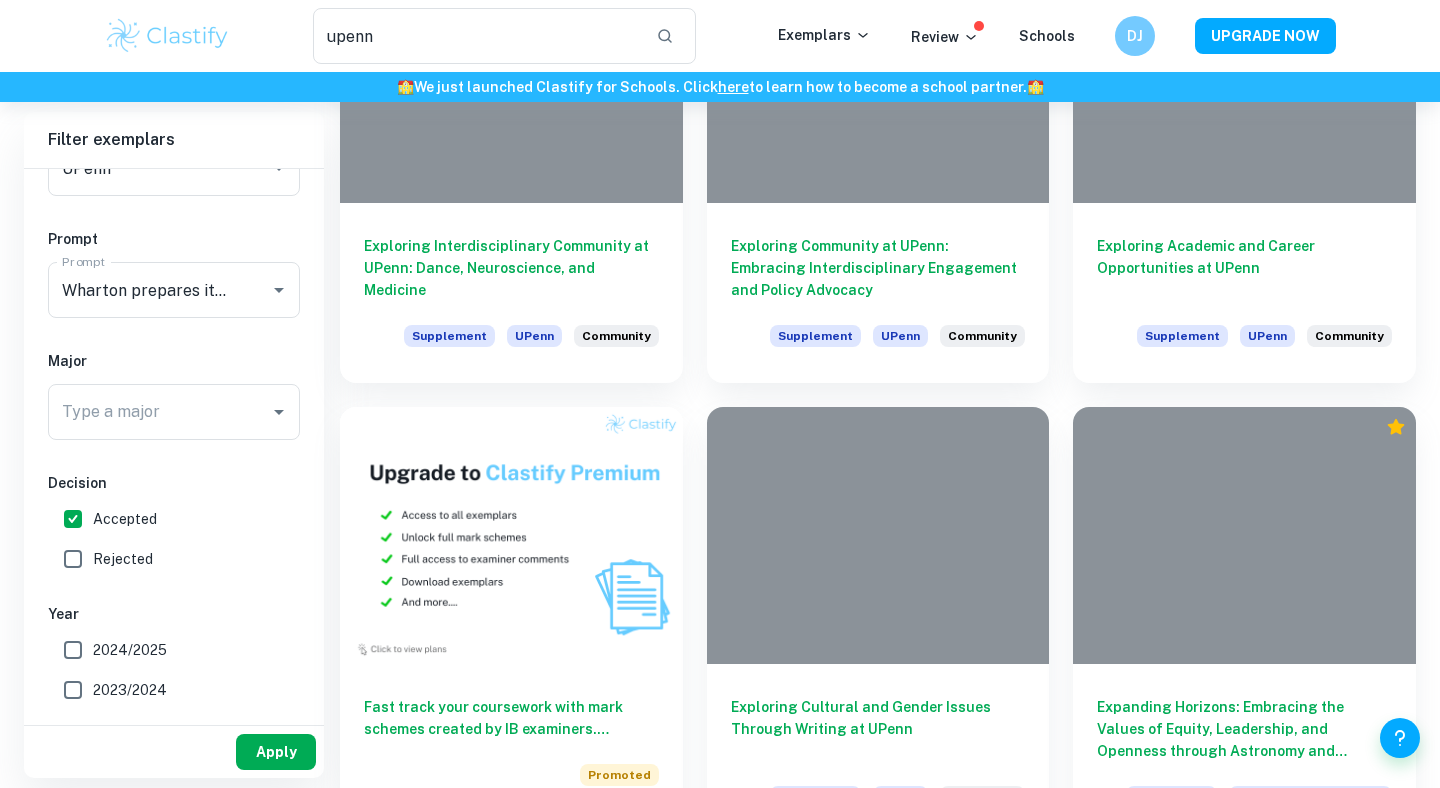 click on "Apply" at bounding box center [276, 752] 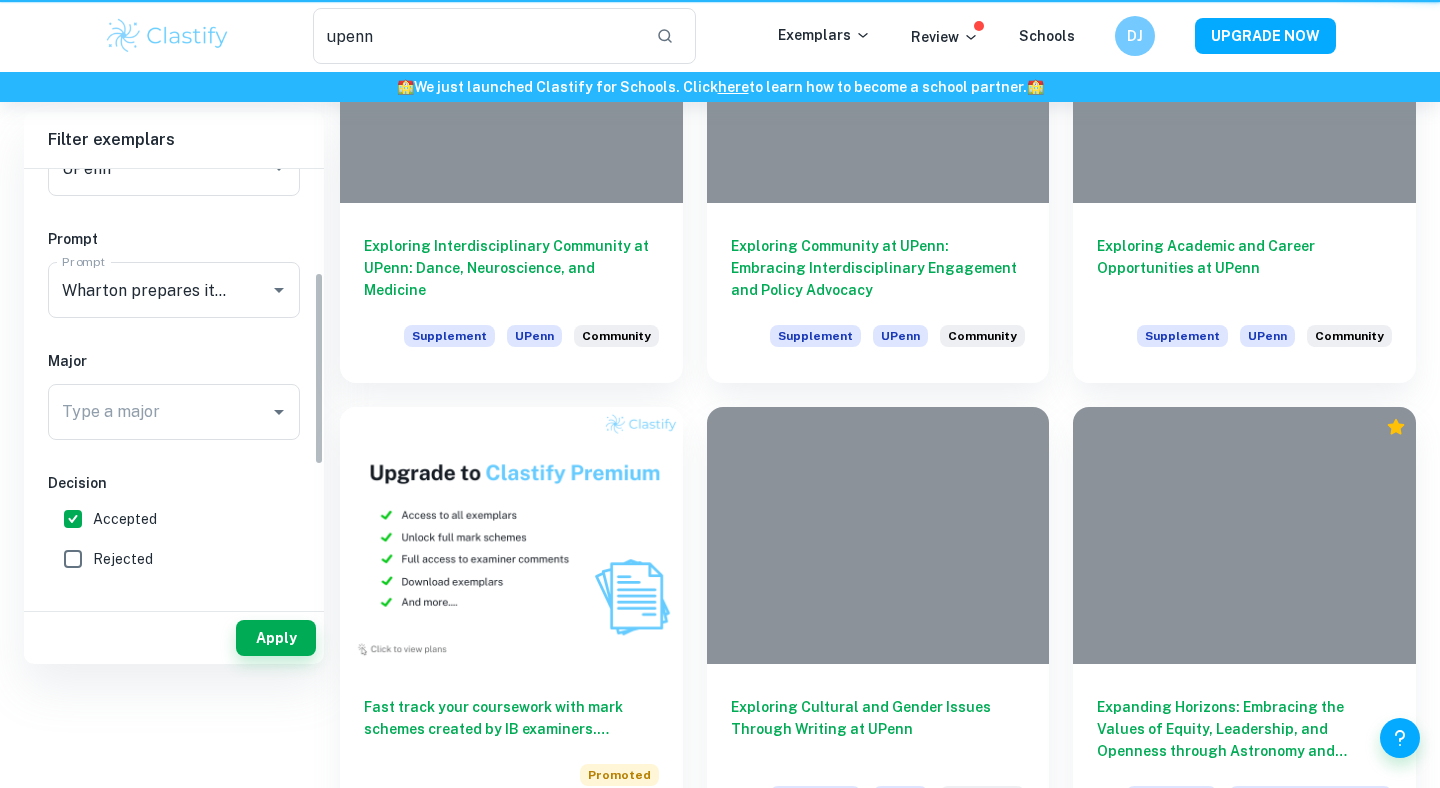 scroll, scrollTop: 0, scrollLeft: 0, axis: both 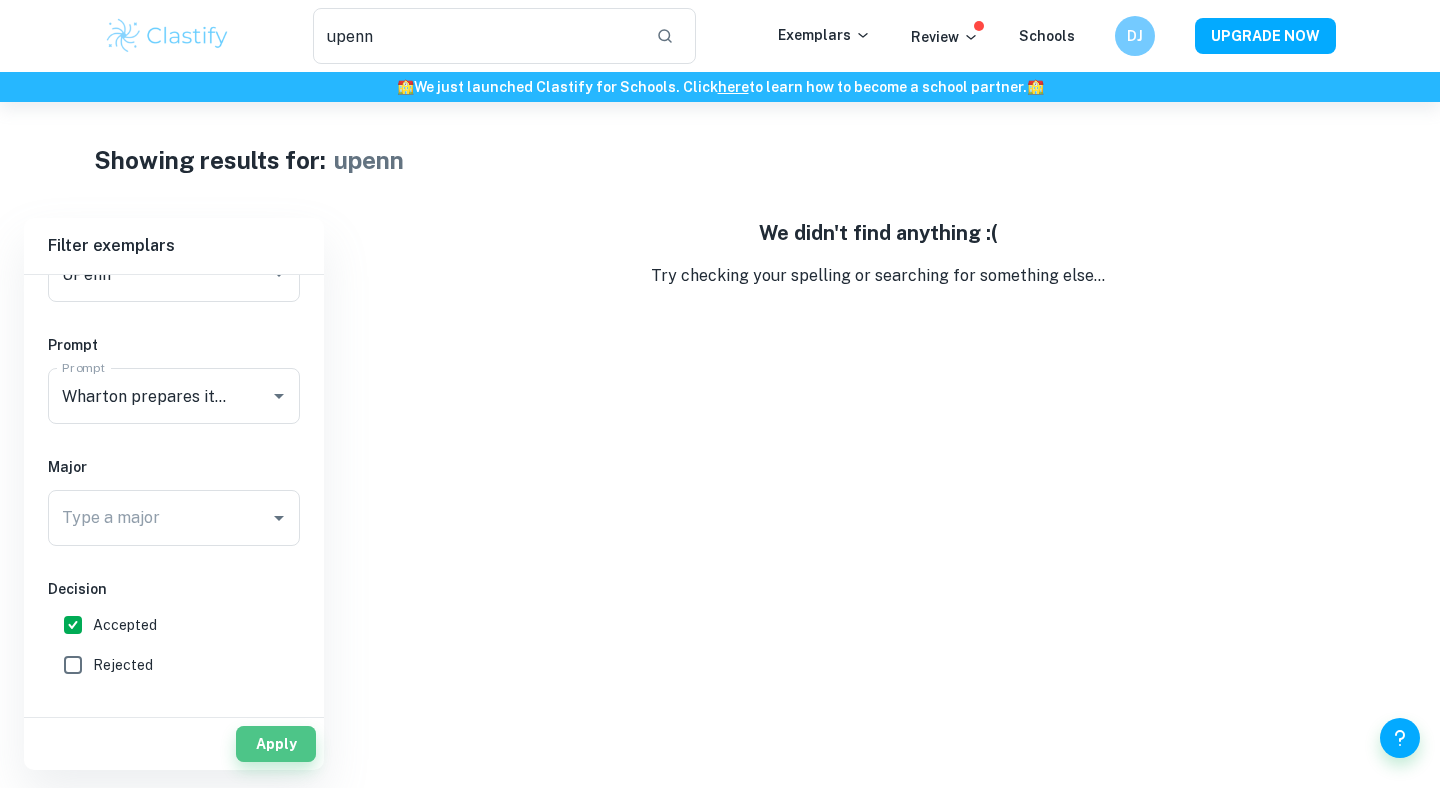 click on "Apply" at bounding box center [276, 744] 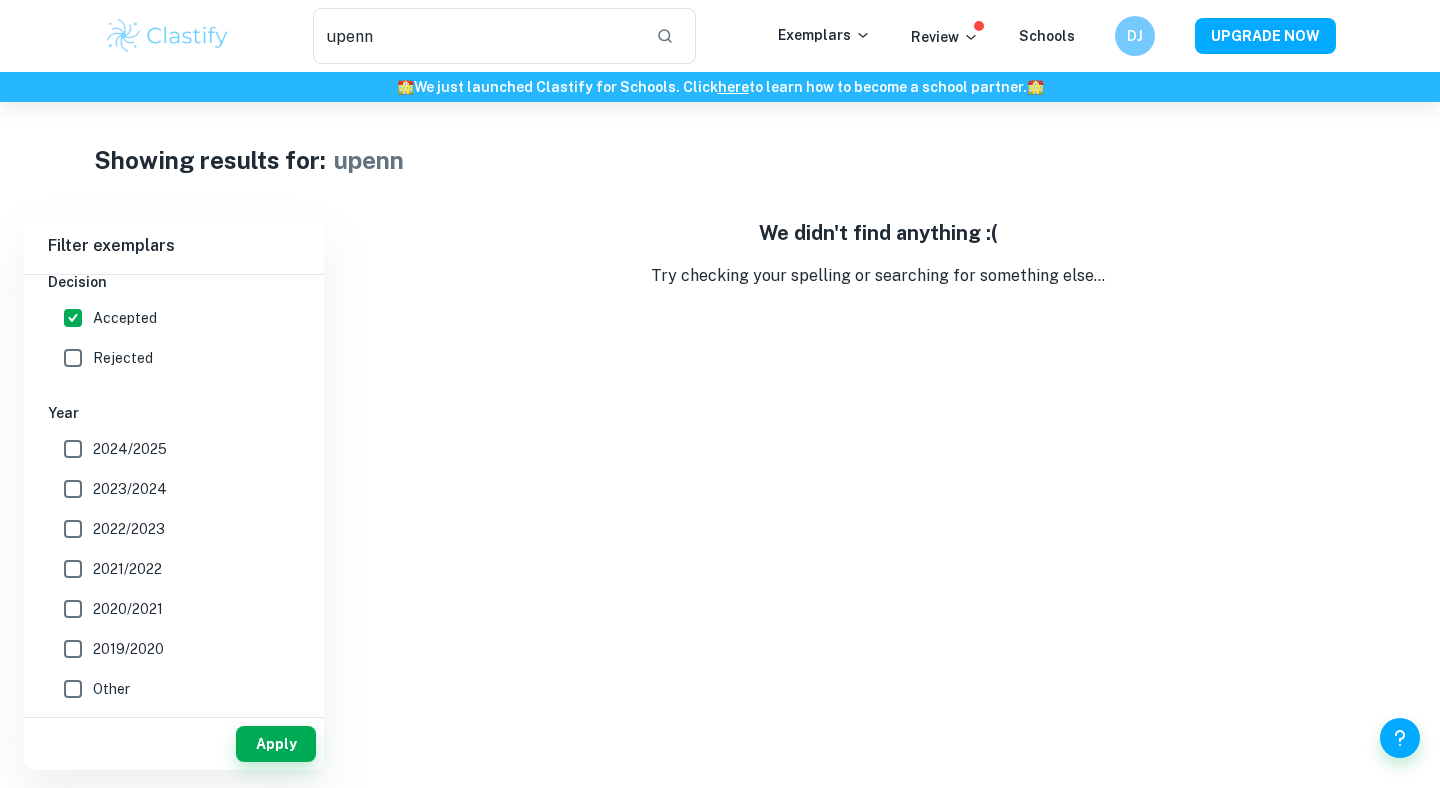 scroll, scrollTop: 0, scrollLeft: 0, axis: both 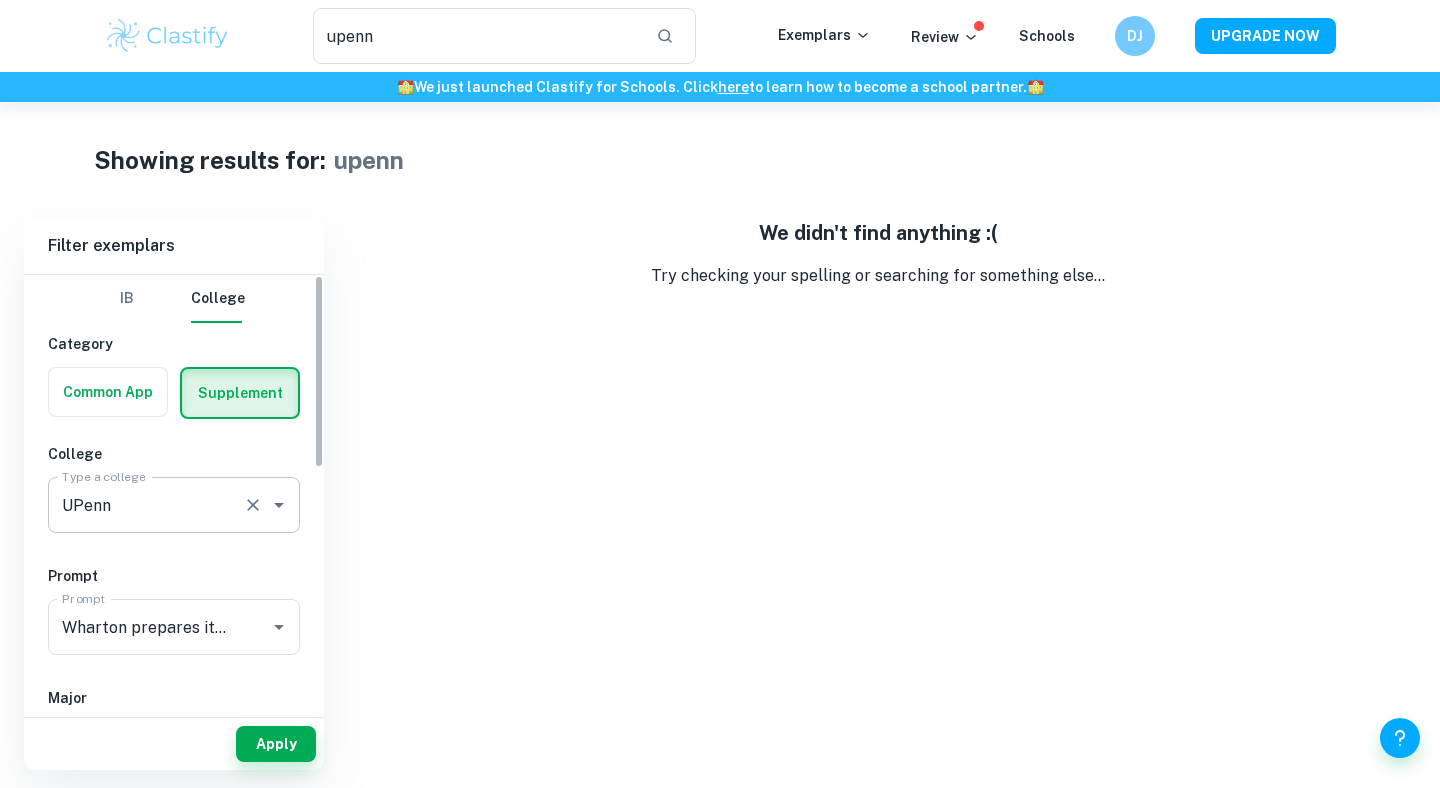 click on "UPenn" at bounding box center (146, 505) 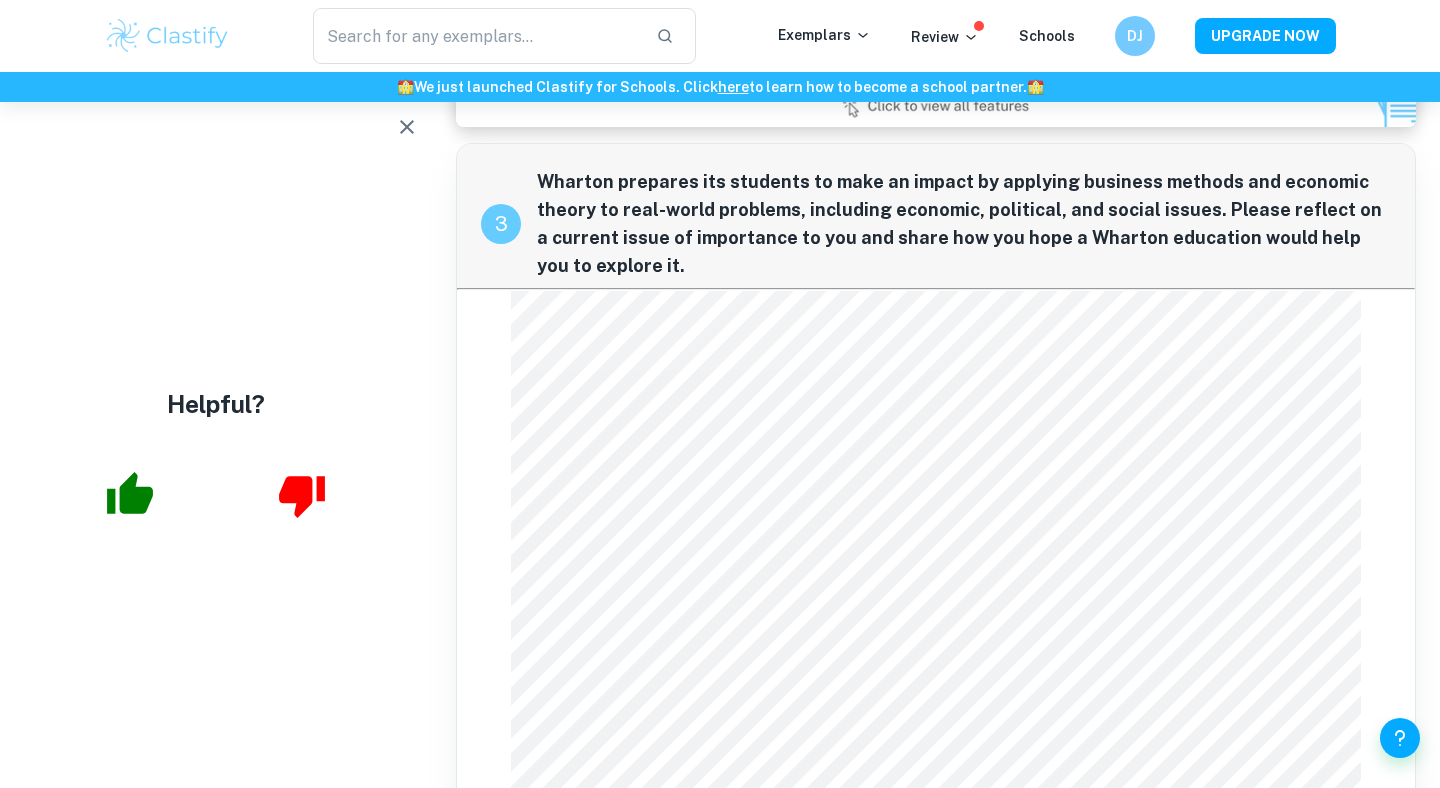 scroll, scrollTop: 1552, scrollLeft: 0, axis: vertical 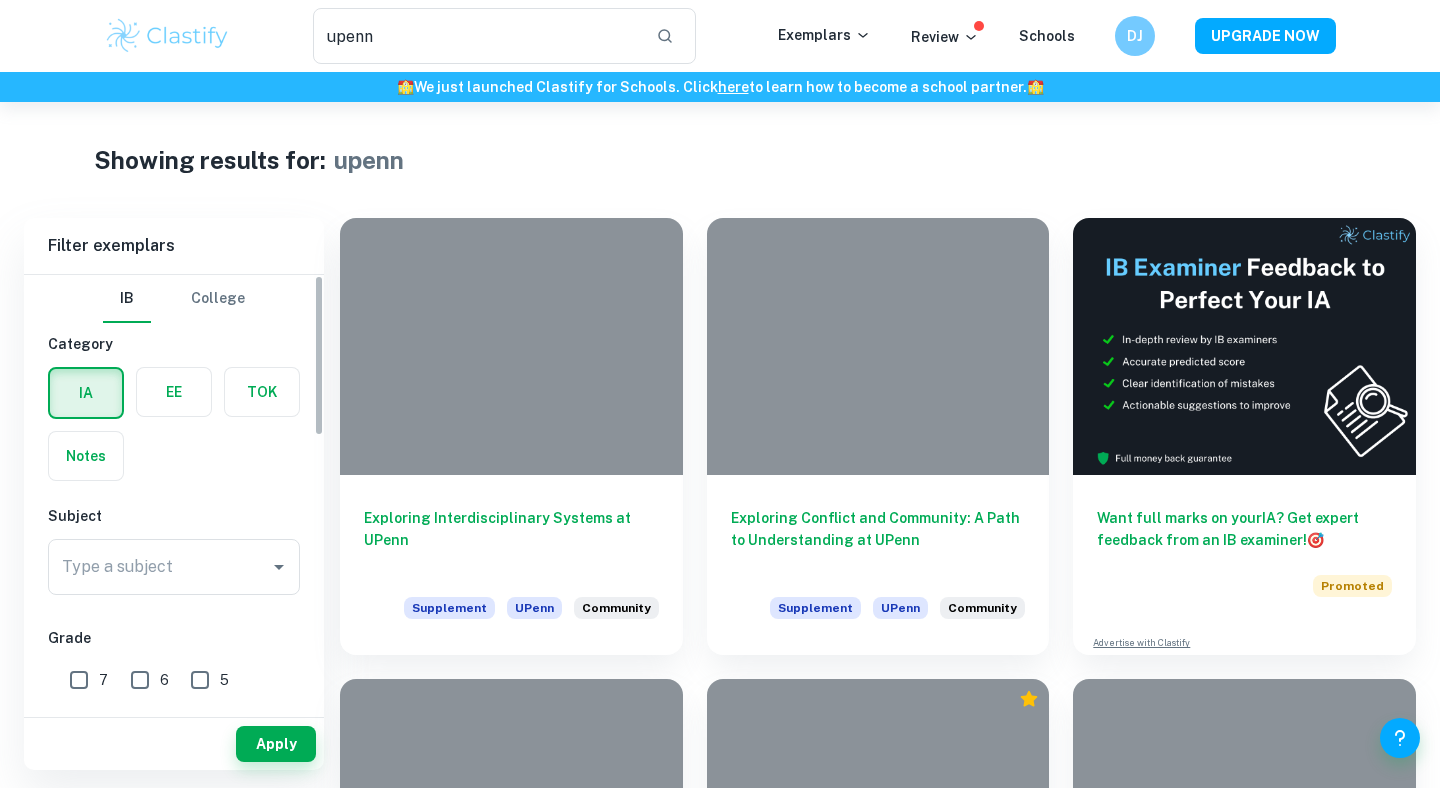 click on "College" at bounding box center [218, 299] 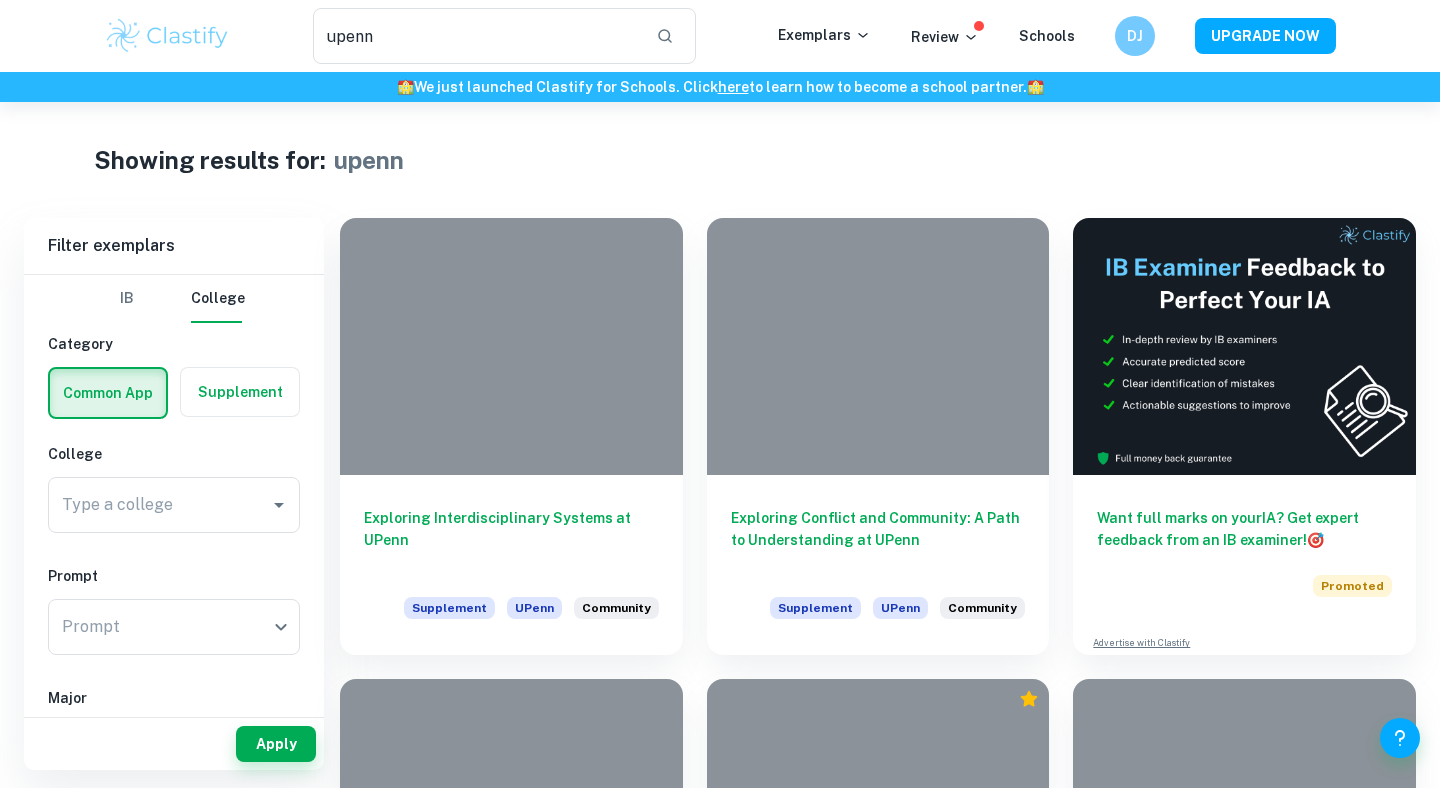 scroll, scrollTop: 89, scrollLeft: 0, axis: vertical 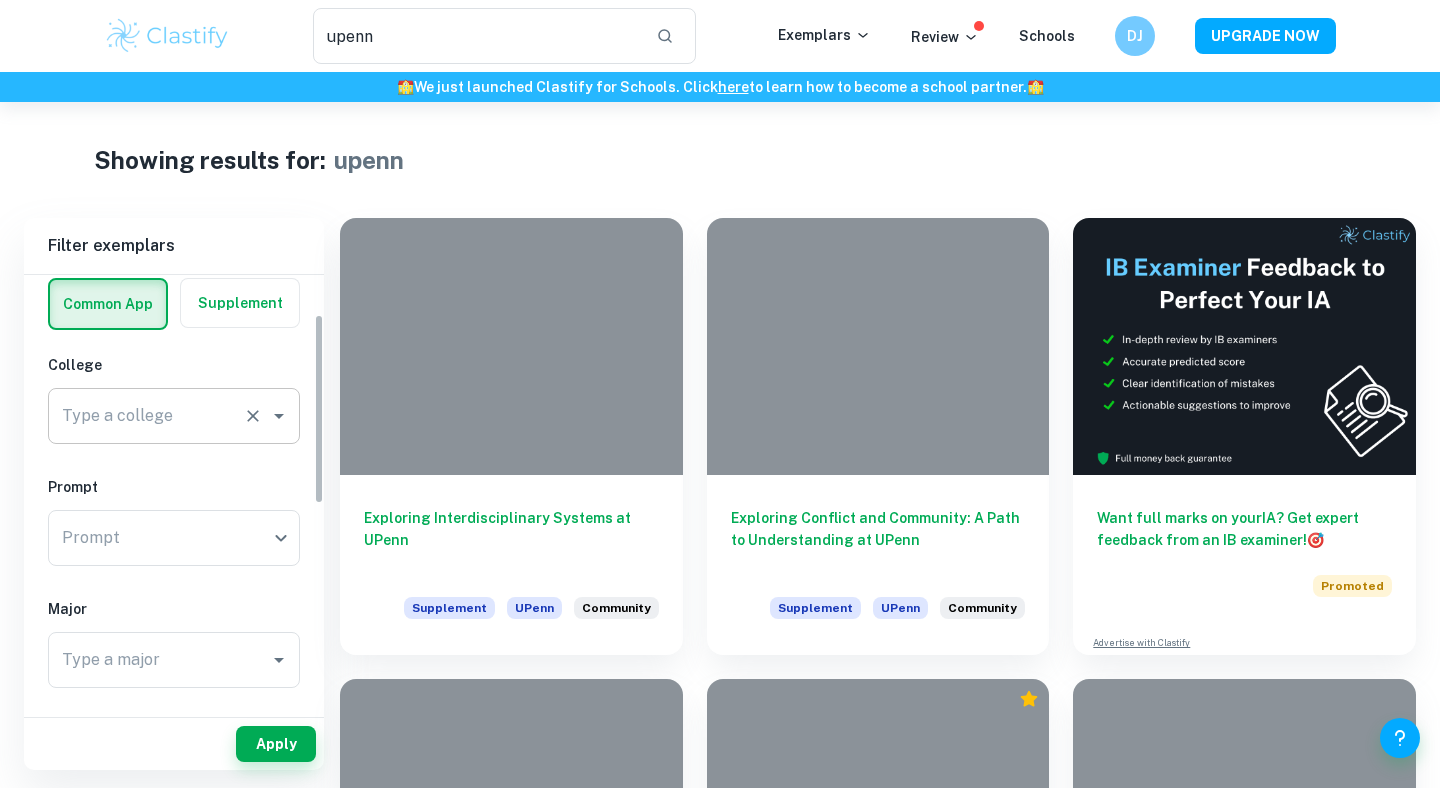 click on "Type a college" at bounding box center (146, 416) 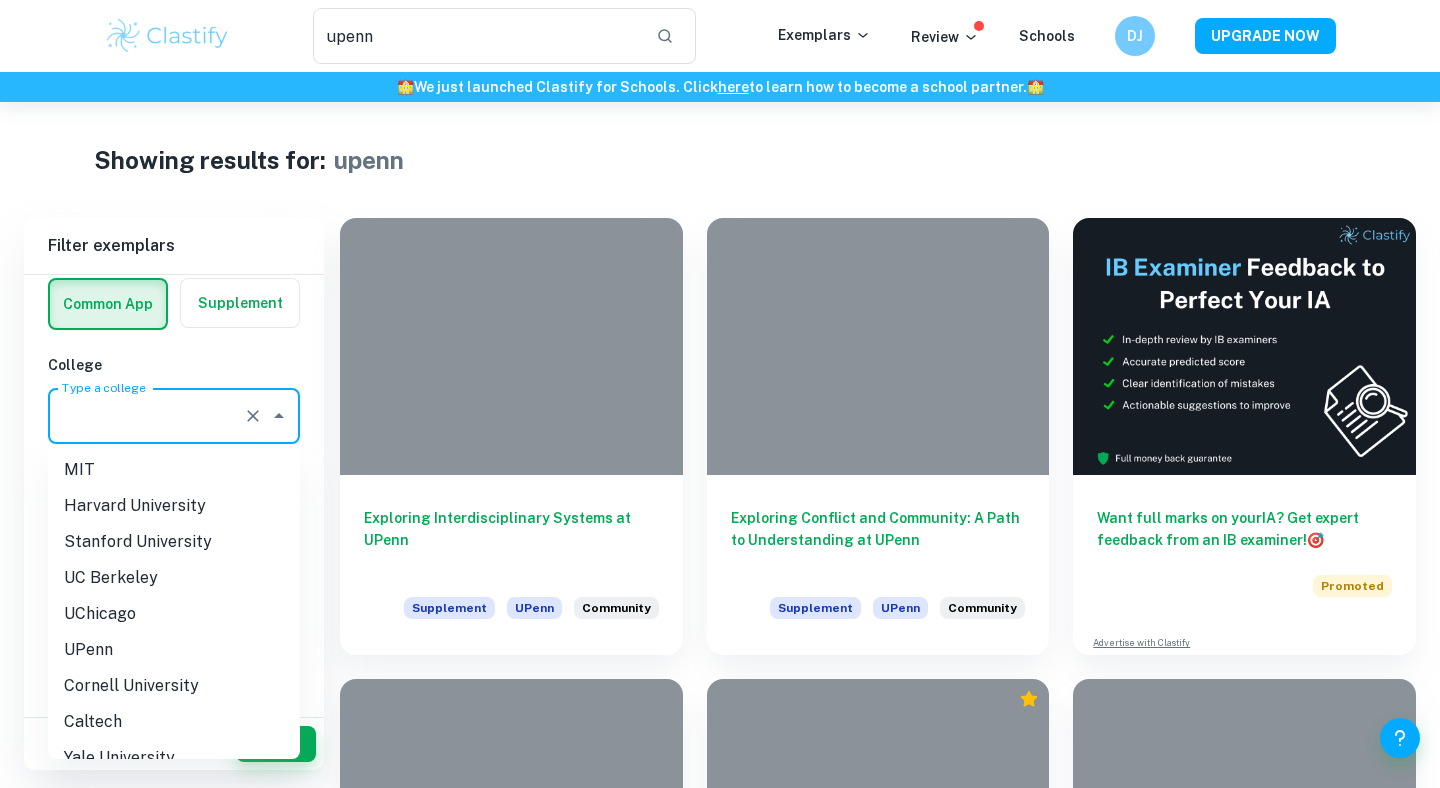 click at bounding box center (240, 303) 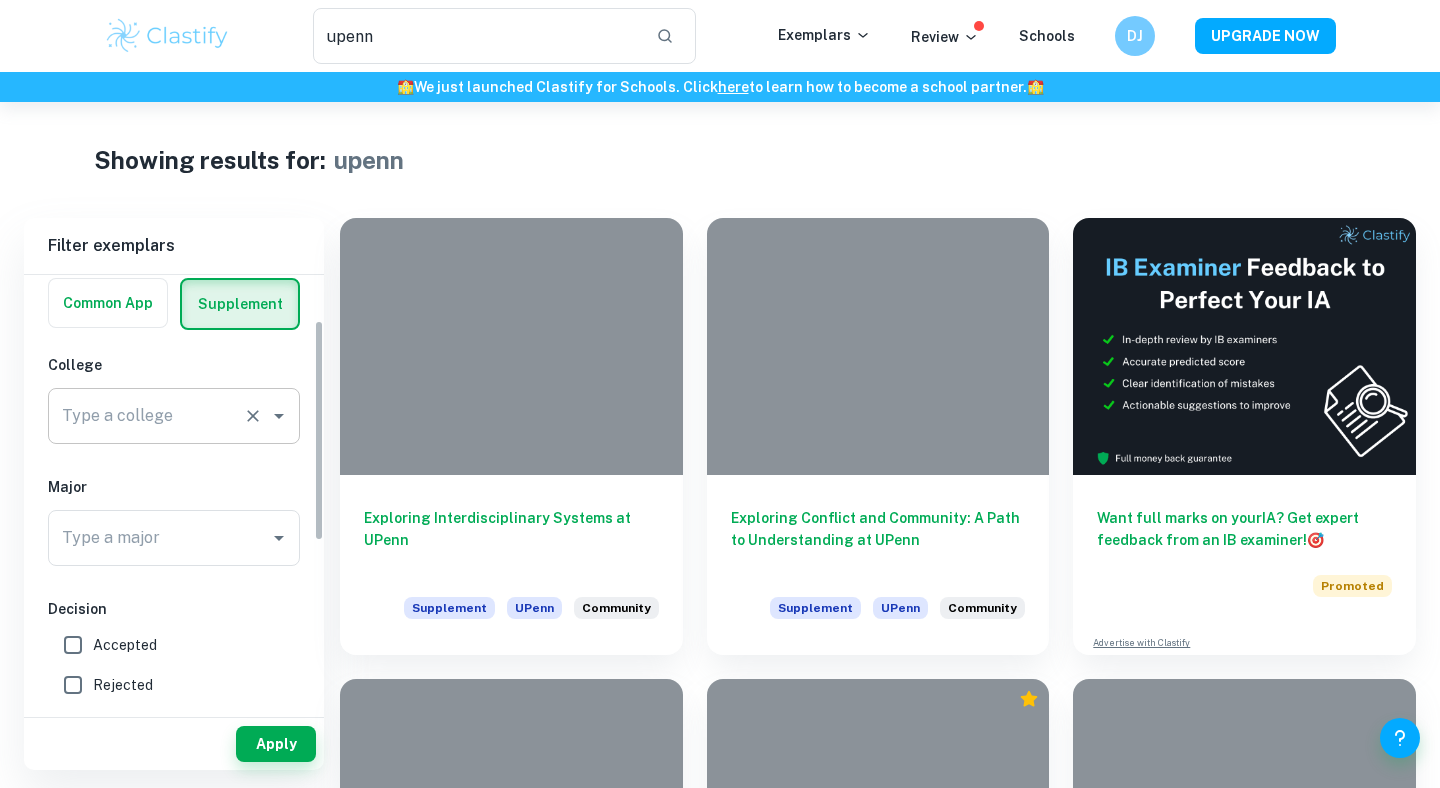 click on "Type a college" at bounding box center (146, 416) 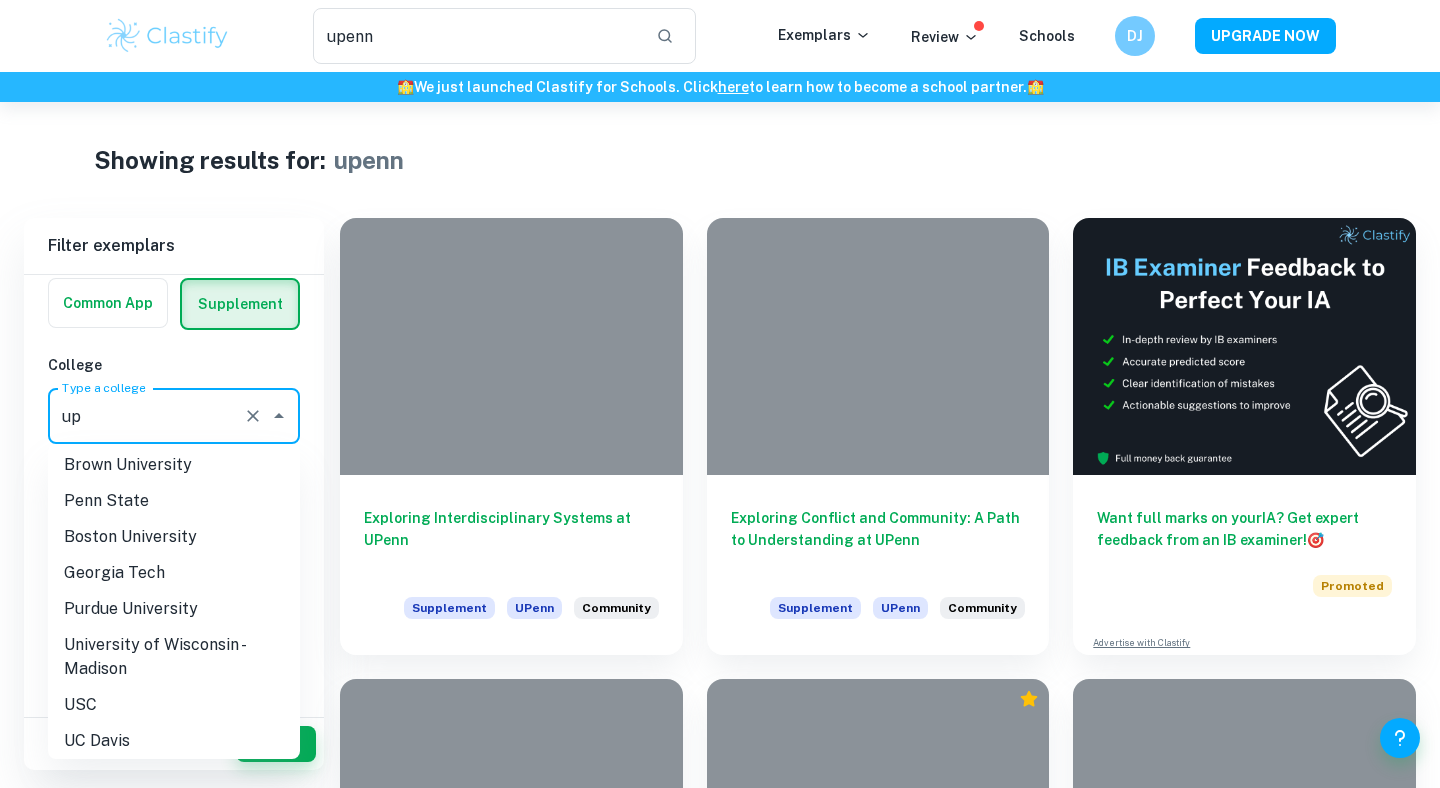 scroll, scrollTop: 0, scrollLeft: 0, axis: both 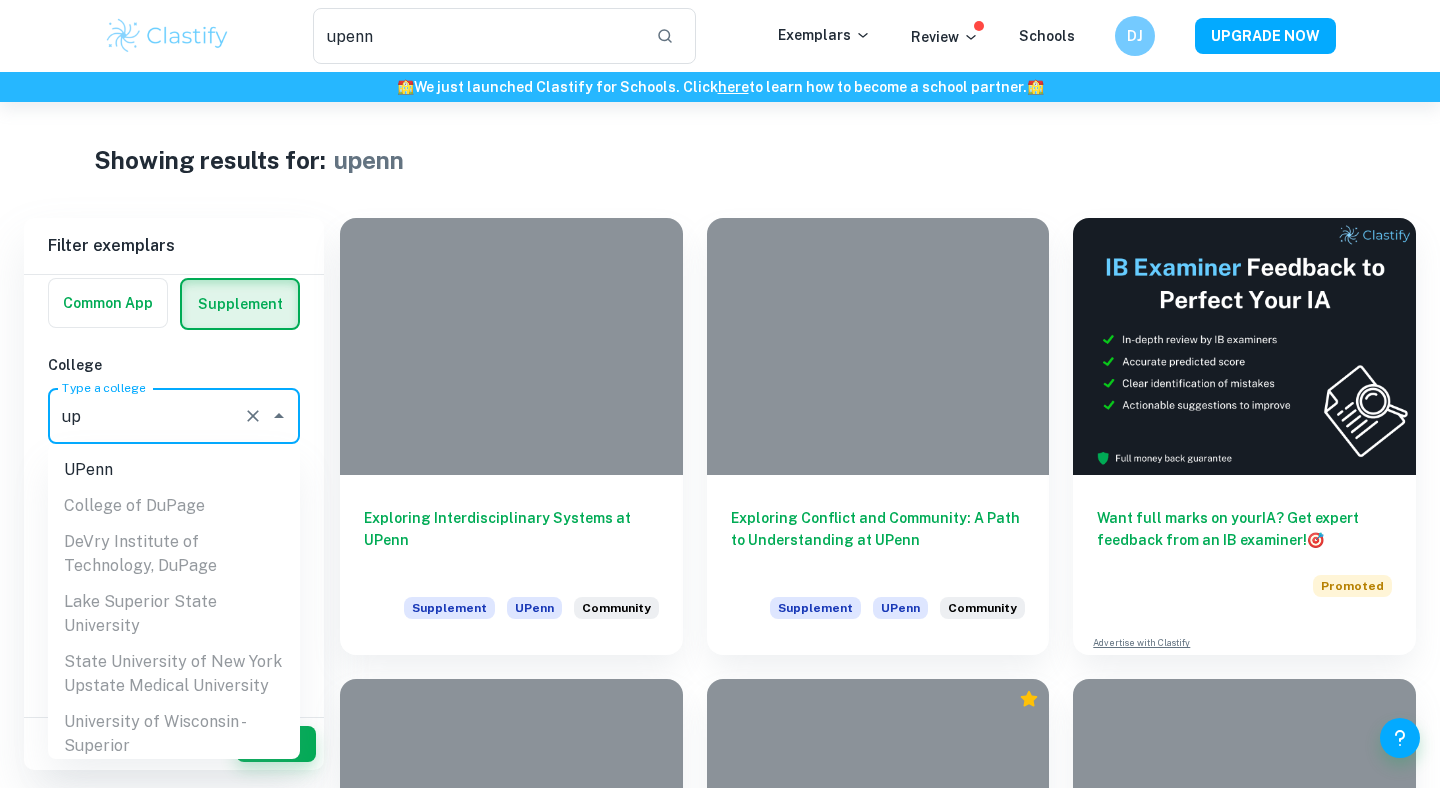 click on "UPenn" at bounding box center (174, 470) 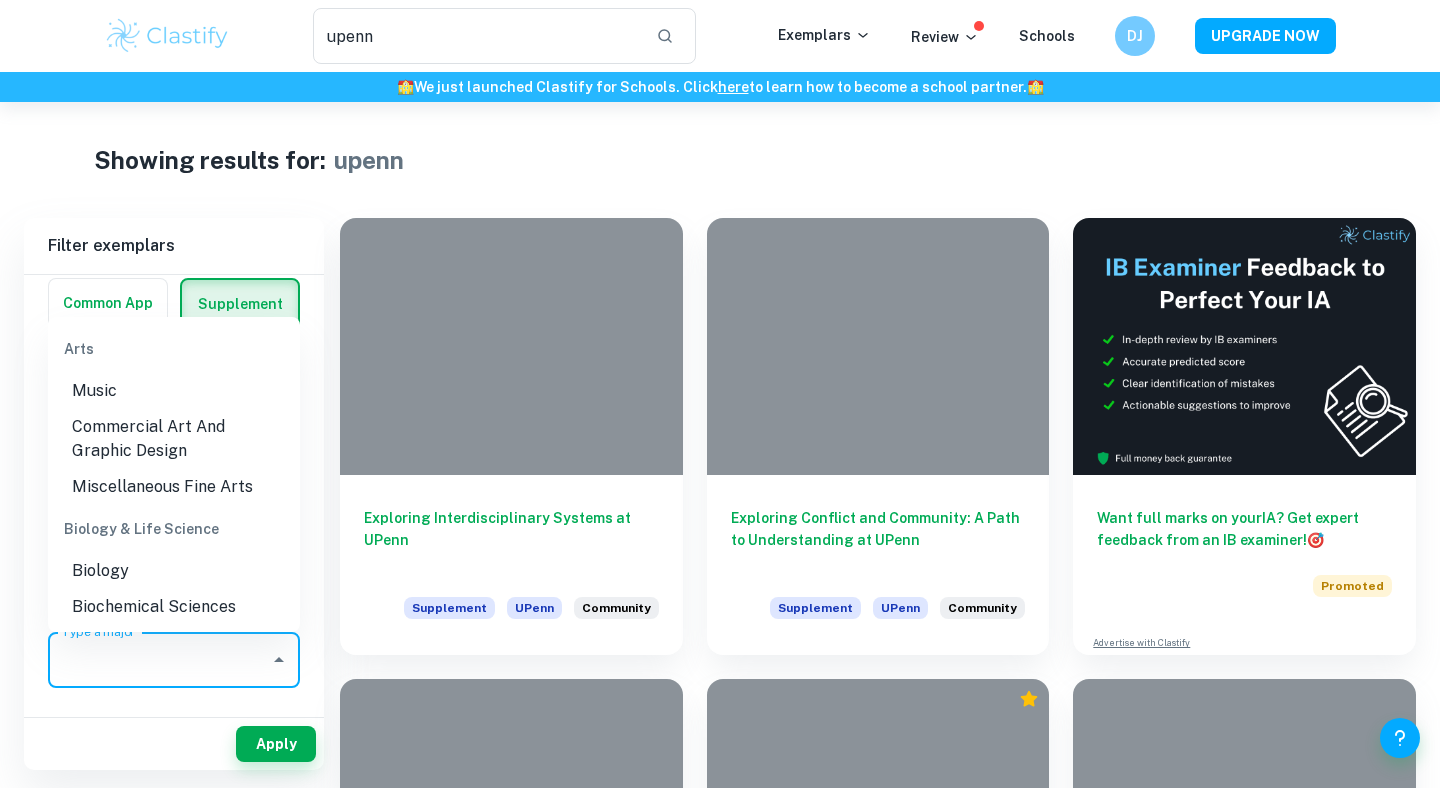 click on "Type a major" at bounding box center (159, 660) 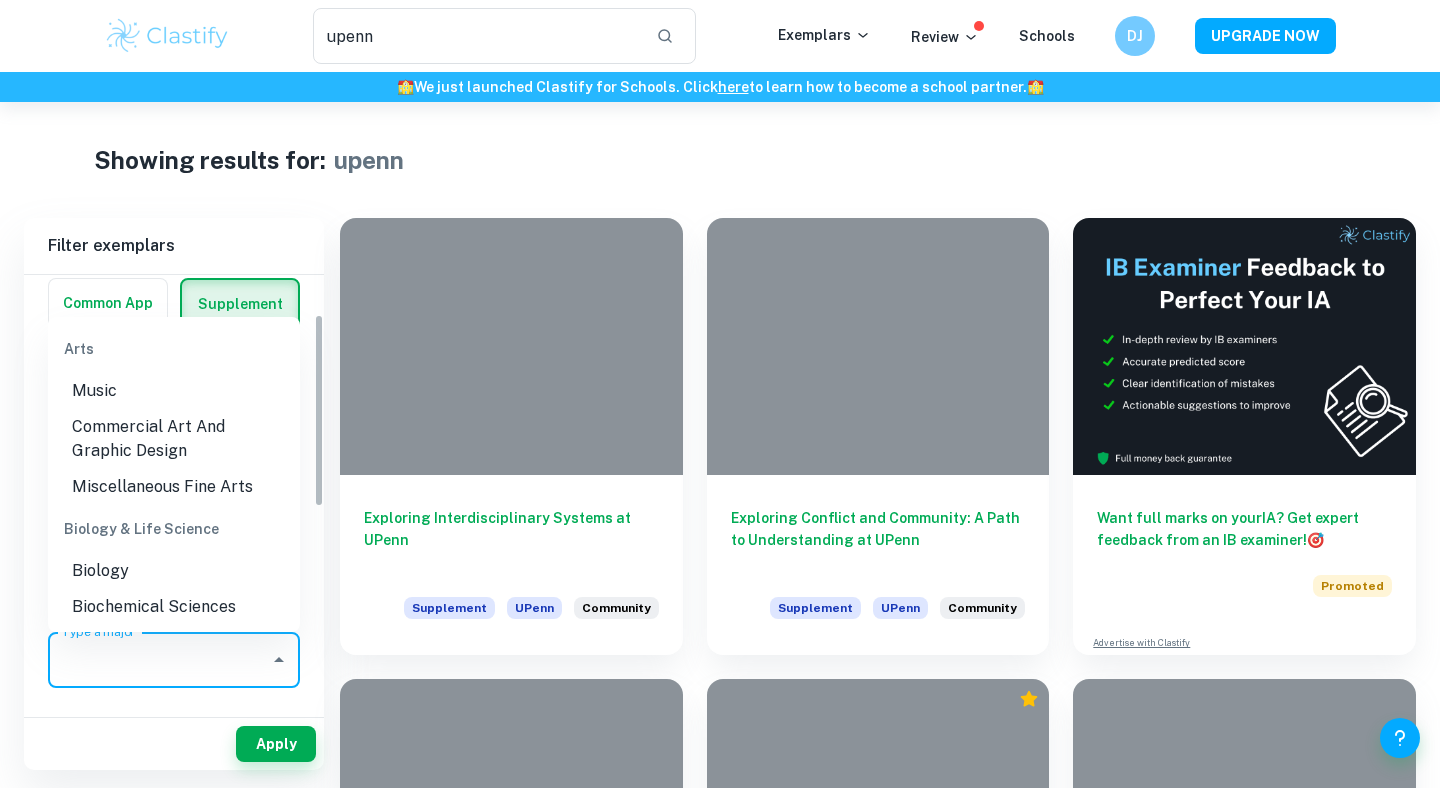 click on "Showing results for: upenn Filter Filter exemplars IB College Category IA EE TOK Notes Subject Type a subject Type a subject Grade 7 6 5 4 3 2 1 A B C D E Level HL SL Session May 2026 May 2025 November 2024 May 2024 November 2023 May 2023 November 2022 May 2022 November 2021 May 2021 Other   Apply Filter exemplars IB College Category Common App Supplement College Type a college UPenn Type a college Prompt Prompt Prompt Major Type a major Type a major Decision Accepted Rejected Year 2024/2025 2023/2024 2022/2023 2021/2022 2020/2021 2019/2020 Other Apply   Exploring Interdisciplinary Systems at UPenn Supplement UPenn Community Exploring Conflict and Community: A Path to Understanding at UPenn Supplement UPenn Community Want full marks on your  IA ? Get expert feedback from an IB examiner!  🎯 Promoted Advertise with Clastify Exploring Interdisciplinary Community at UPenn: Dance, Neuroscience, and Medicine Supplement UPenn Community Supplement UPenn Community Supplement UPenn Community 🚀 Promoted   UPenn IA" at bounding box center [720, 2098] 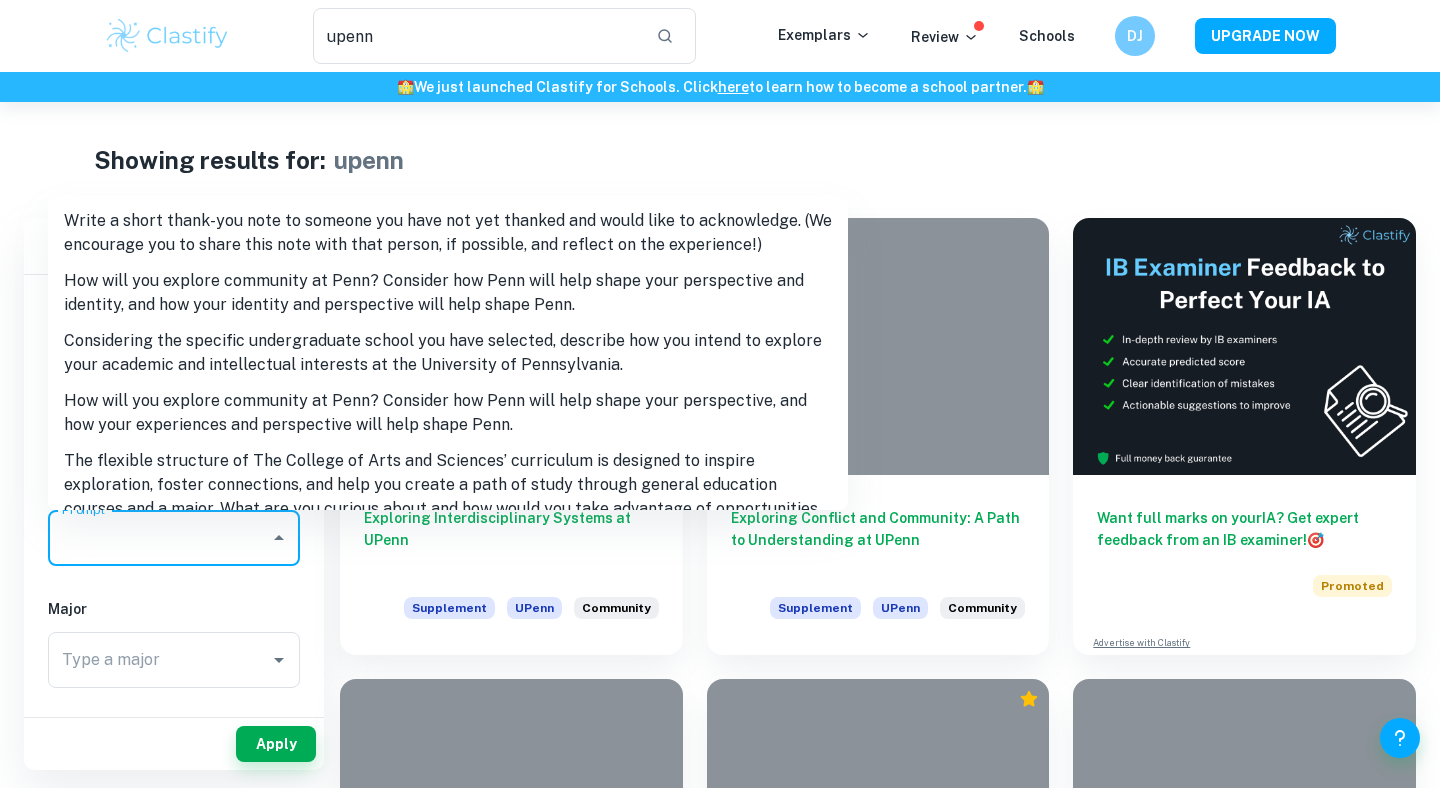 click on "Prompt" at bounding box center [159, 538] 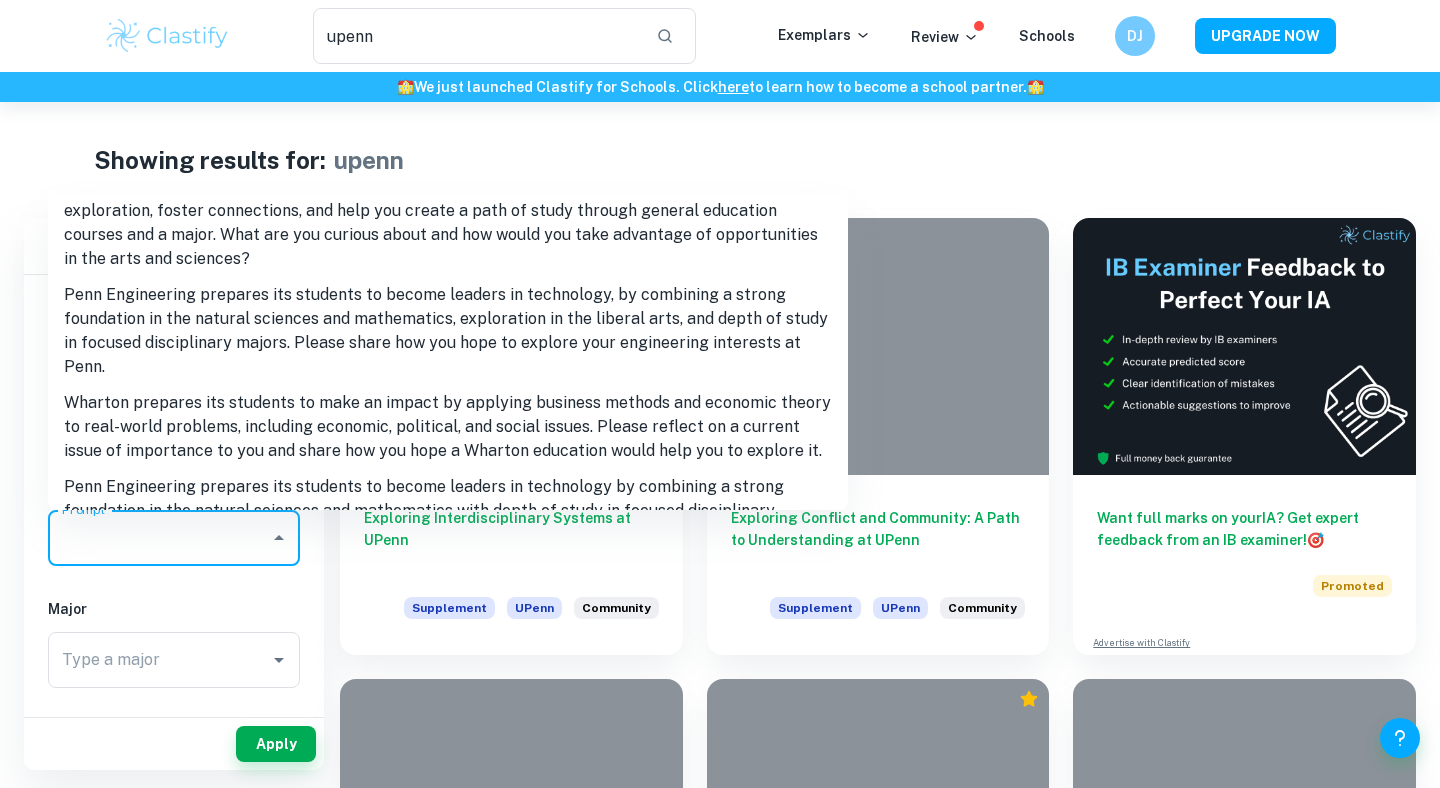 scroll, scrollTop: 291, scrollLeft: 0, axis: vertical 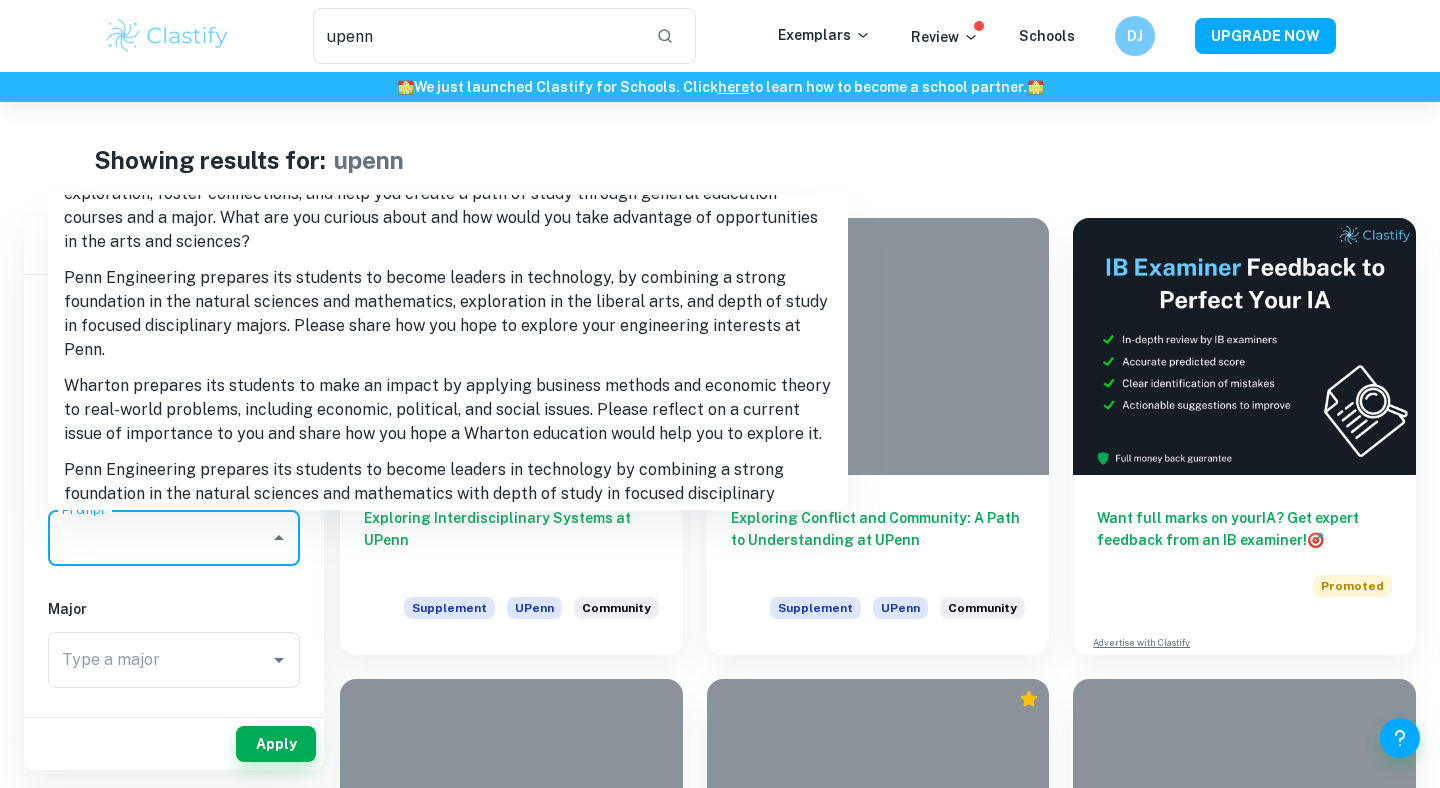 click on "Wharton prepares its students to make an impact by applying business methods and economic theory to real-world problems, including economic, political, and social issues. Please reflect on a current issue of importance to you and share how you hope a Wharton education would help you to explore it." at bounding box center [448, 410] 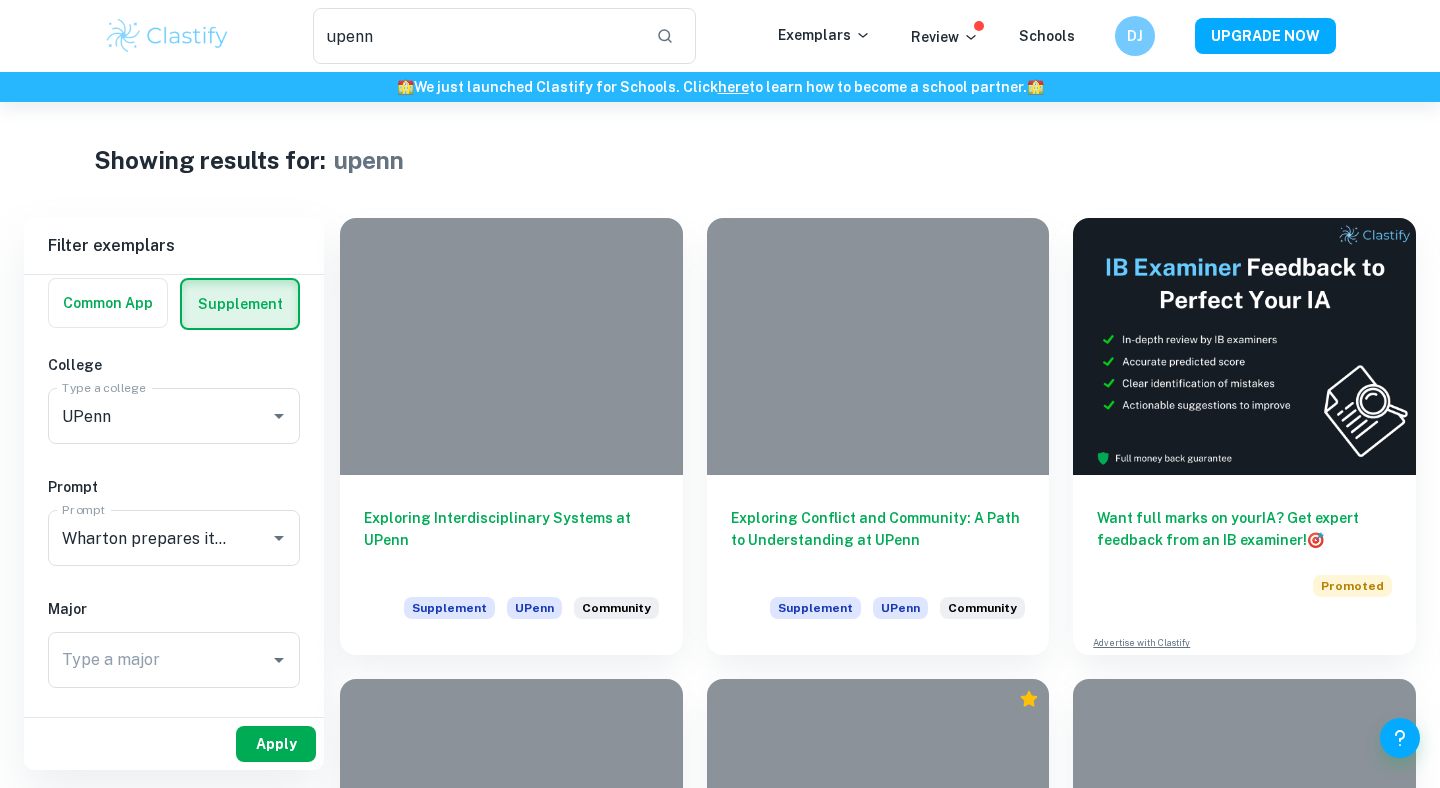 click on "Apply" at bounding box center (276, 744) 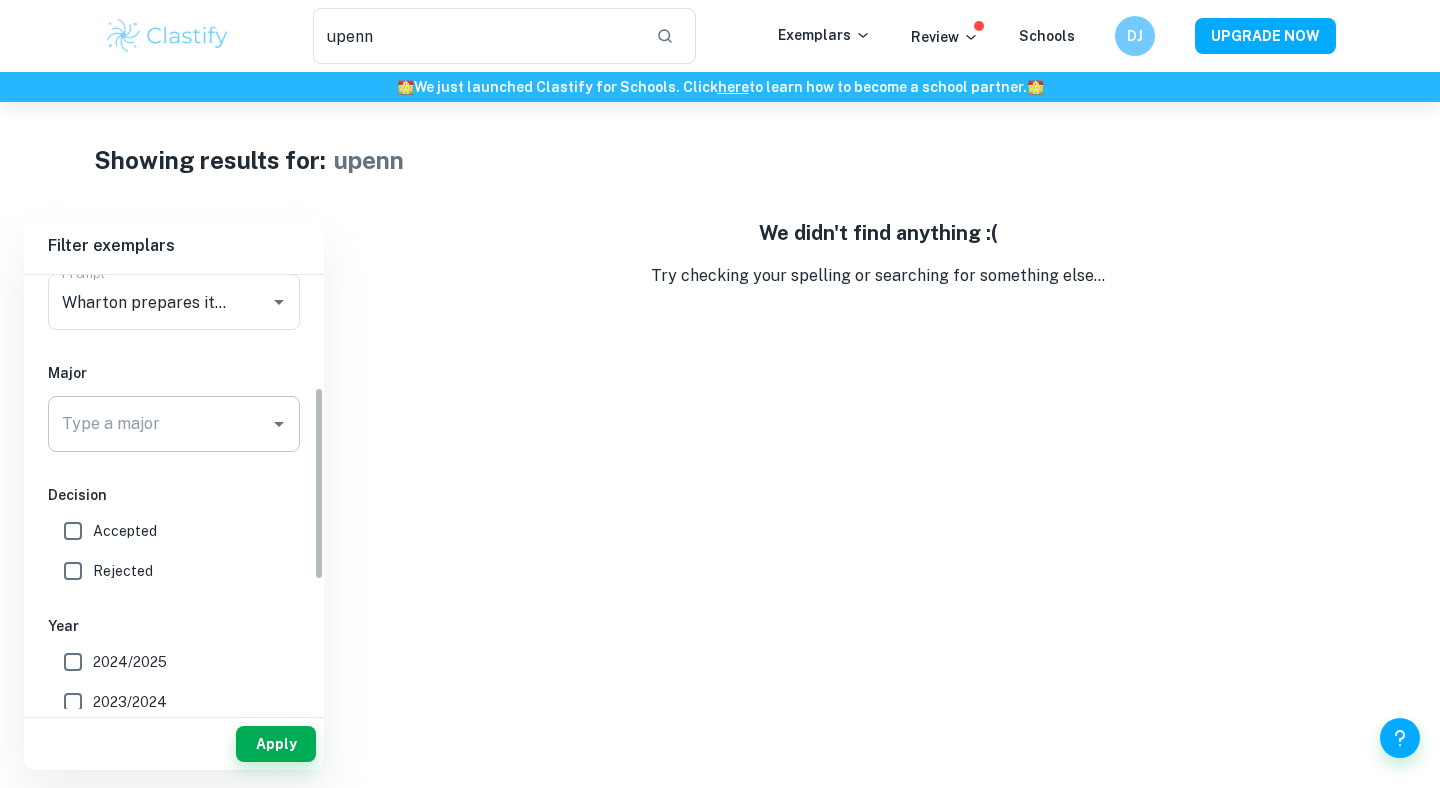scroll, scrollTop: 0, scrollLeft: 0, axis: both 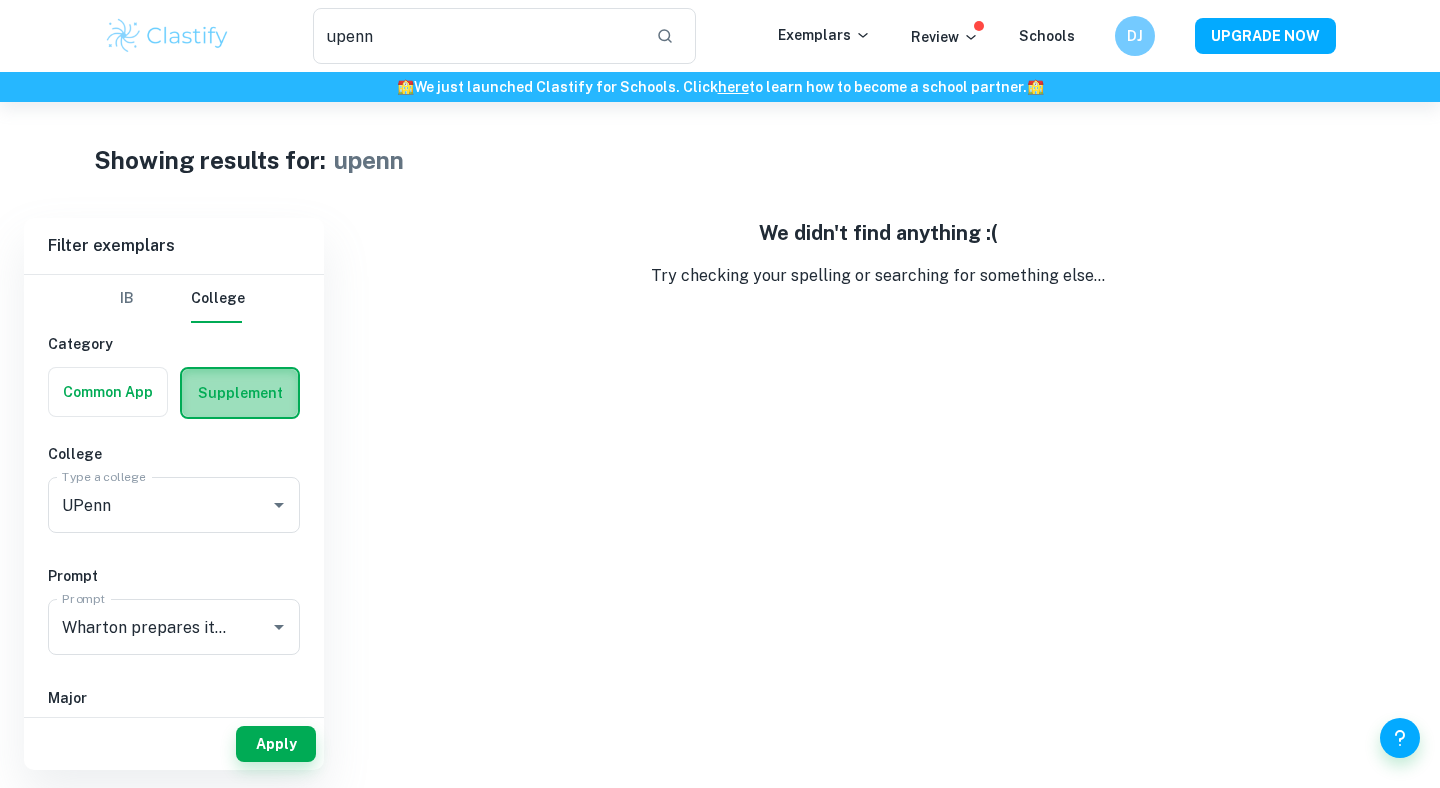click at bounding box center (240, 393) 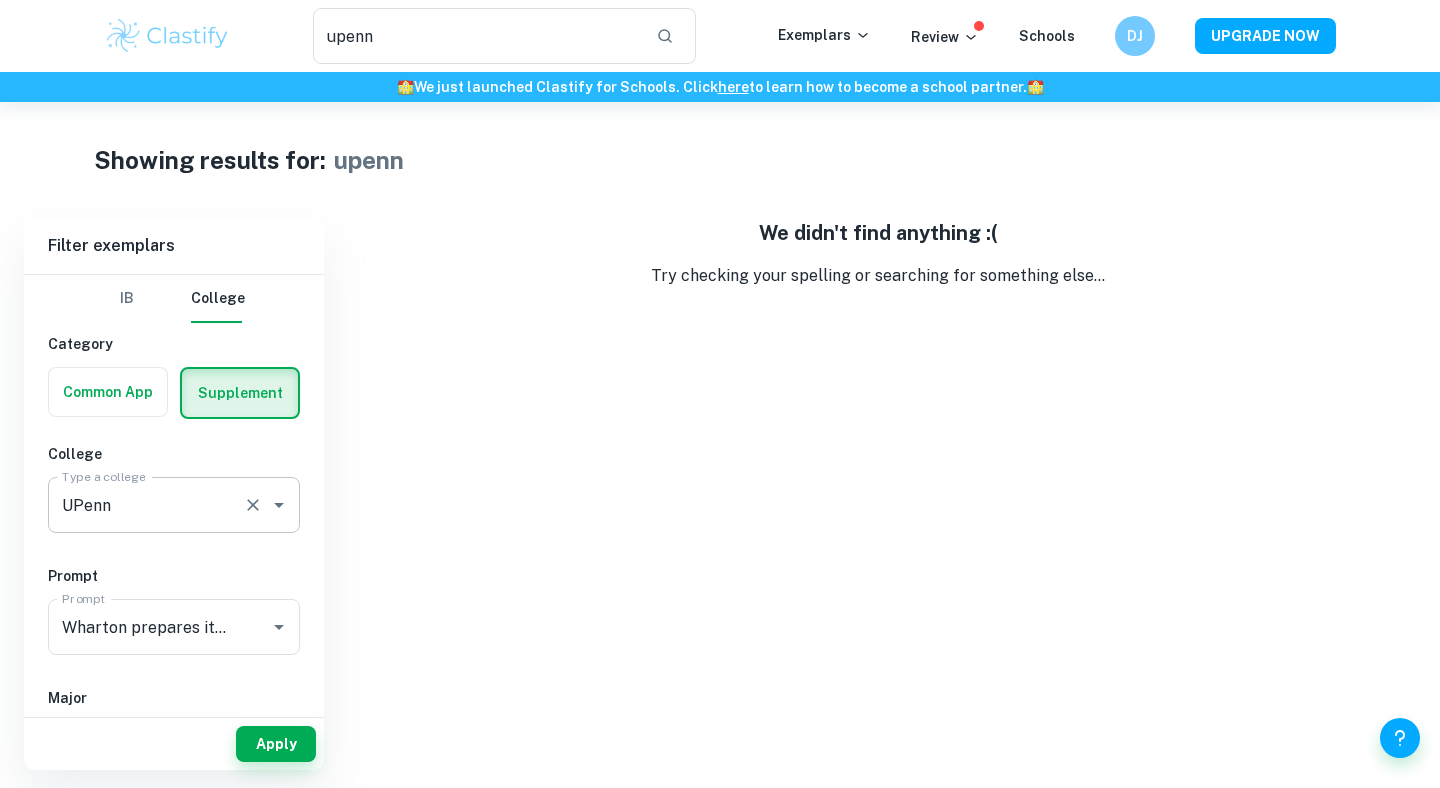 click on "UPenn" at bounding box center (146, 505) 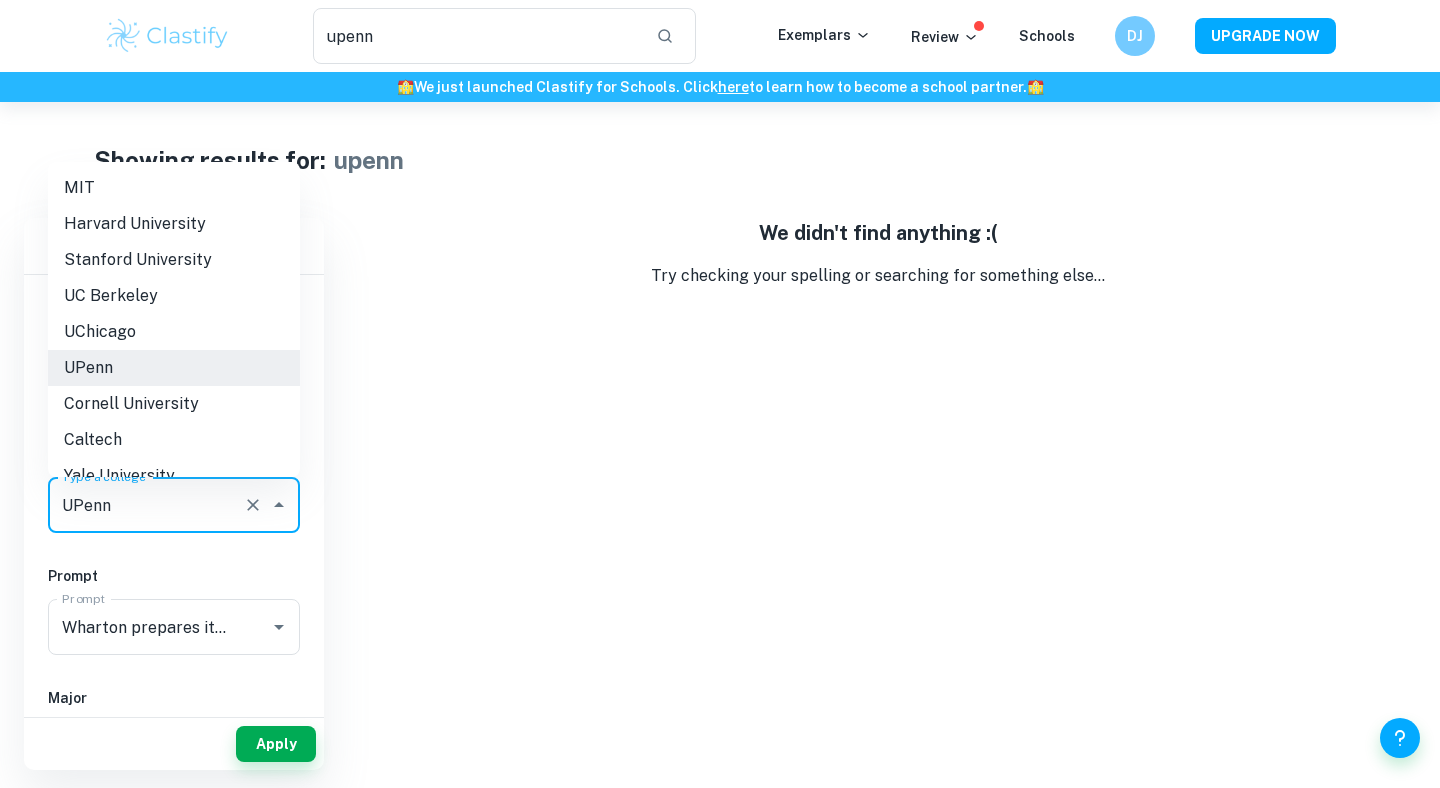 click 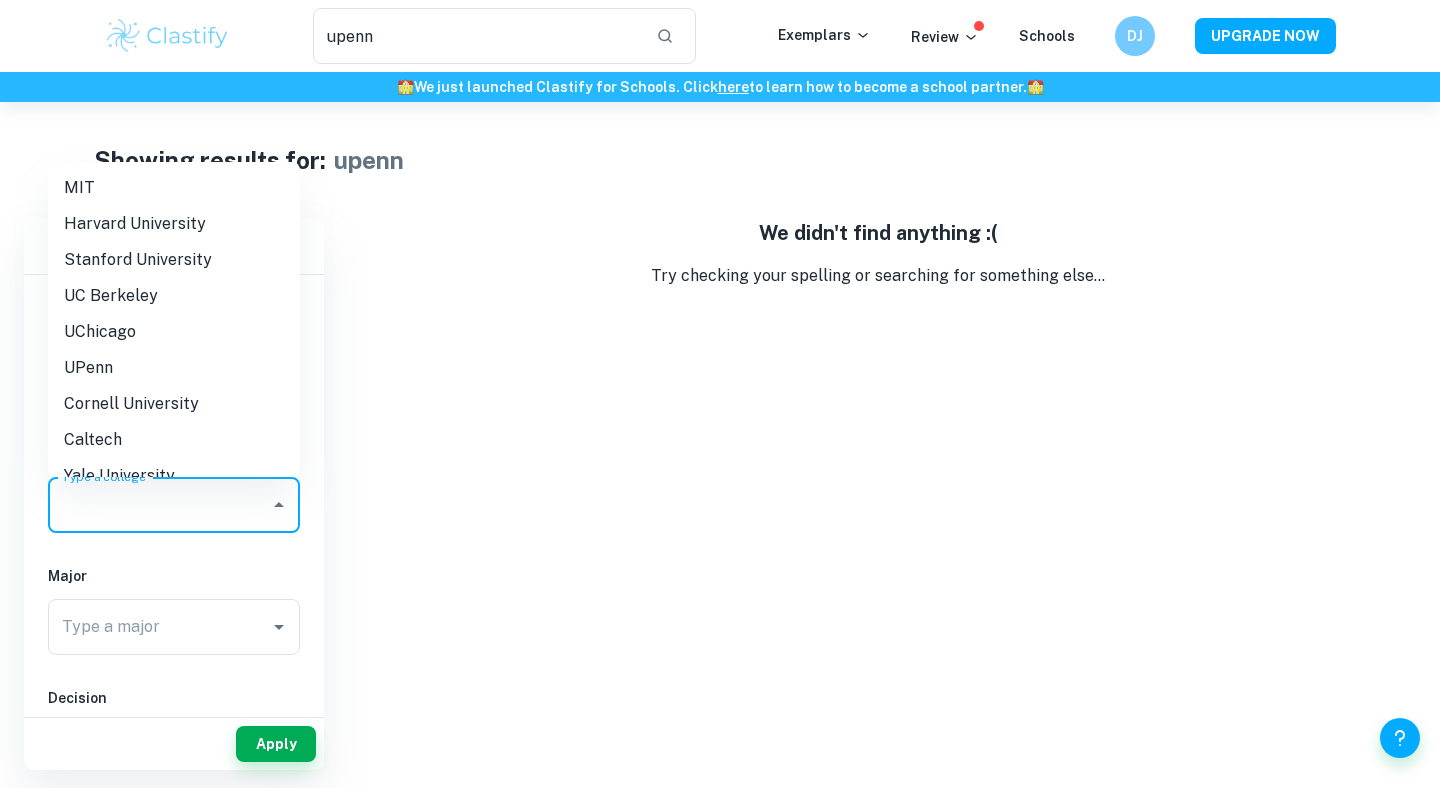 click on "UPenn" at bounding box center [174, 368] 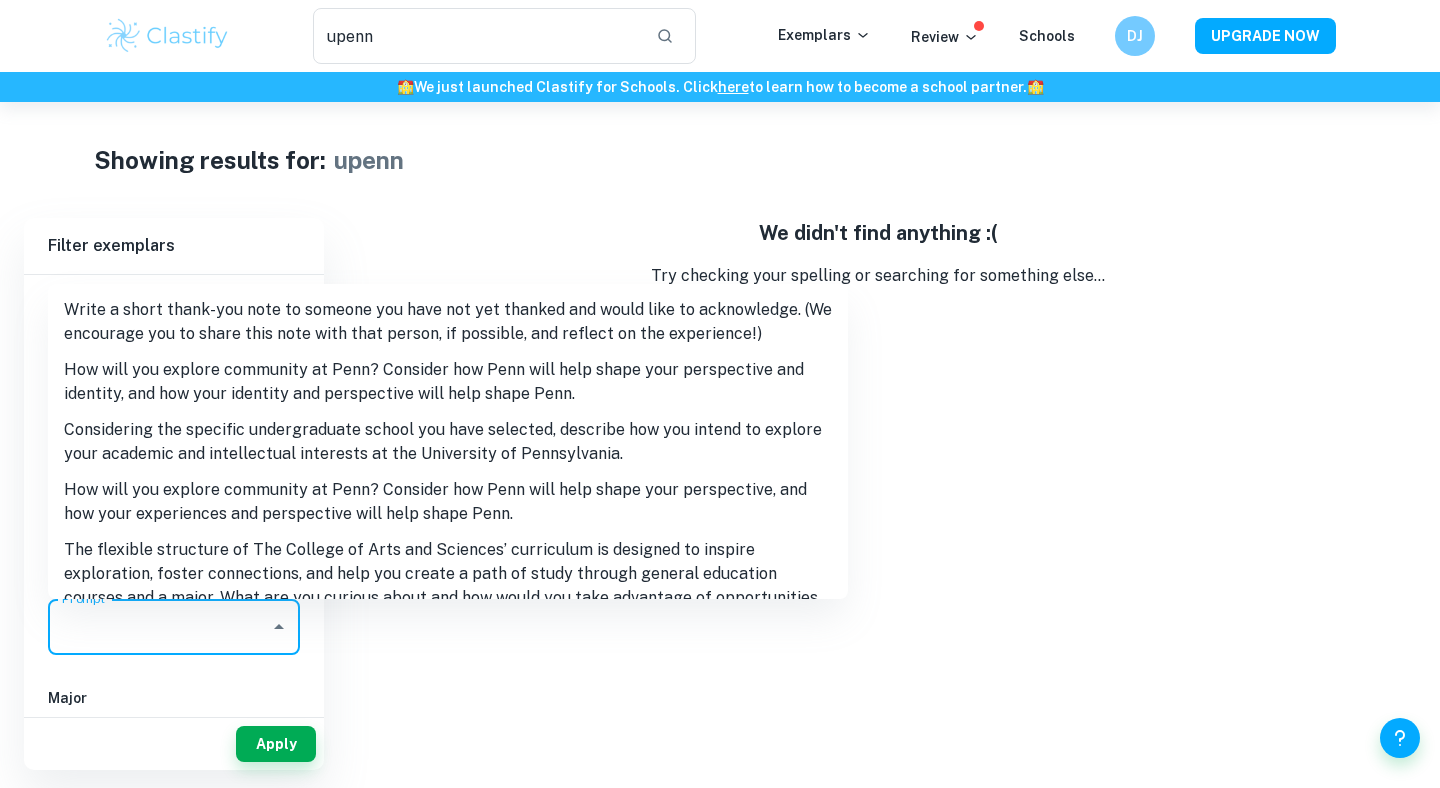 click on "Prompt" at bounding box center [159, 627] 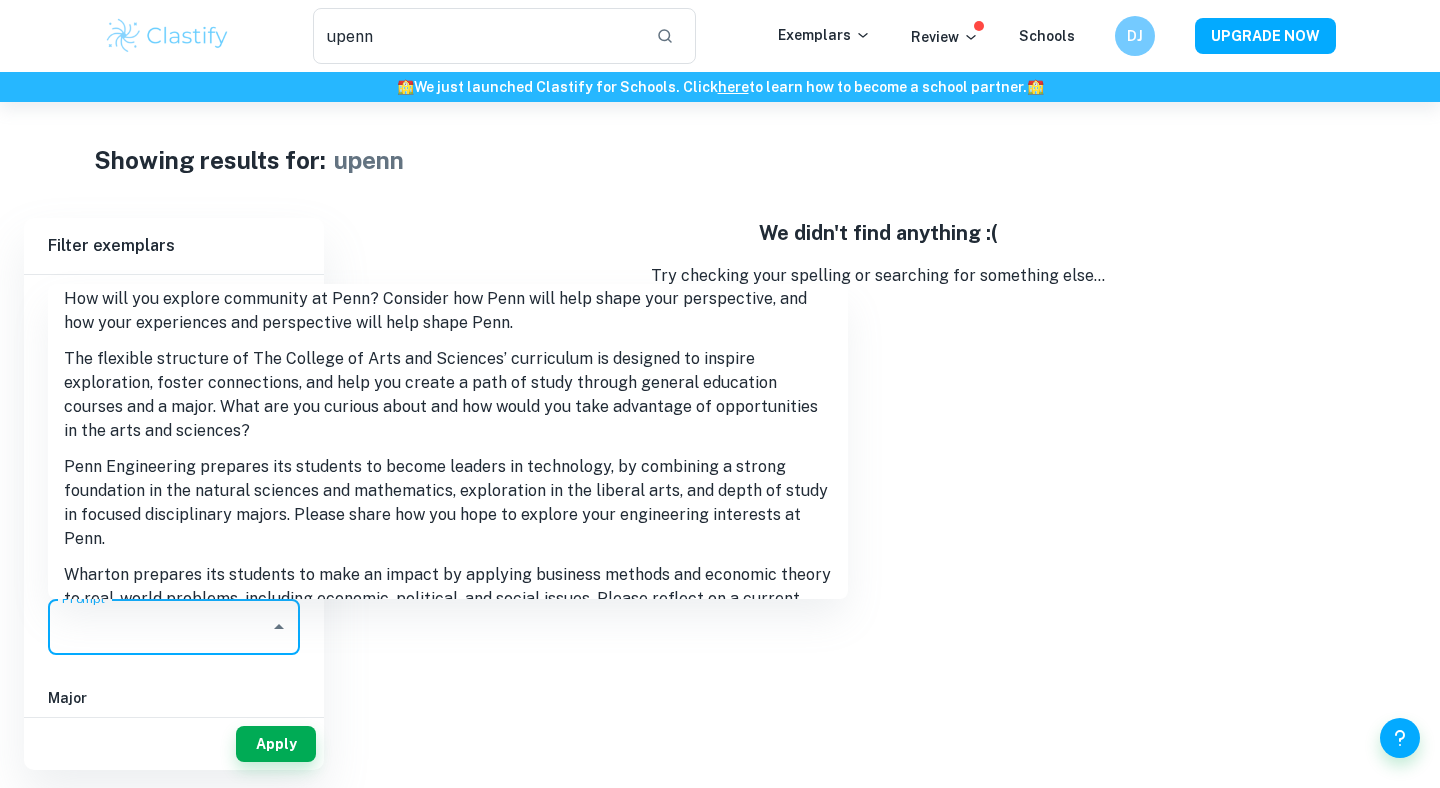 scroll, scrollTop: 207, scrollLeft: 0, axis: vertical 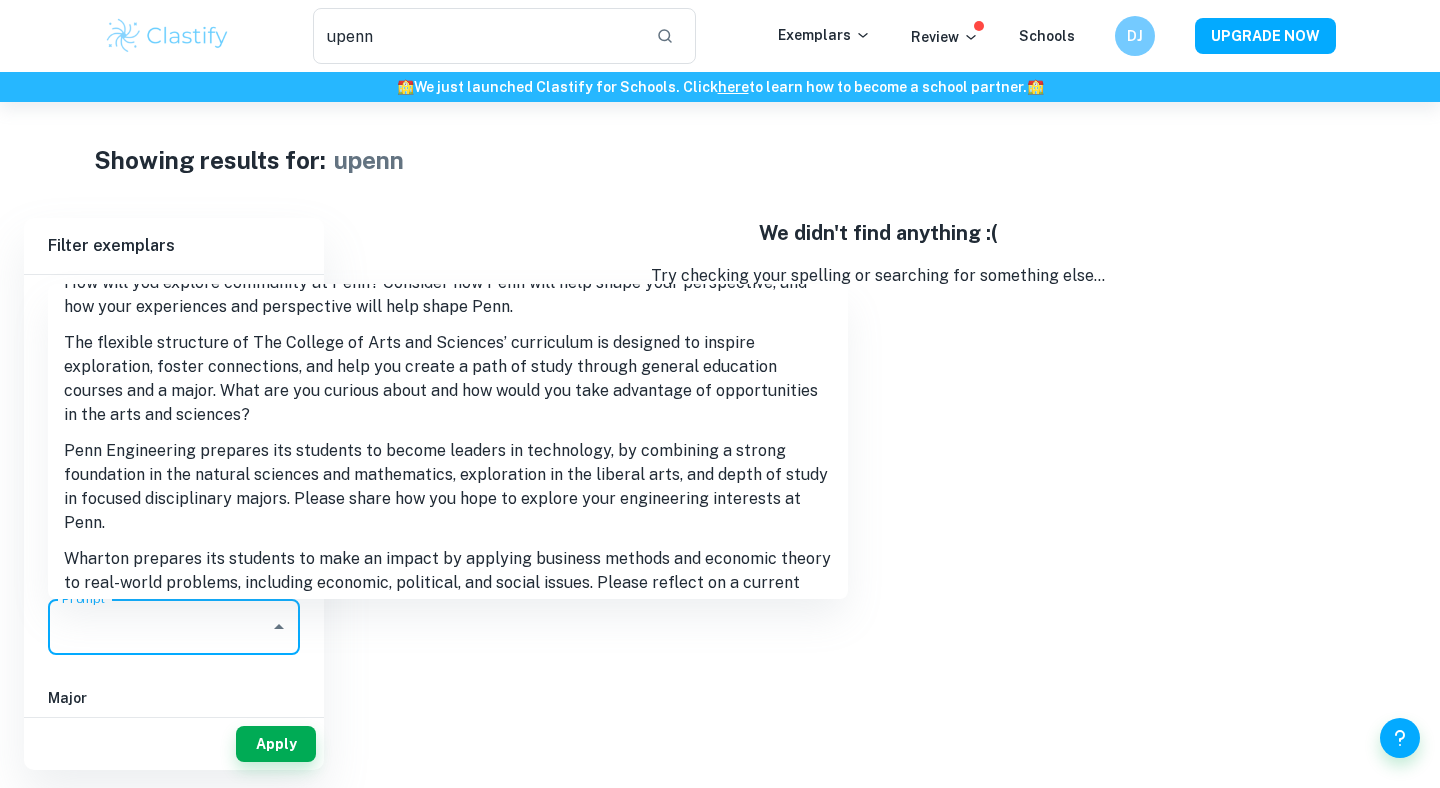 click on "Wharton prepares its students to make an impact by applying business methods and economic theory to real-world problems, including economic, political, and social issues. Please reflect on a current issue of importance to you and share how you hope a Wharton education would help you to explore it." at bounding box center (448, 583) 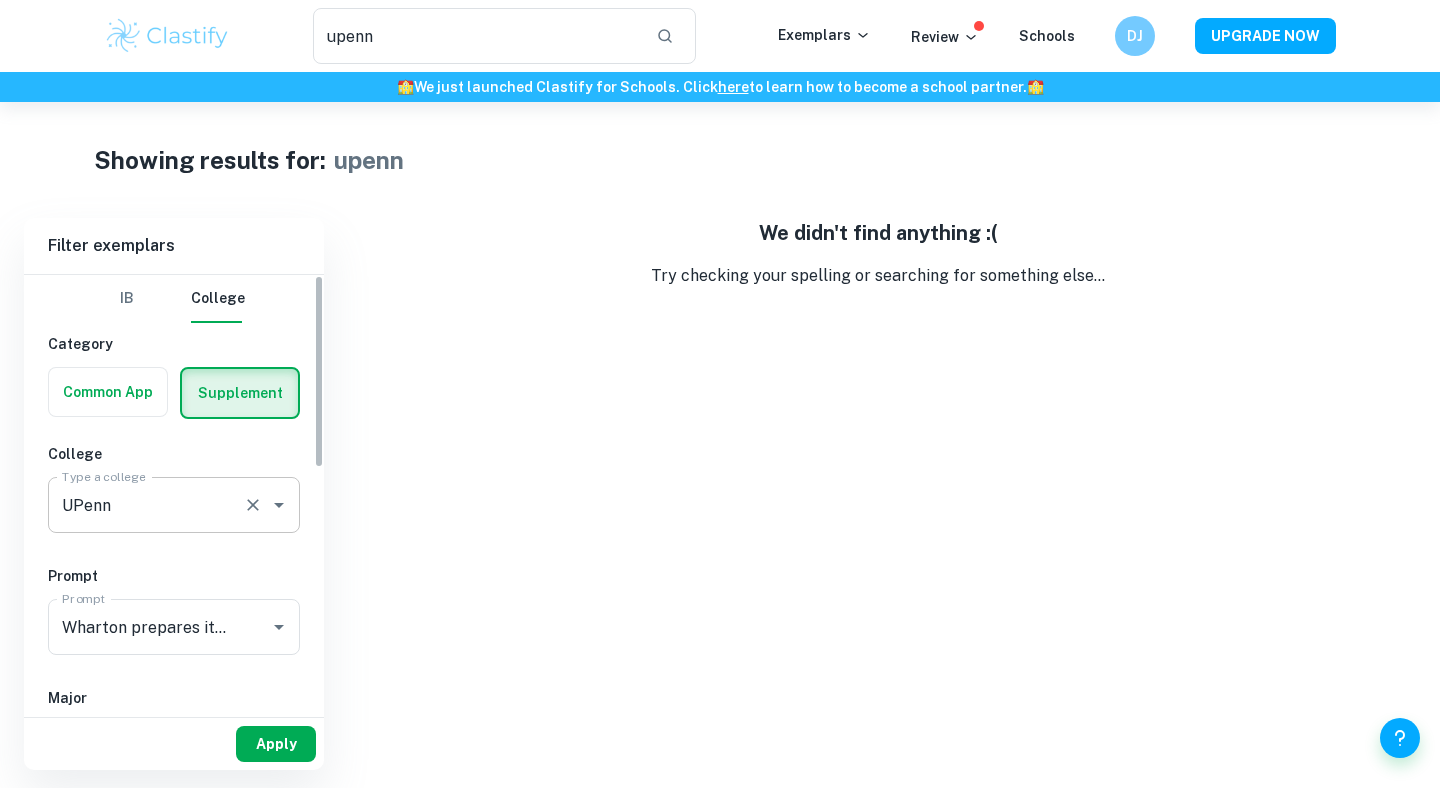 click on "Apply" at bounding box center [276, 744] 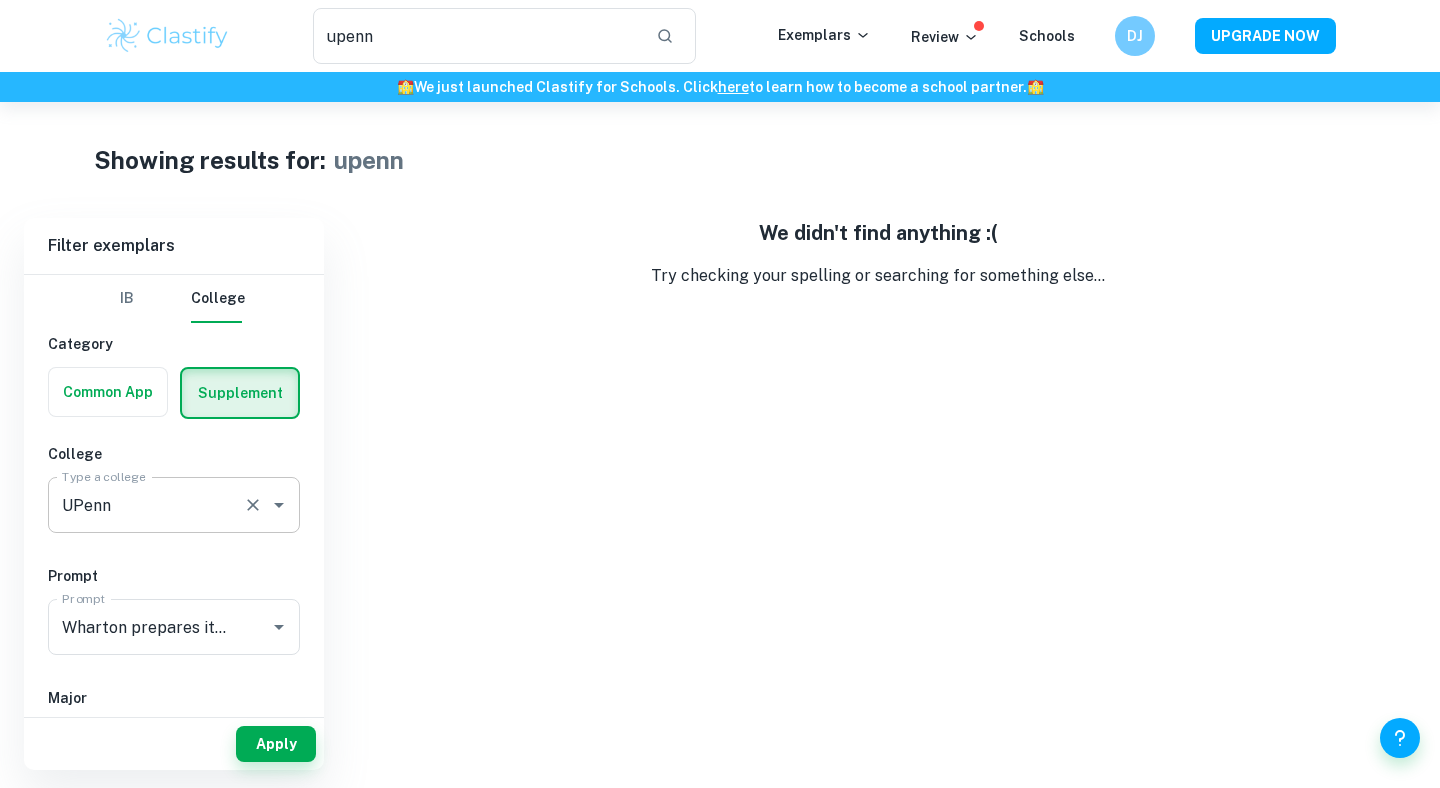 click on "Apply" at bounding box center (276, 744) 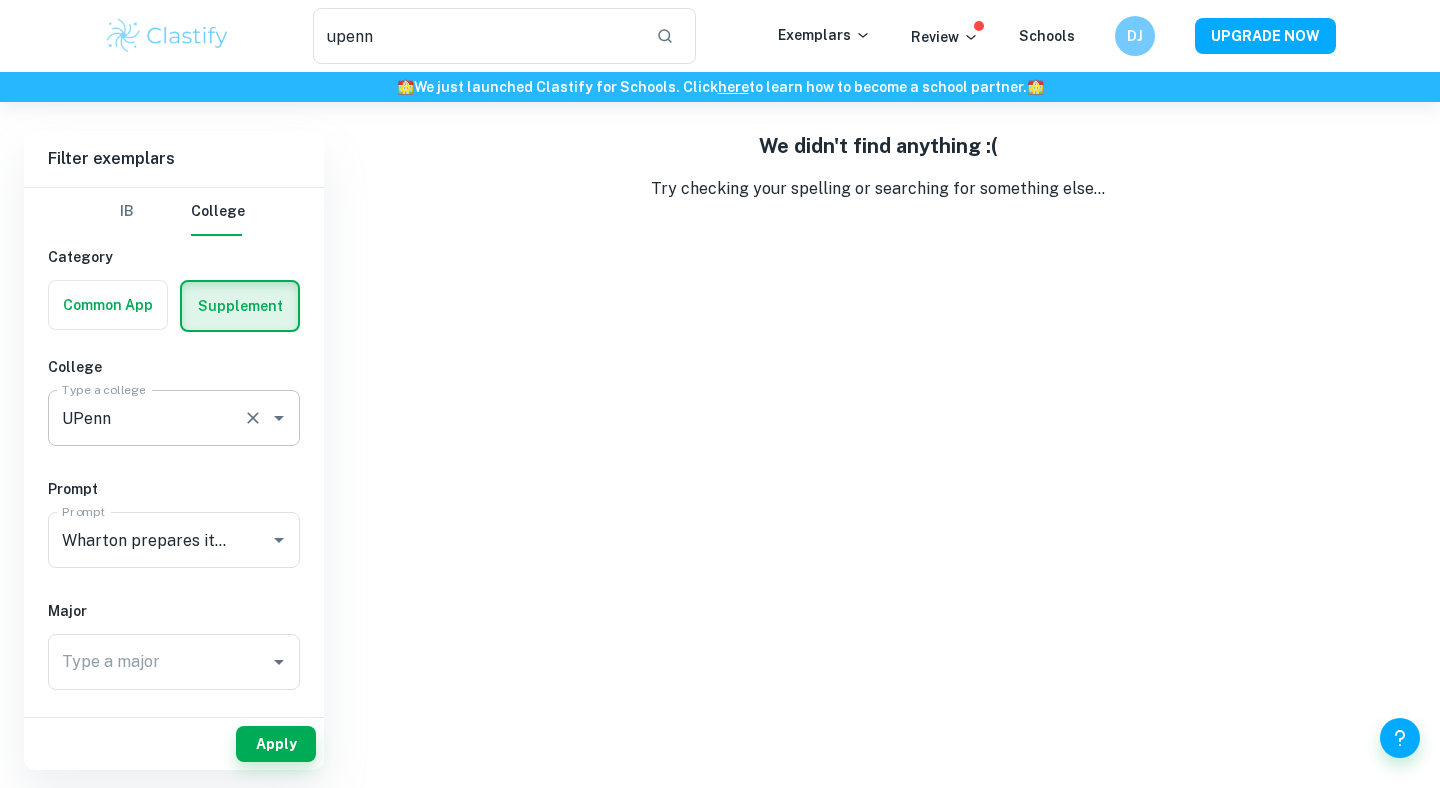 scroll, scrollTop: 102, scrollLeft: 0, axis: vertical 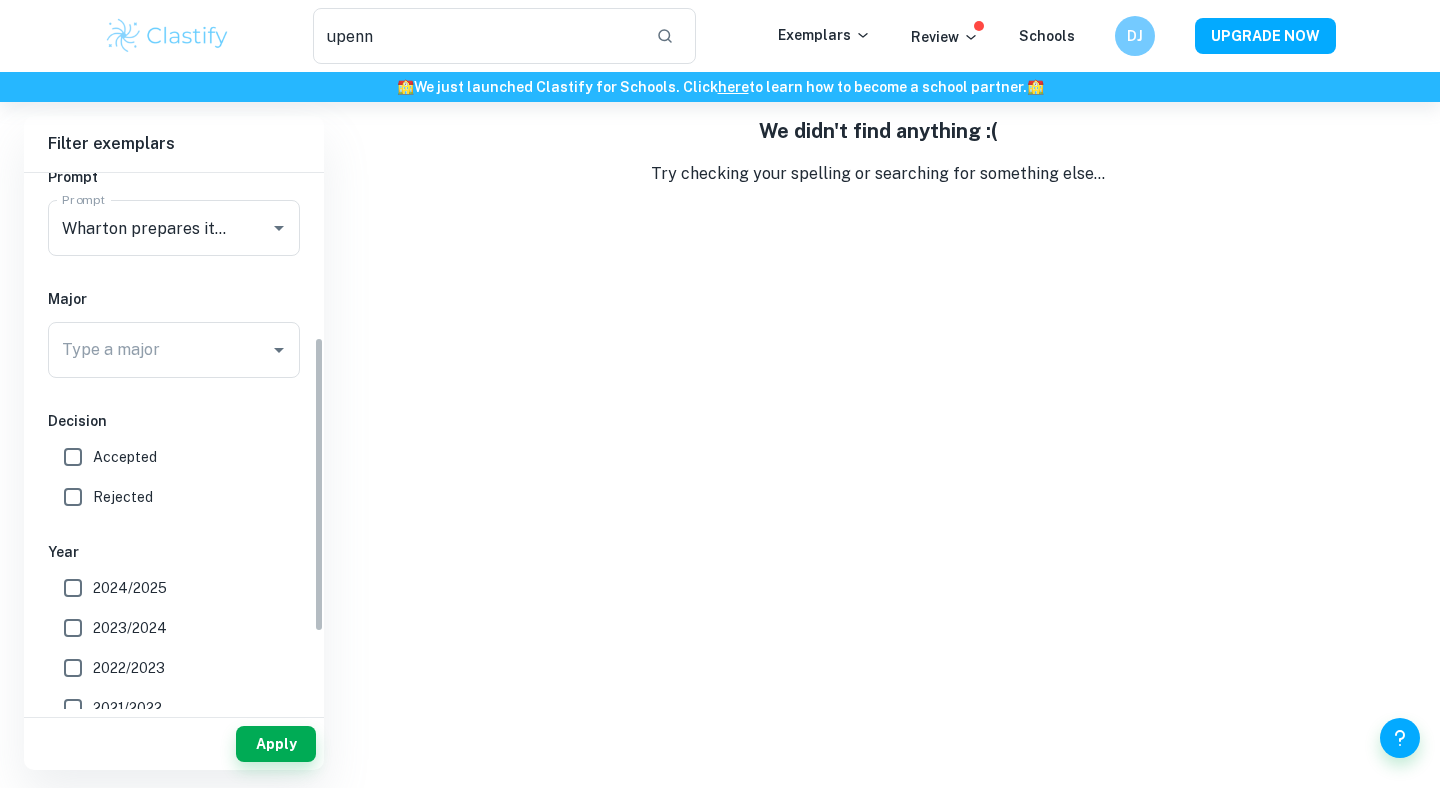 click on "Accepted" at bounding box center [125, 457] 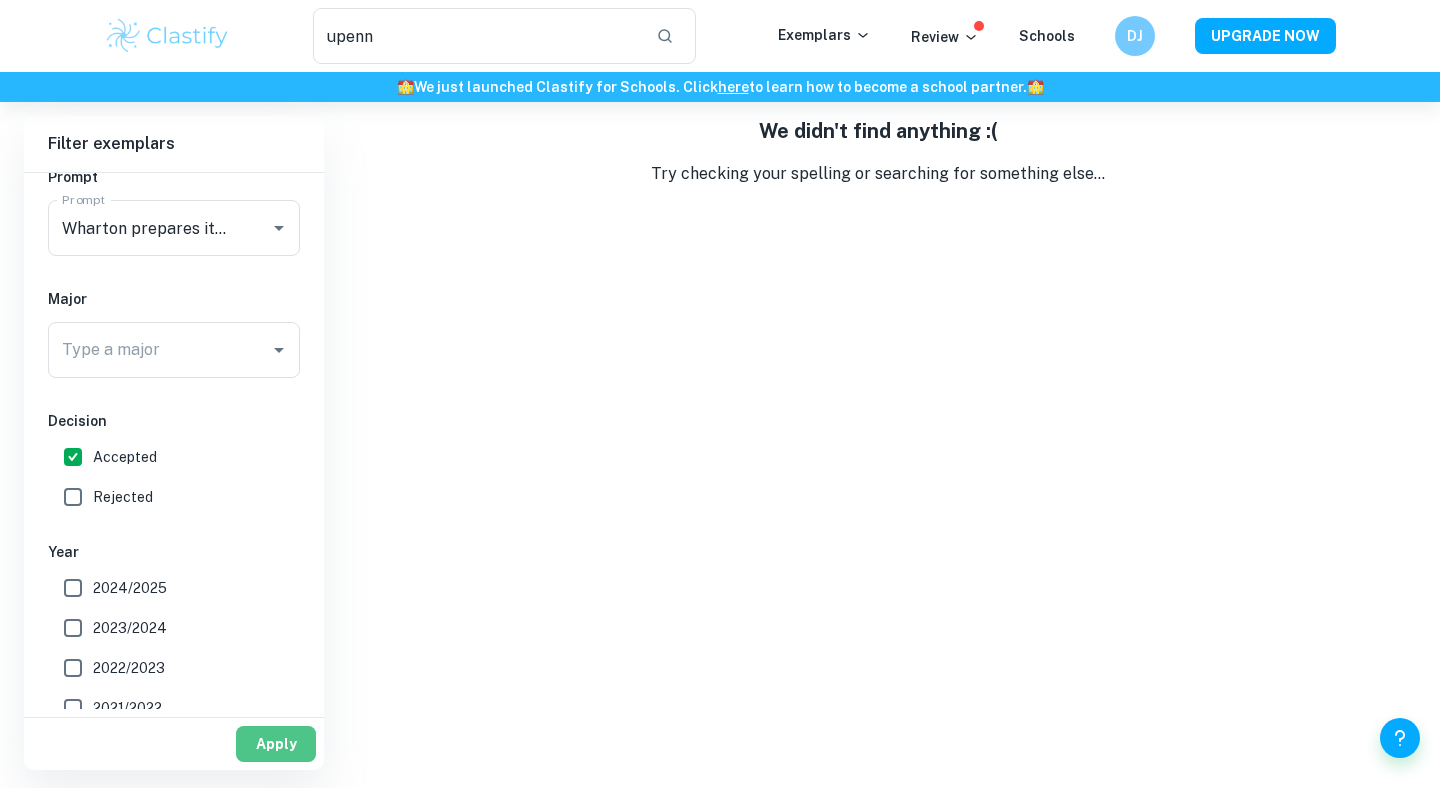 click on "Apply" at bounding box center (276, 744) 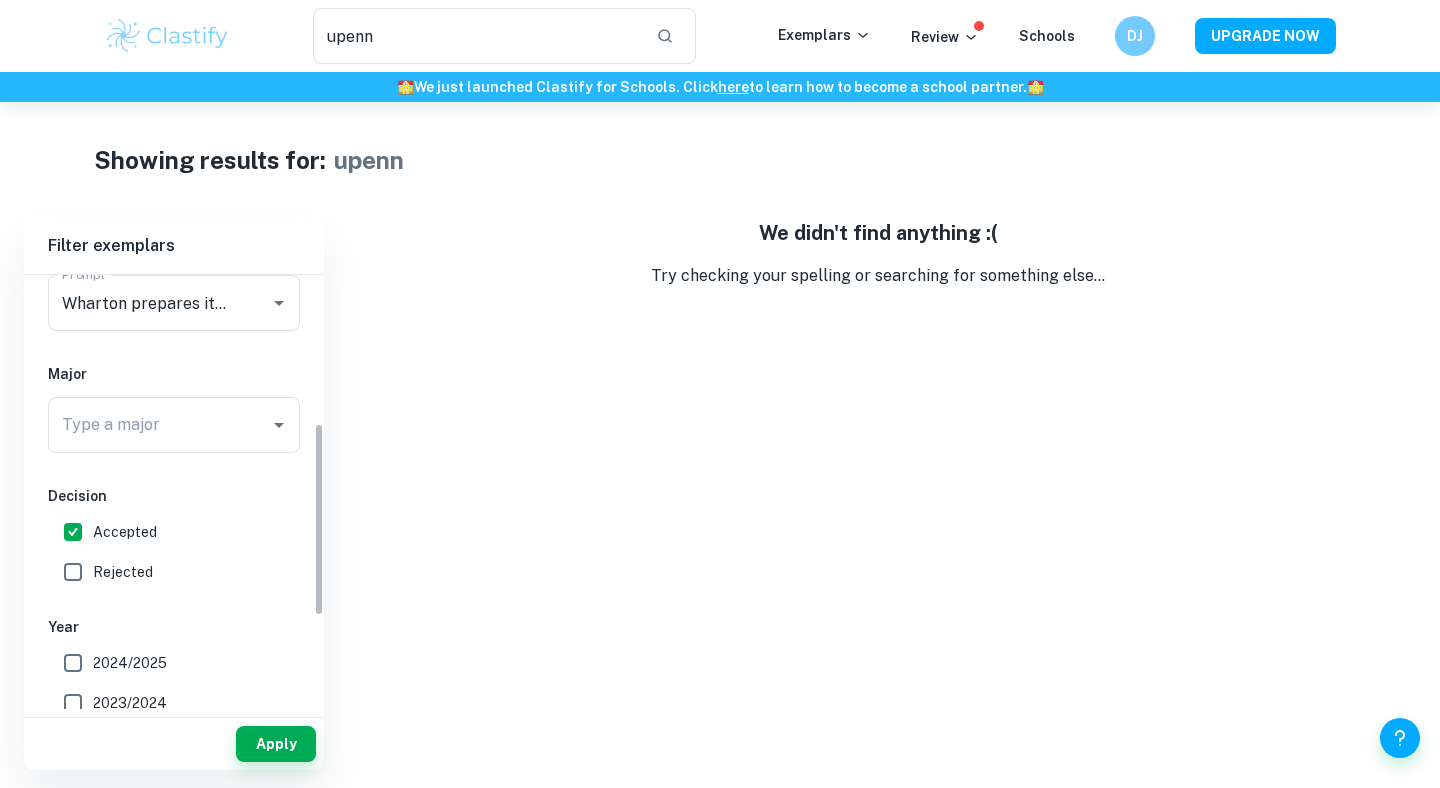 scroll, scrollTop: 538, scrollLeft: 0, axis: vertical 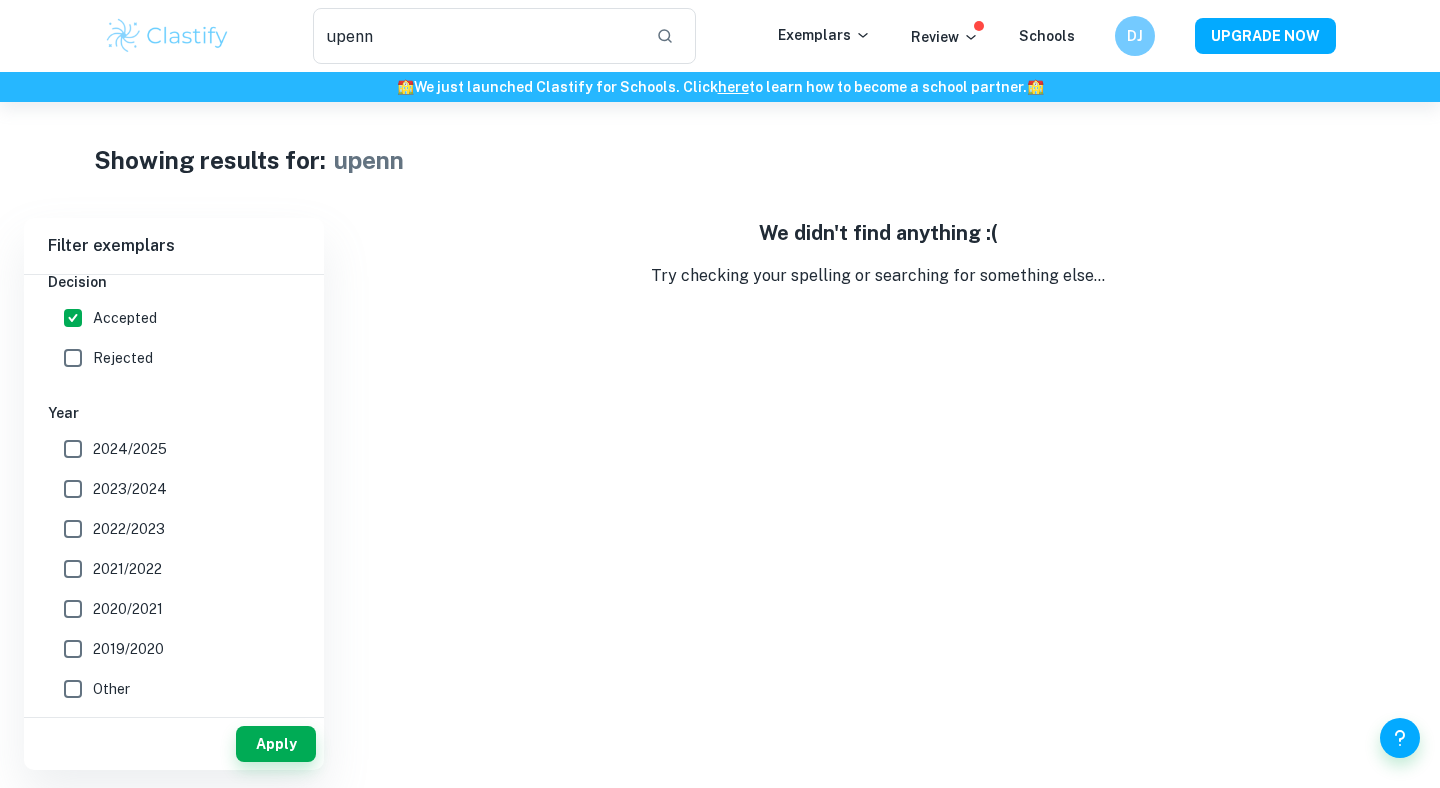 click on "Other" at bounding box center [111, 689] 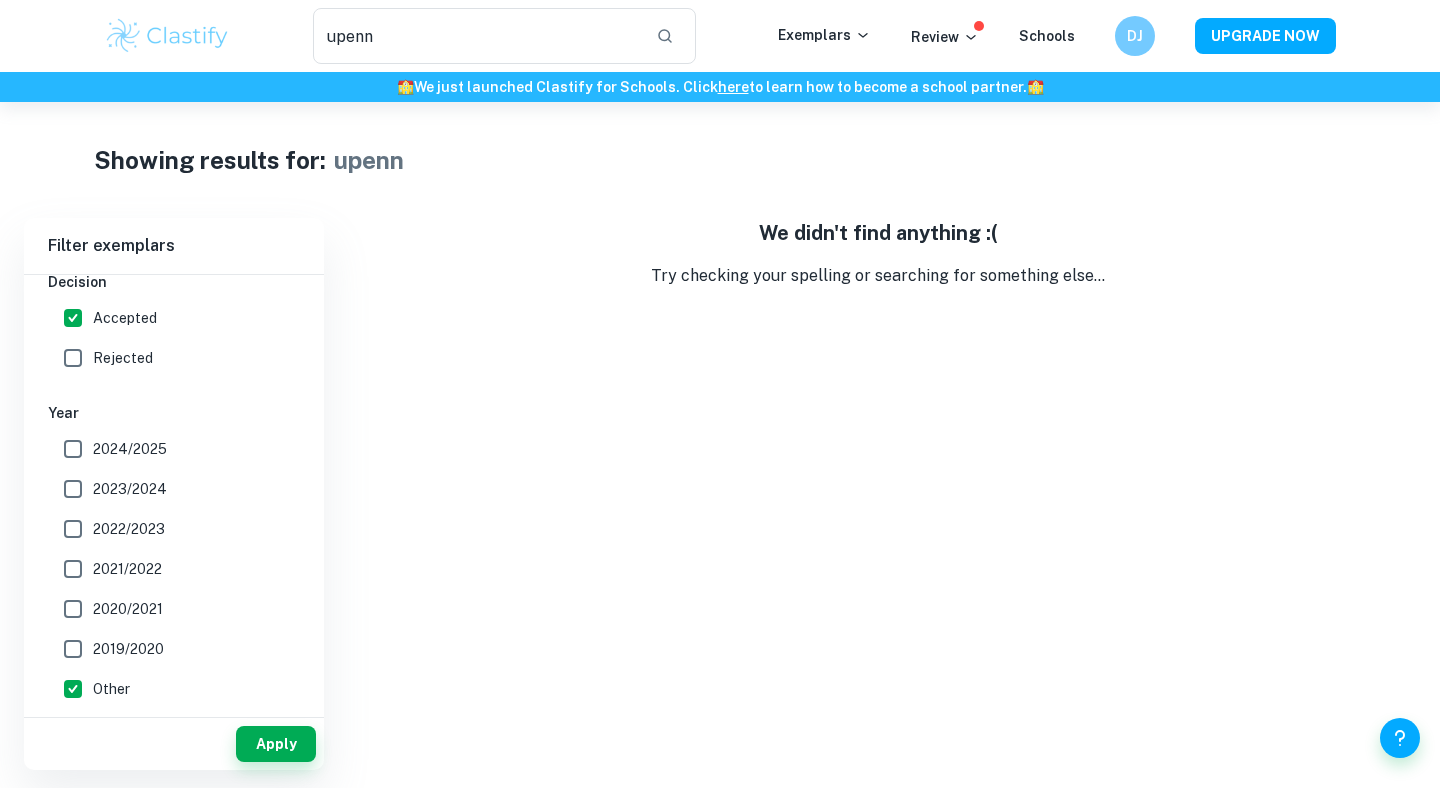 click on "Filter exemplars IB College Category Common App Supplement College Type a college UPenn Type a college Prompt Prompt Wharton prepares its students to make an impact by applying business methods and economic theory to real-world problems, including economic, political, and social issues. Please reflect on a current issue of importance to you and share how you hope a Wharton education would help you to explore it. Prompt Major Type a major Type a major Decision Accepted Rejected Year 2024/2025 2023/2024 2022/2023 2021/2022 2020/2021 2019/2020 Other Apply   We didn't find anything :( Try checking your spelling or searching for something else..." at bounding box center (720, 494) 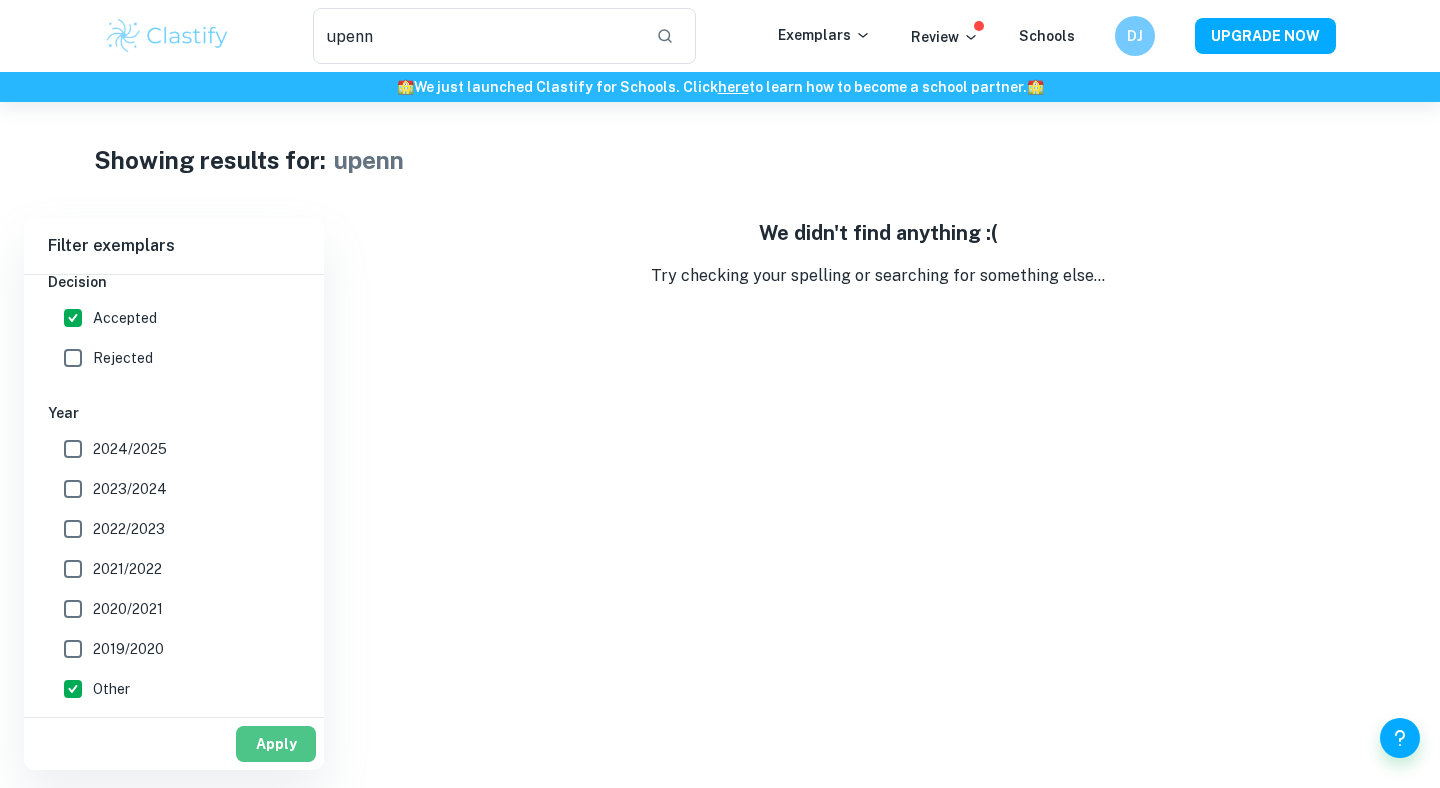 click on "Apply" at bounding box center (276, 744) 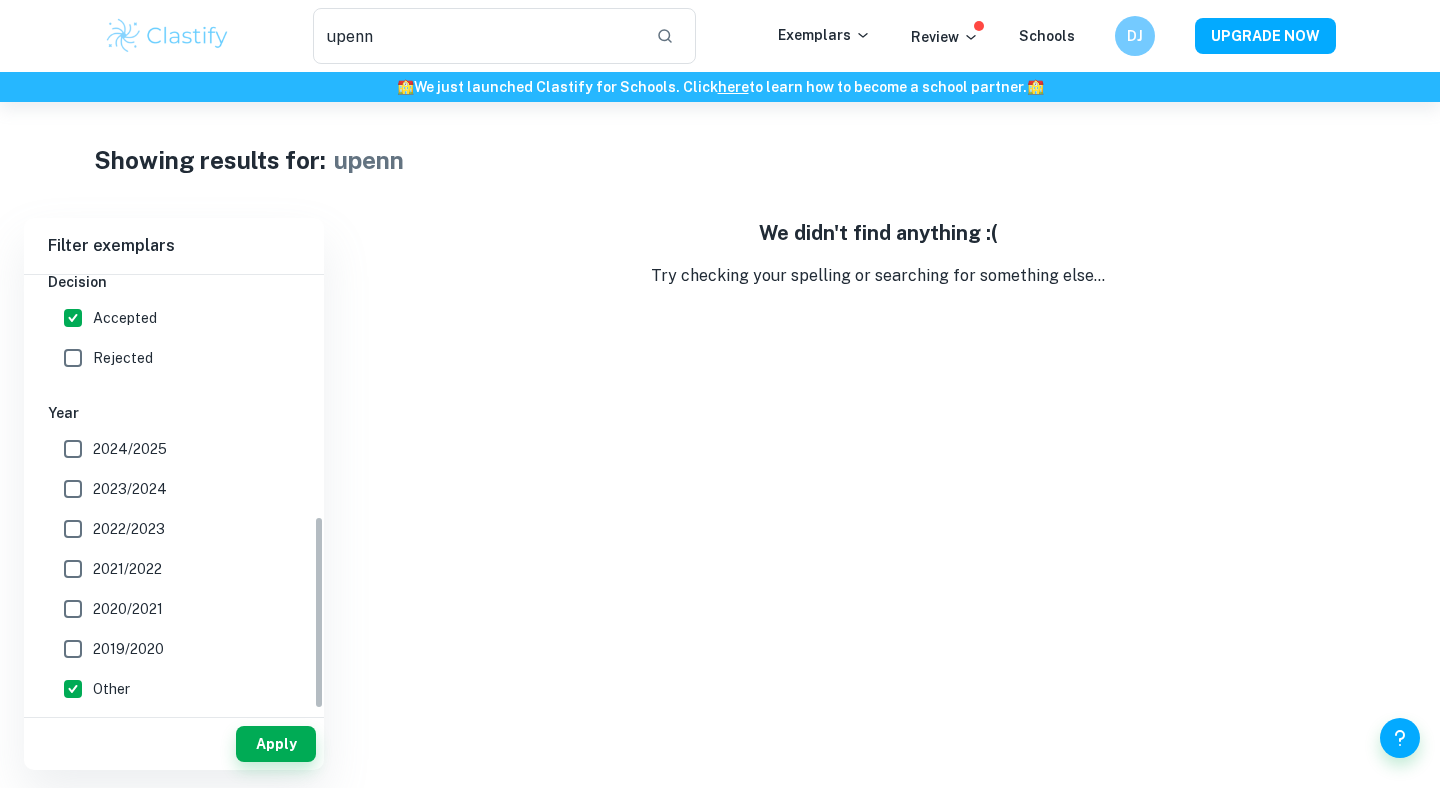 click on "Other" at bounding box center [168, 689] 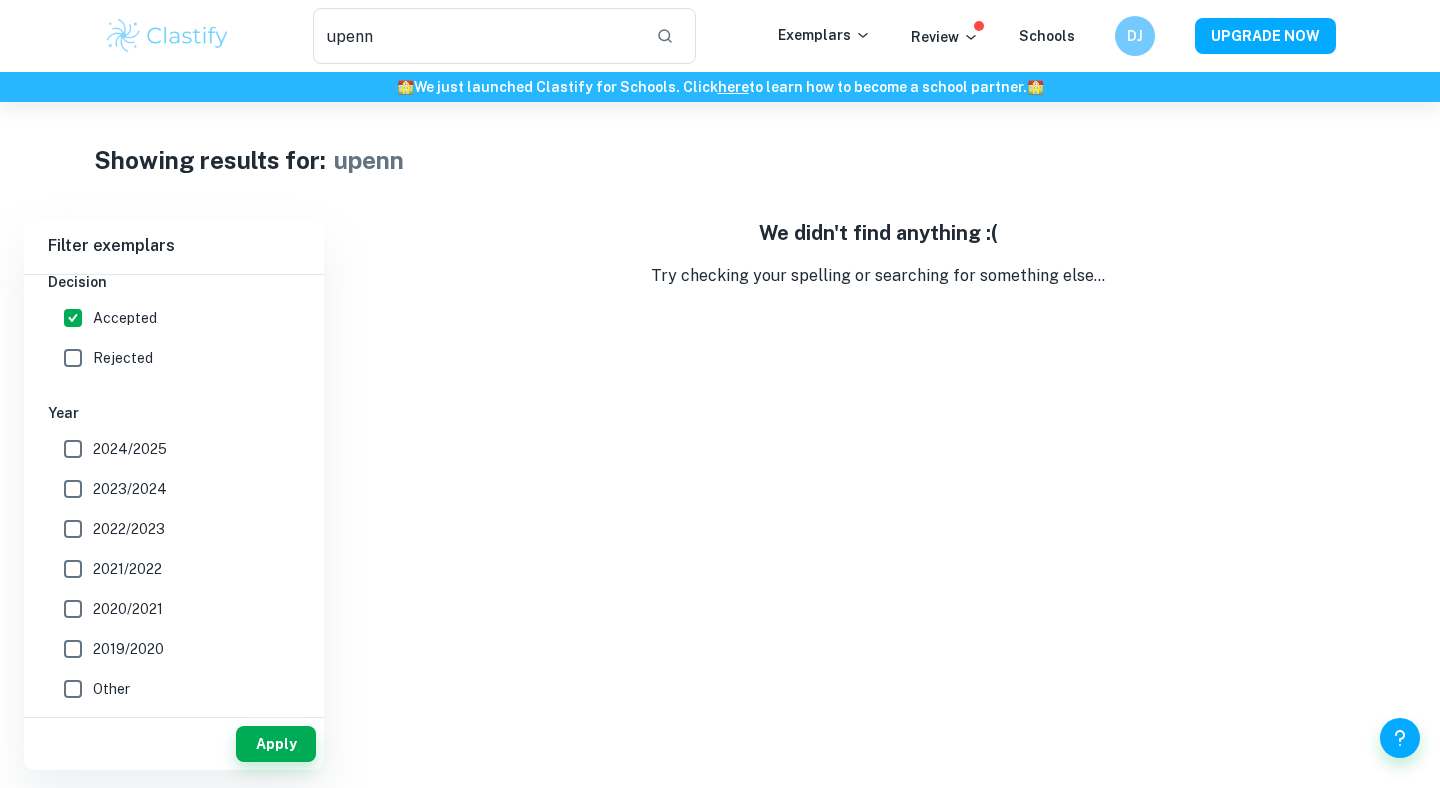 click on "Accepted" at bounding box center [168, 318] 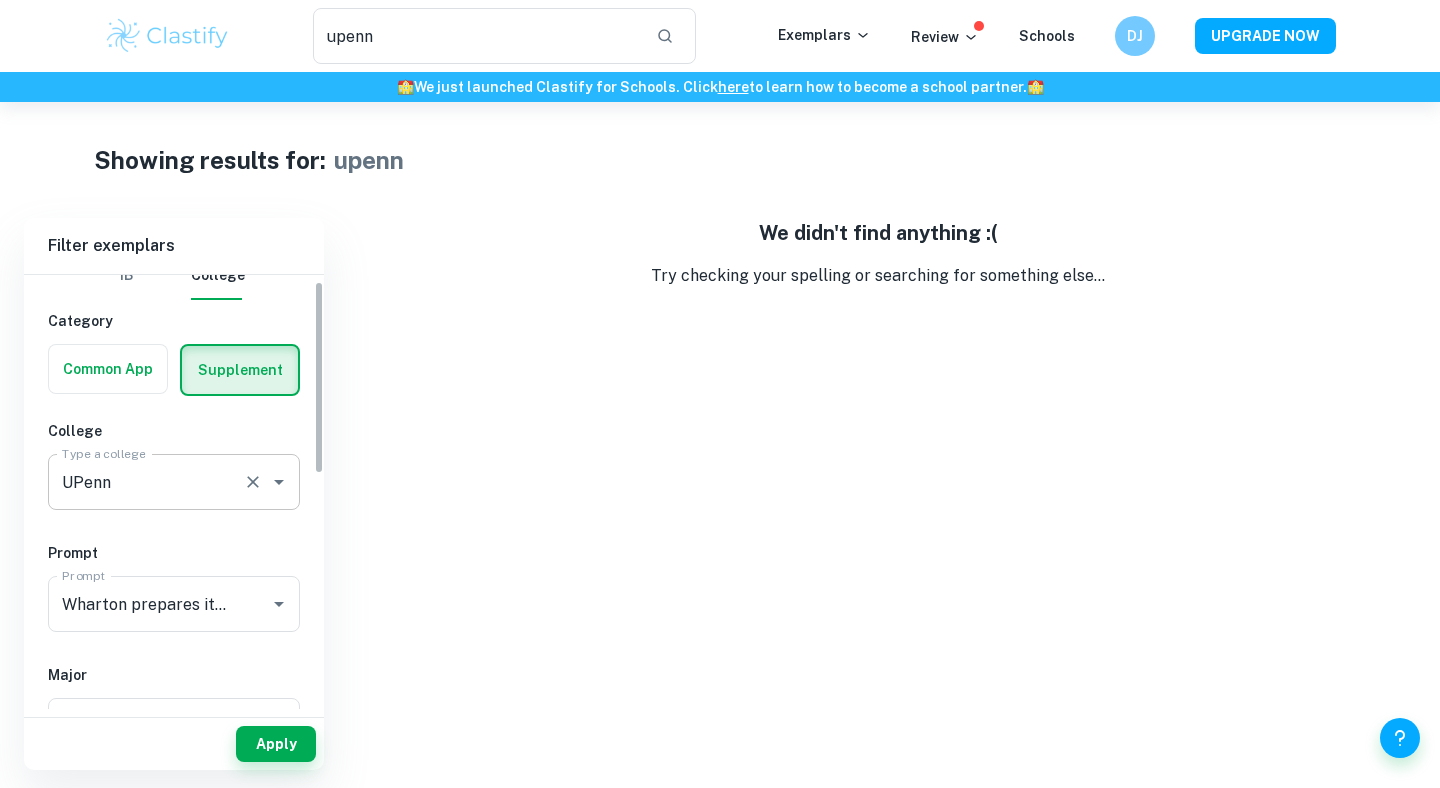 scroll, scrollTop: 7, scrollLeft: 0, axis: vertical 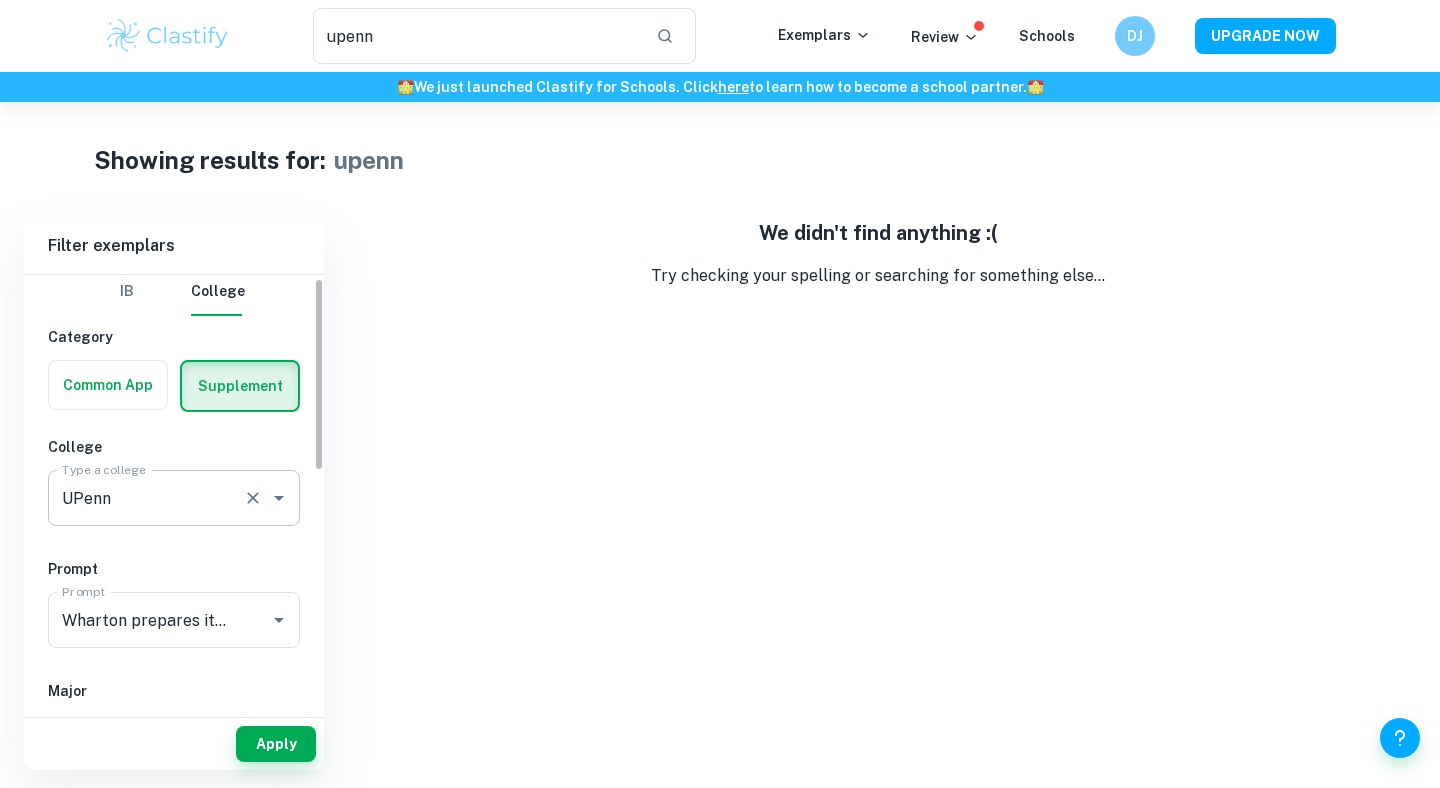 click on "Prompt Wharton prepares its students to make an impact by applying business methods and economic theory to real-world problems, including economic, political, and social issues. Please reflect on a current issue of importance to you and share how you hope a Wharton education would help you to explore it. Prompt" at bounding box center (174, 624) 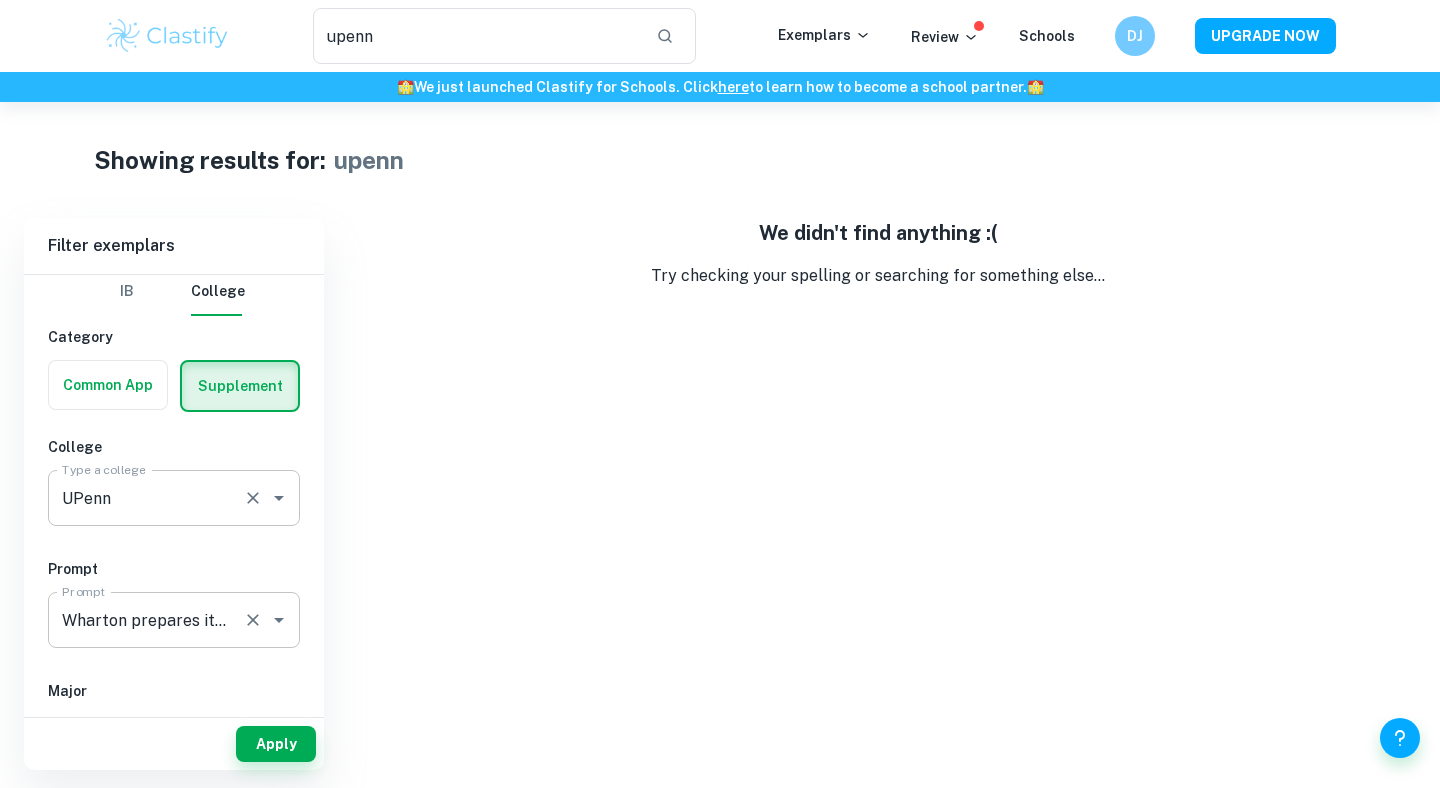 click on "Wharton prepares its students to make an impact by applying business methods and economic theory to real-world problems, including economic, political, and social issues. Please reflect on a current issue of importance to you and share how you hope a Wharton education would help you to explore it." at bounding box center [146, 620] 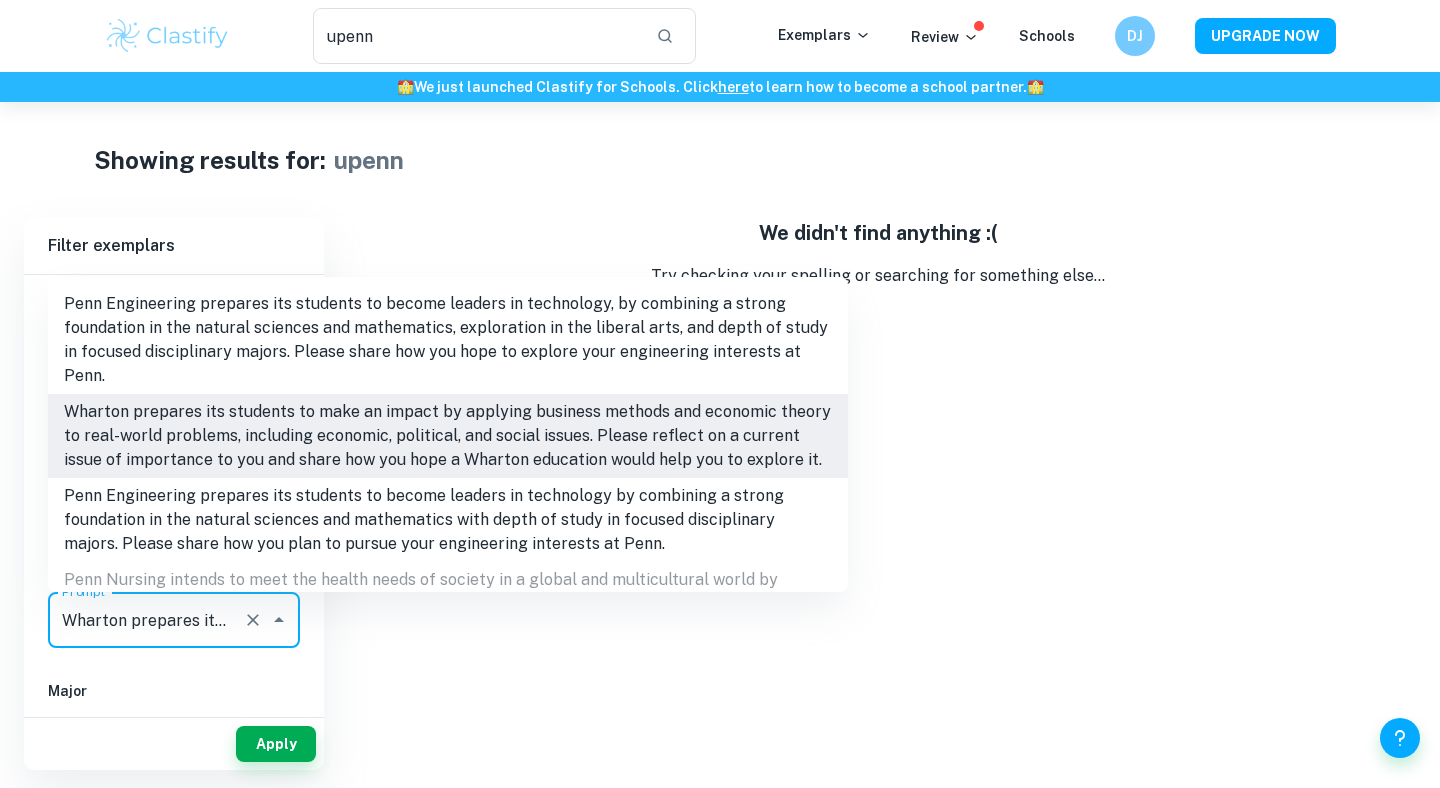 scroll, scrollTop: 348, scrollLeft: 0, axis: vertical 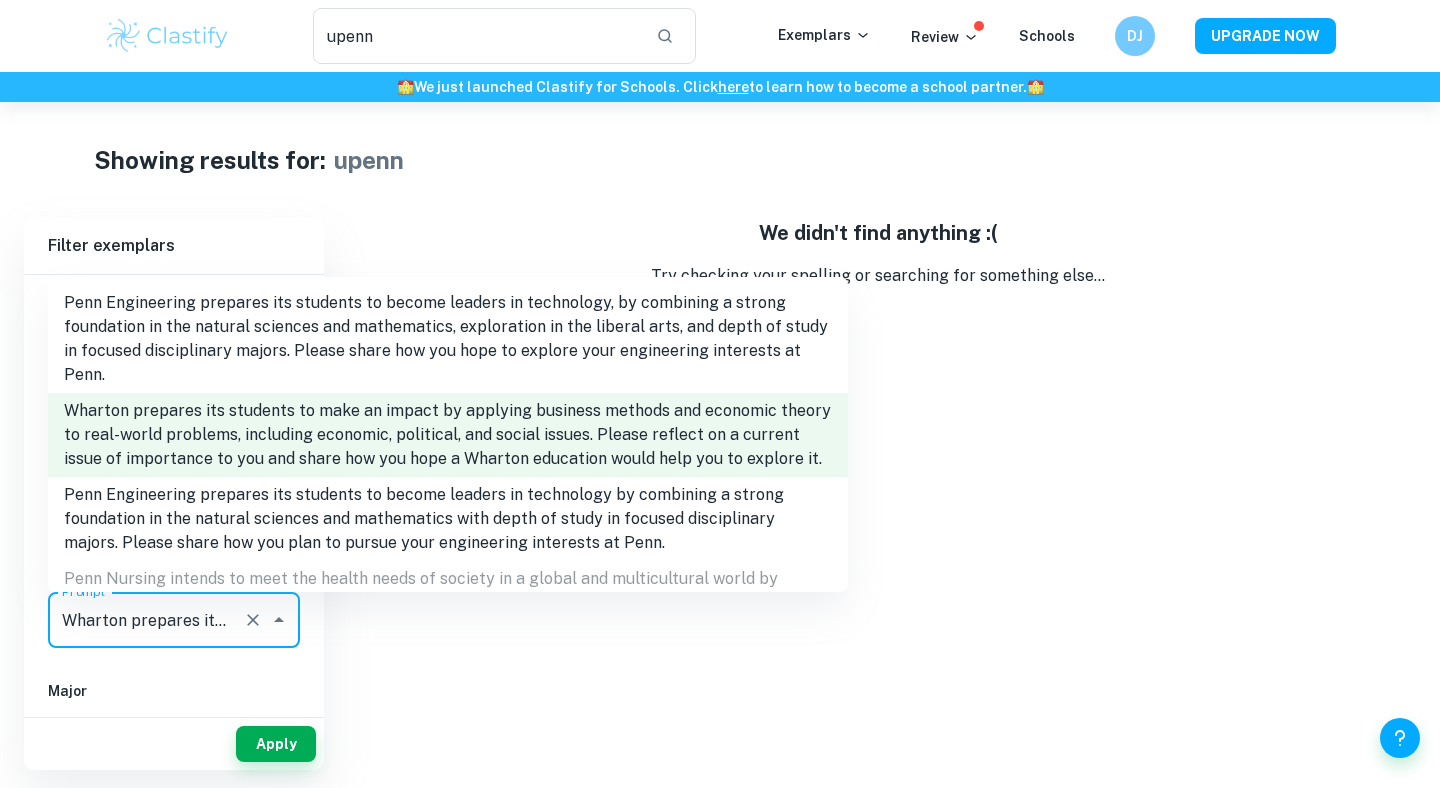 click on "Penn Engineering prepares its students to become leaders in technology by combining a strong foundation in the natural sciences and mathematics with depth of study in focused disciplinary majors. Please share how you plan to pursue your engineering interests at Penn." at bounding box center (448, 519) 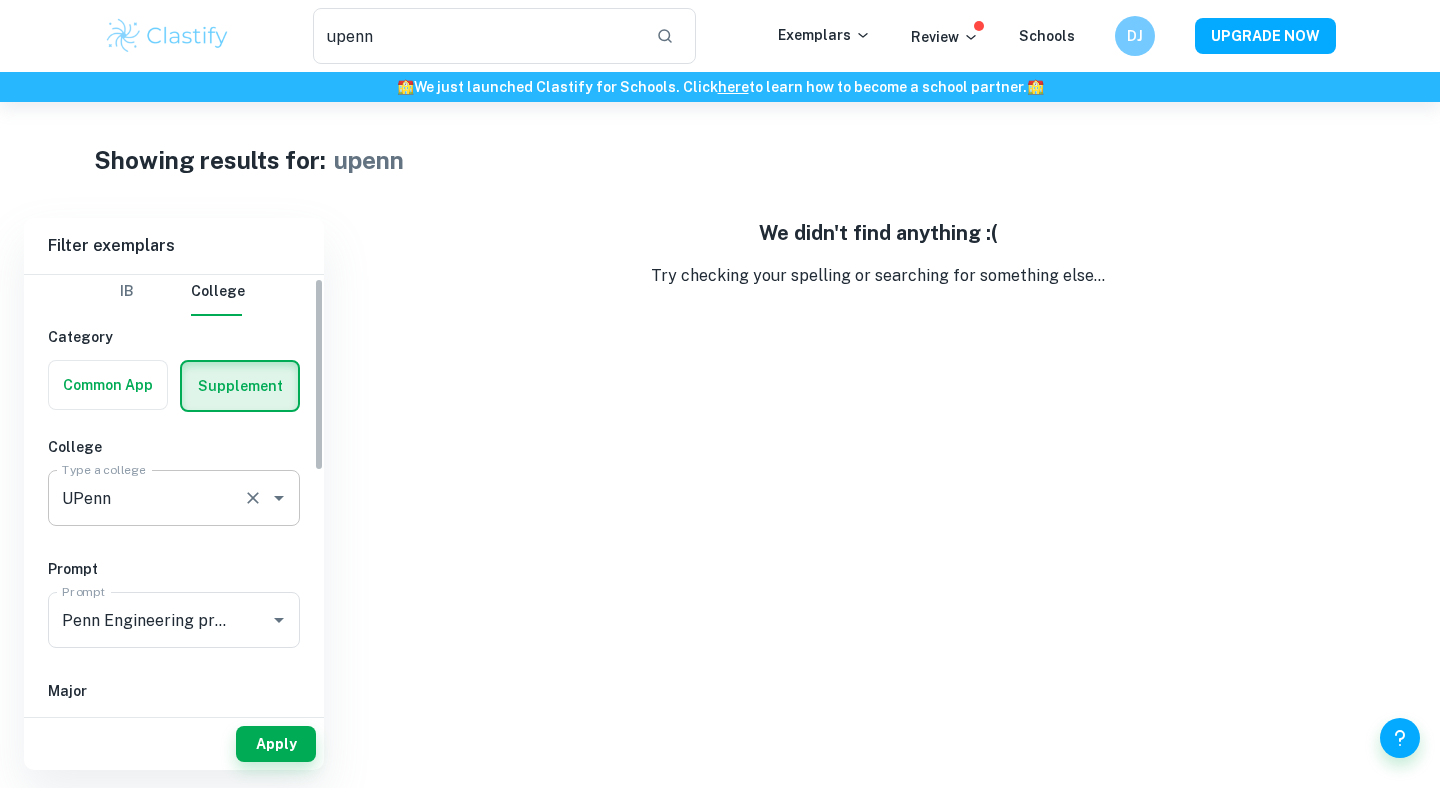 click on "Apply" at bounding box center (174, 744) 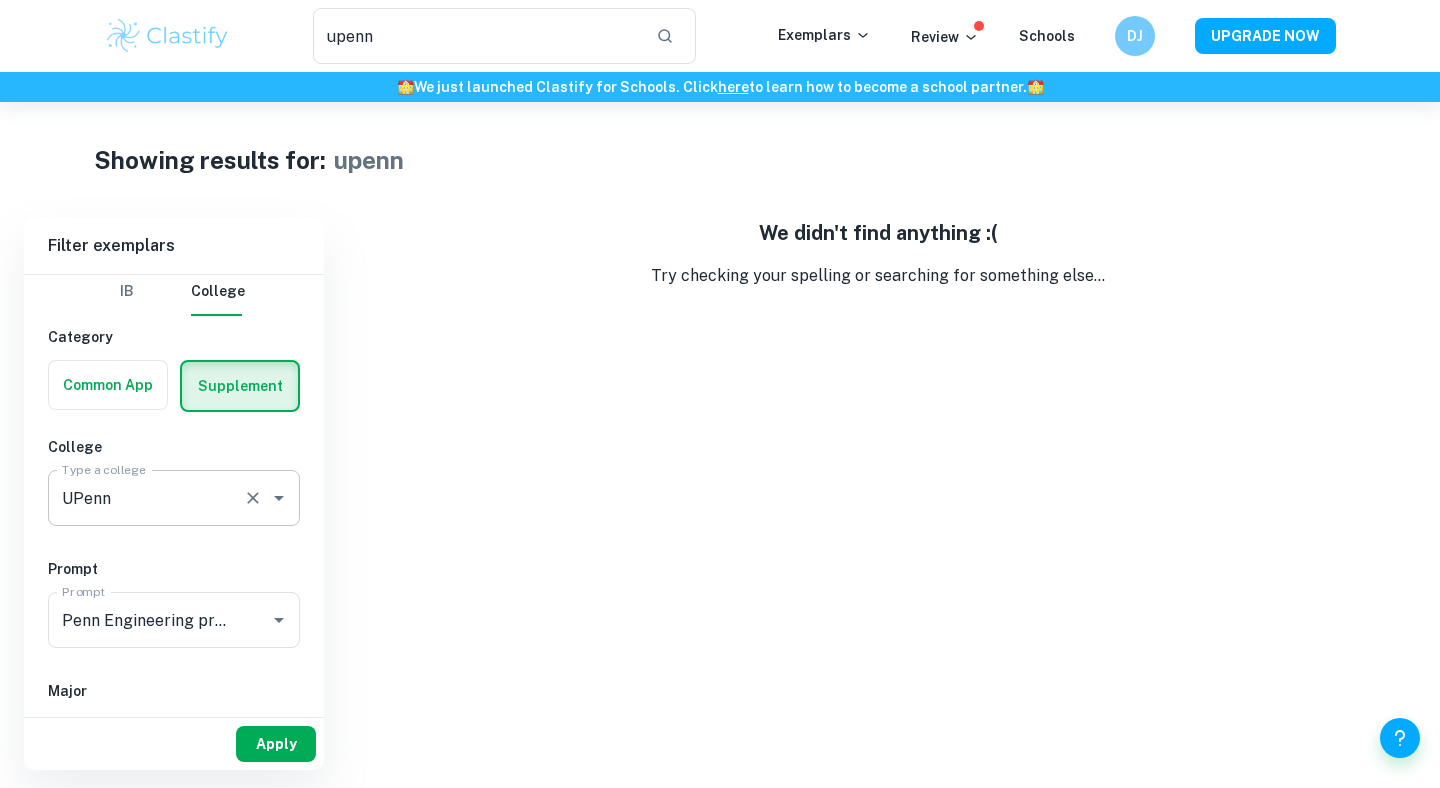 click on "Apply" at bounding box center [276, 744] 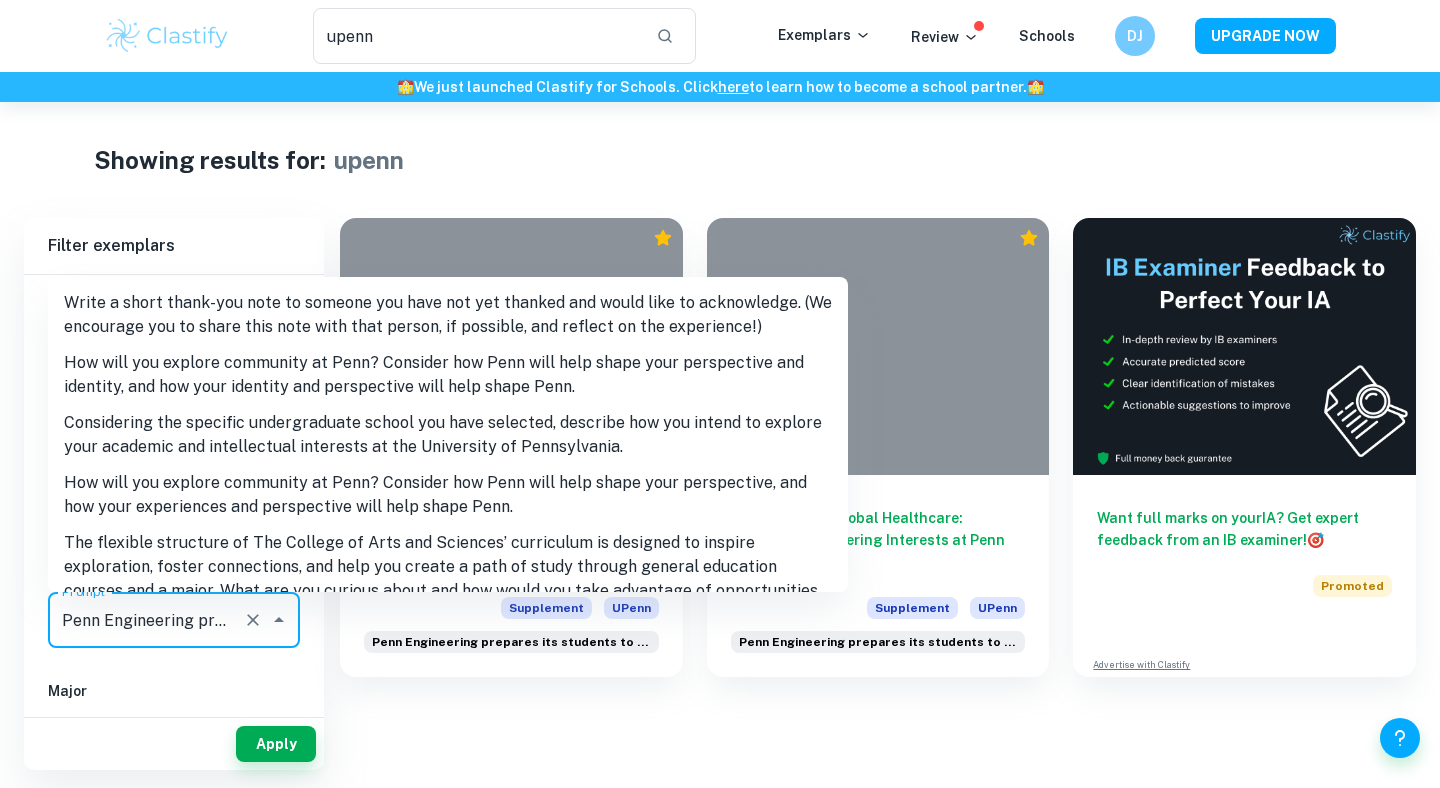 click on "Penn Engineering prepares its students to become leaders in technology by combining a strong foundation in the natural sciences and mathematics with depth of study in focused disciplinary majors. Please share how you plan to pursue your engineering interests at Penn." at bounding box center [146, 620] 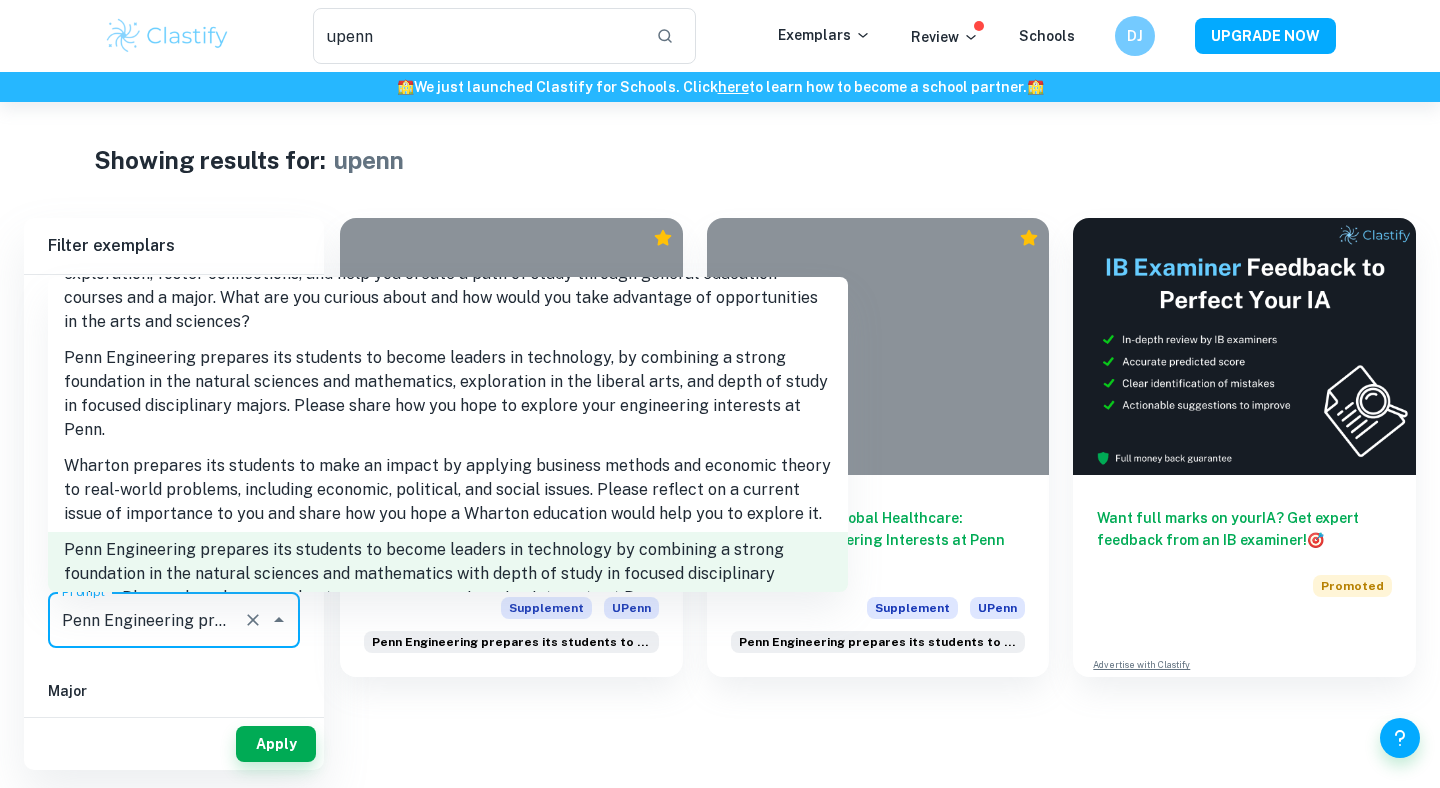 click on "Wharton prepares its students to make an impact by applying business methods and economic theory to real-world problems, including economic, political, and social issues. Please reflect on a current issue of importance to you and share how you hope a Wharton education would help you to explore it." at bounding box center [448, 490] 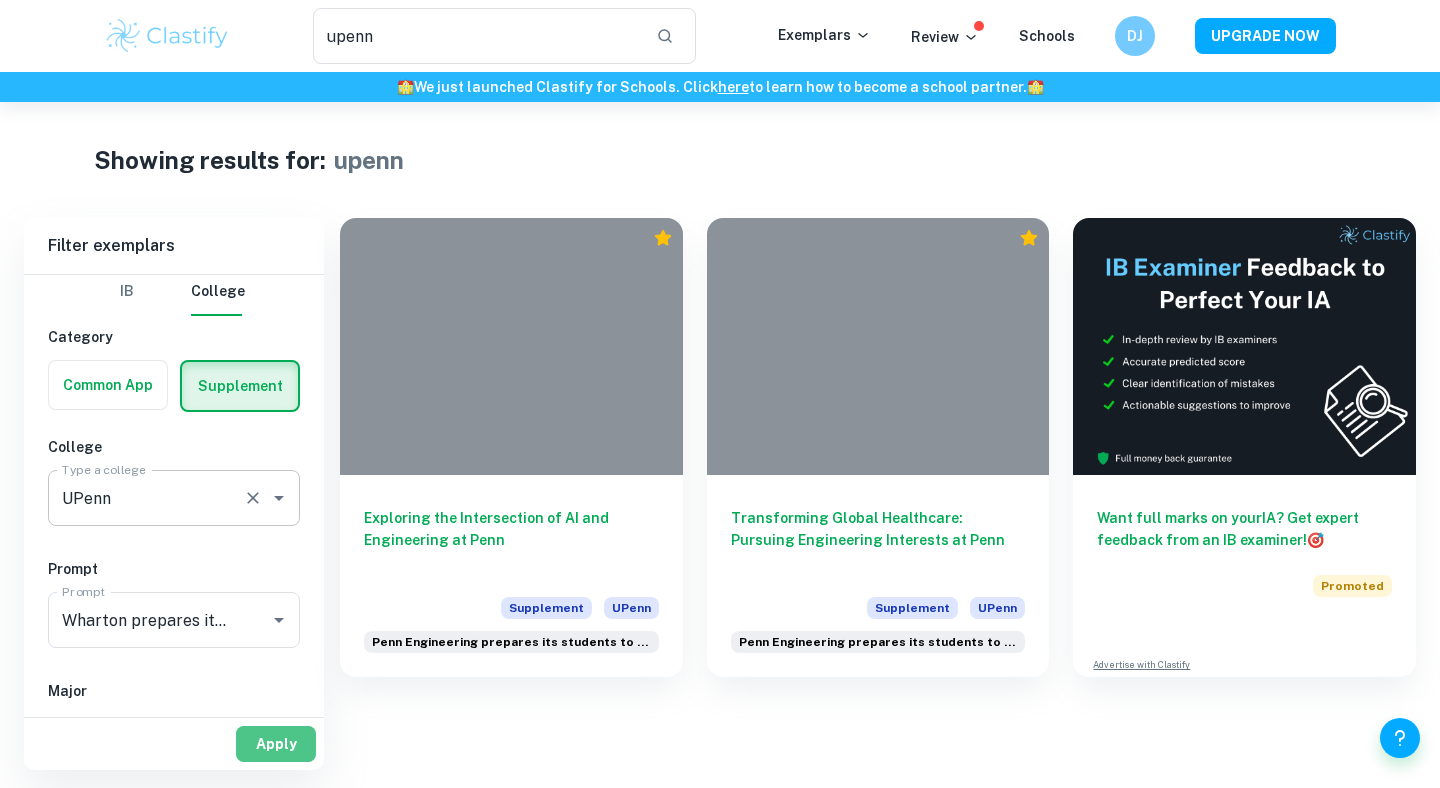 click on "Apply" at bounding box center (276, 744) 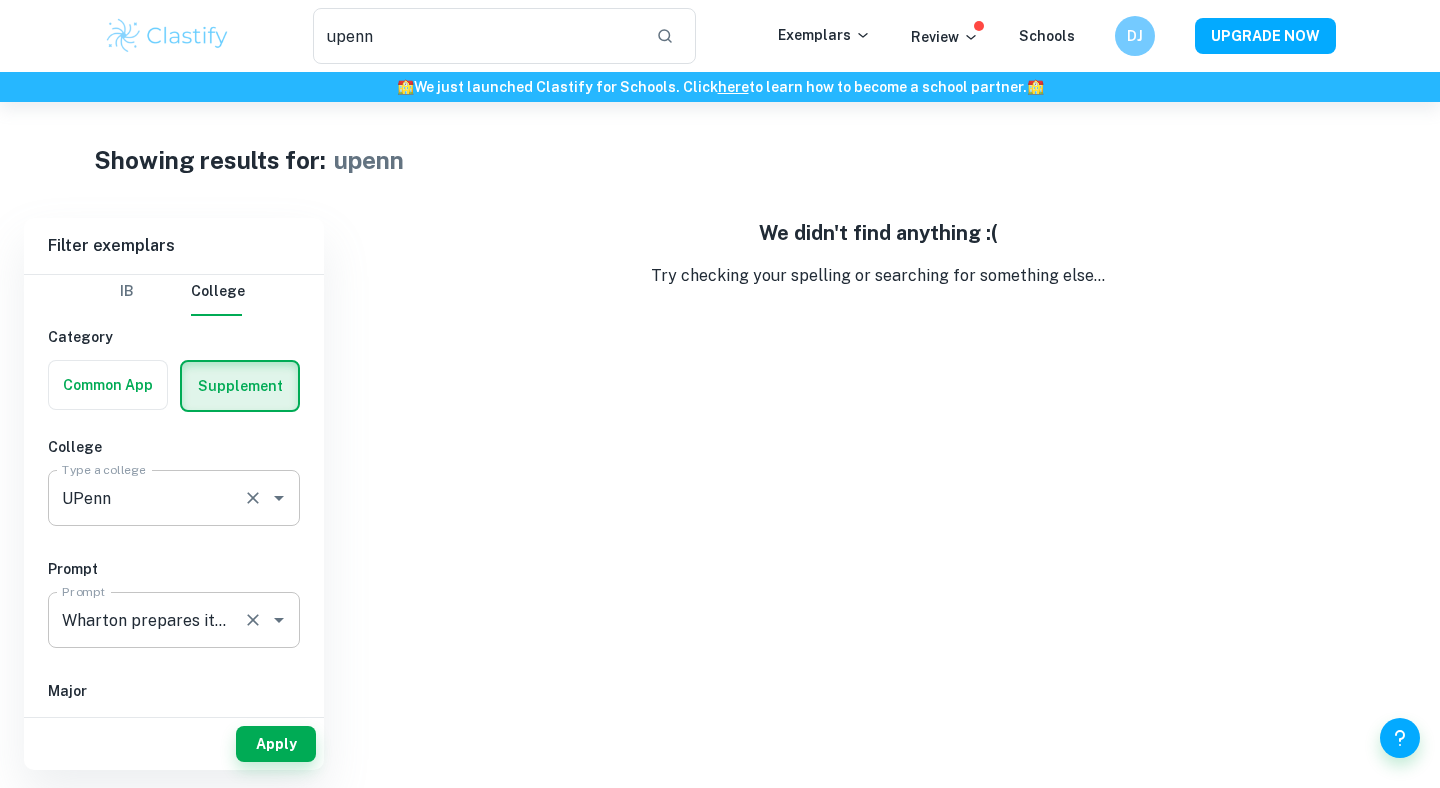 click on "Wharton prepares its students to make an impact by applying business methods and economic theory to real-world problems, including economic, political, and social issues. Please reflect on a current issue of importance to you and share how you hope a Wharton education would help you to explore it. Prompt" at bounding box center [174, 620] 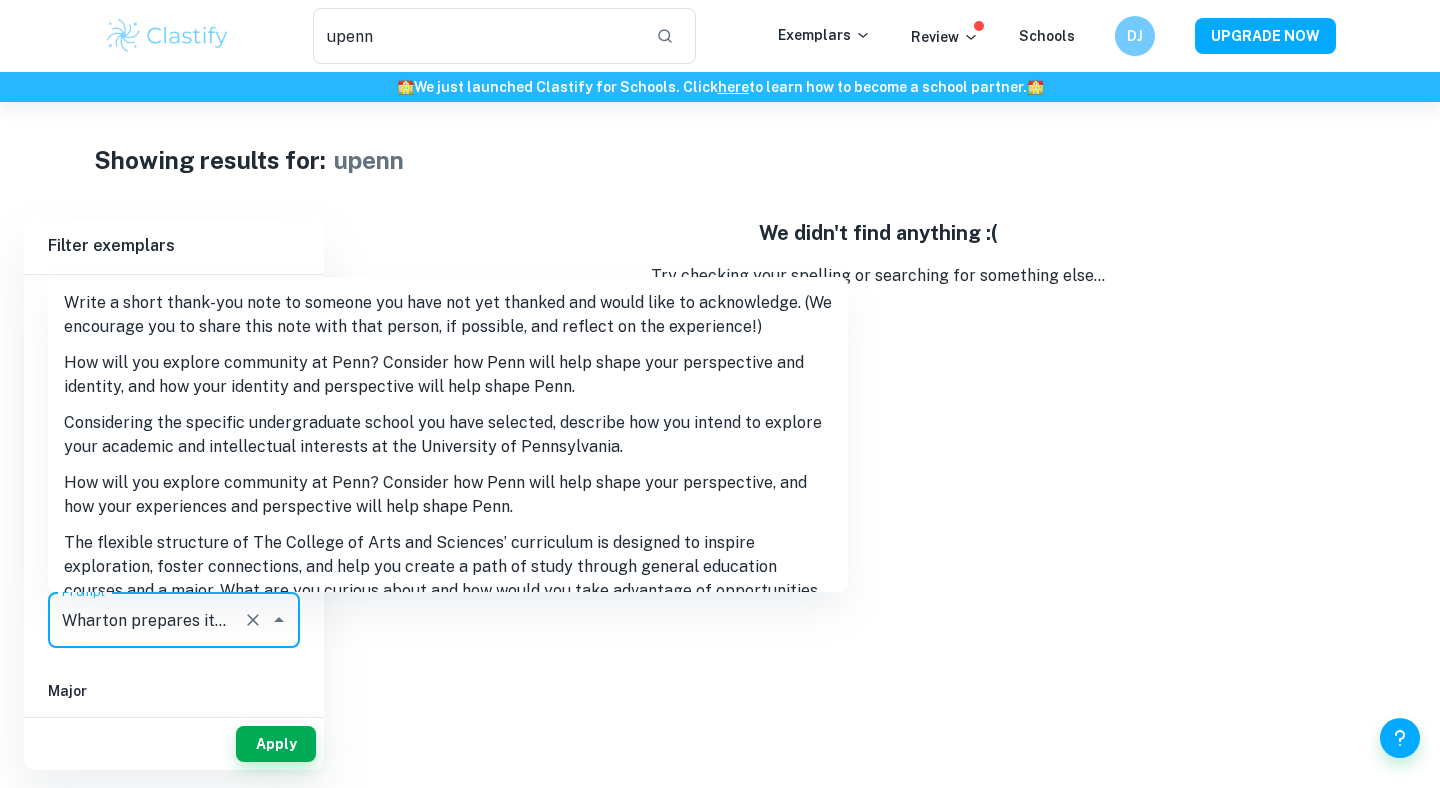 scroll, scrollTop: 209, scrollLeft: 0, axis: vertical 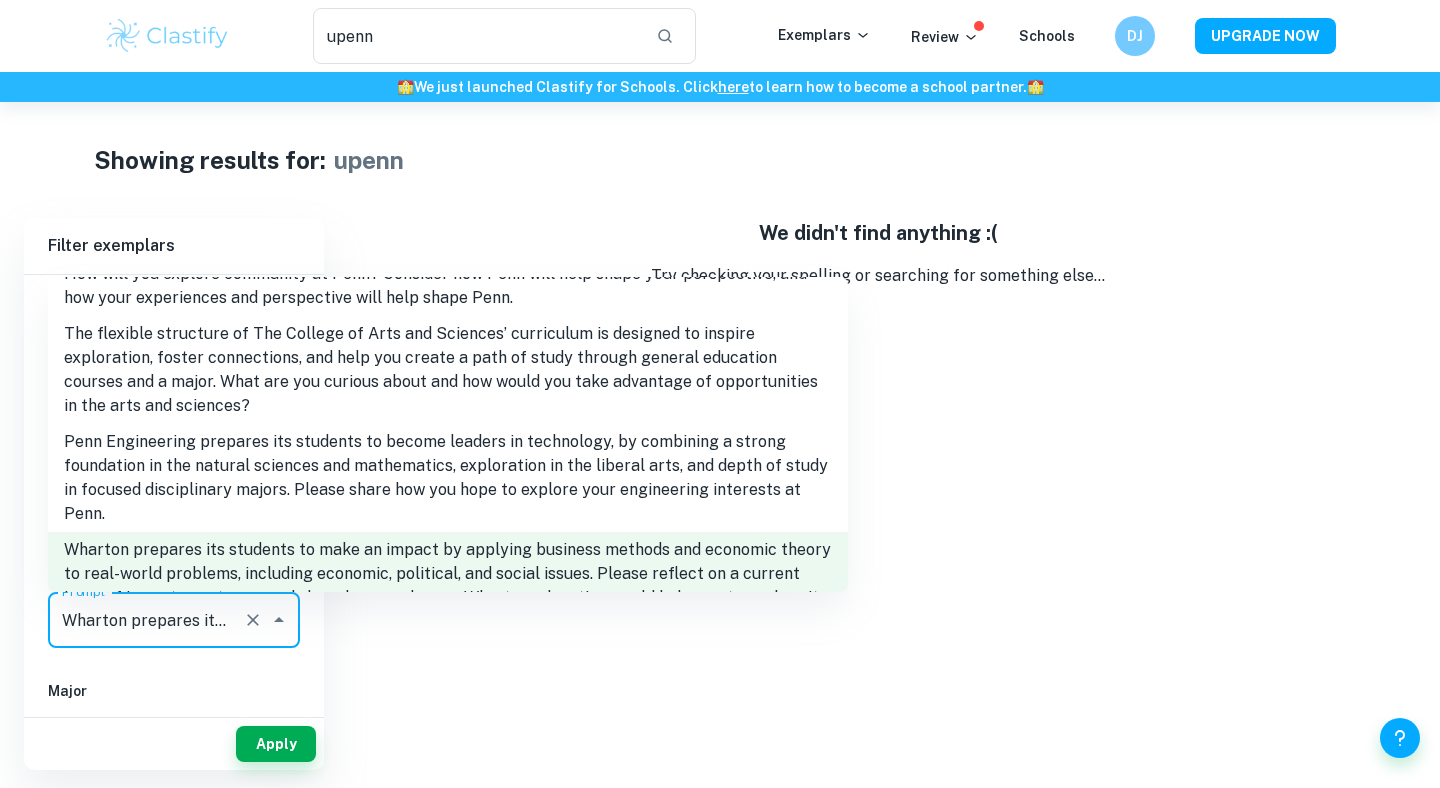 click on "Penn Engineering prepares its students to become leaders in technology, by combining a strong foundation in the natural sciences and mathematics, exploration in the liberal arts, and depth of study in focused disciplinary majors. Please share how you hope to explore your engineering interests at Penn." at bounding box center [448, 478] 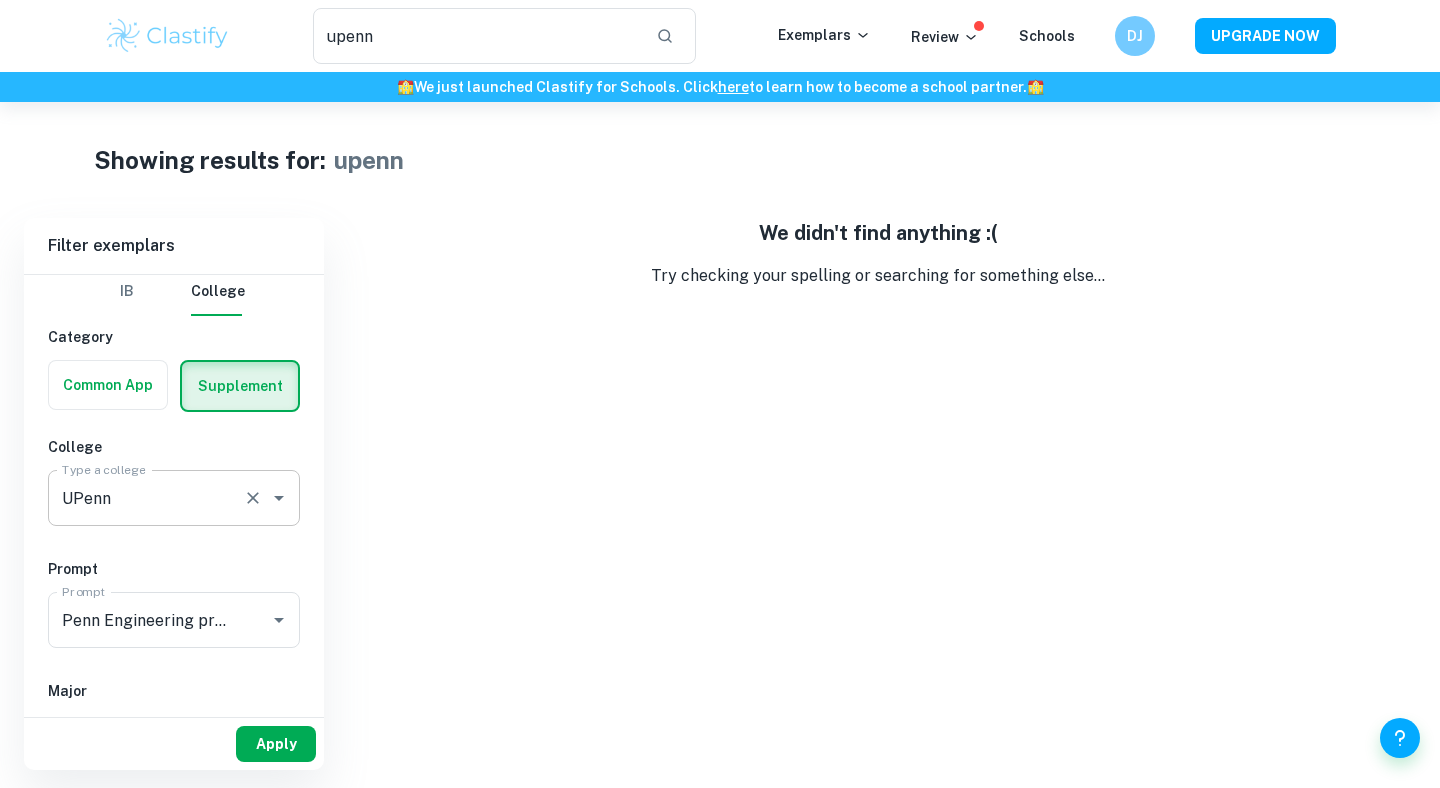 click on "Apply" at bounding box center (276, 744) 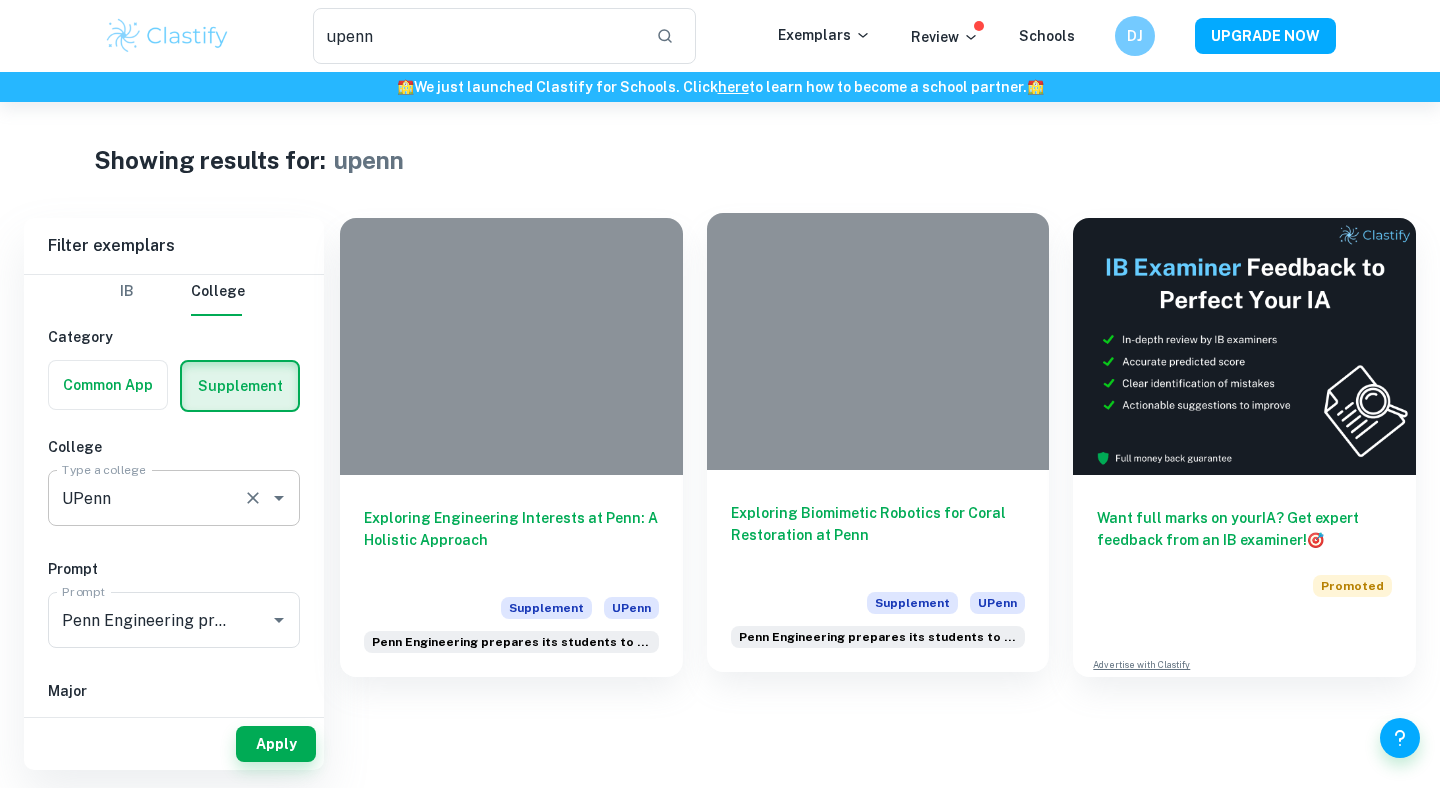 click on "Exploring Biomimetic Robotics for Coral Restoration at Penn Supplement UPenn Penn Engineering prepares its students to become leaders in technology, by" at bounding box center (878, 571) 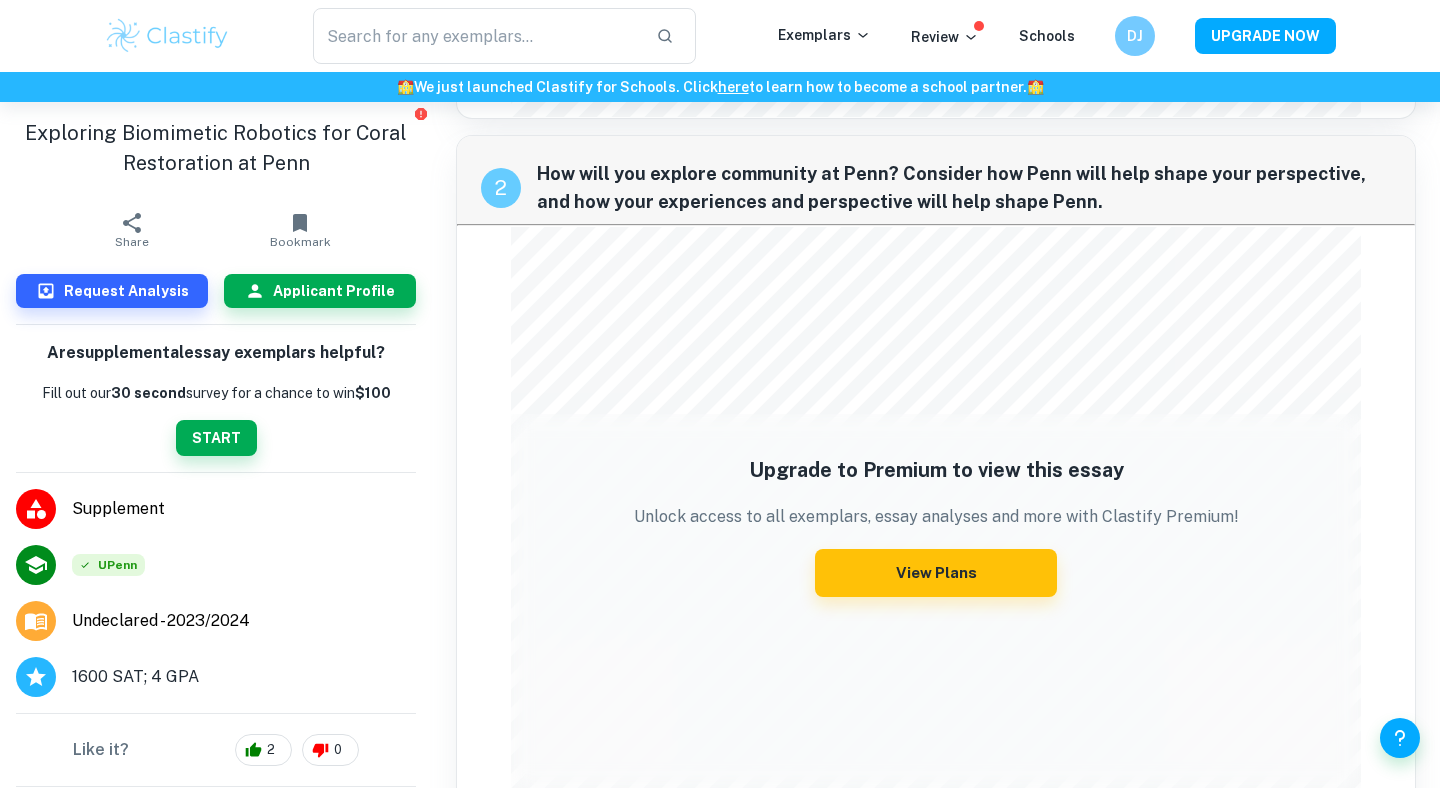 scroll, scrollTop: 727, scrollLeft: 0, axis: vertical 